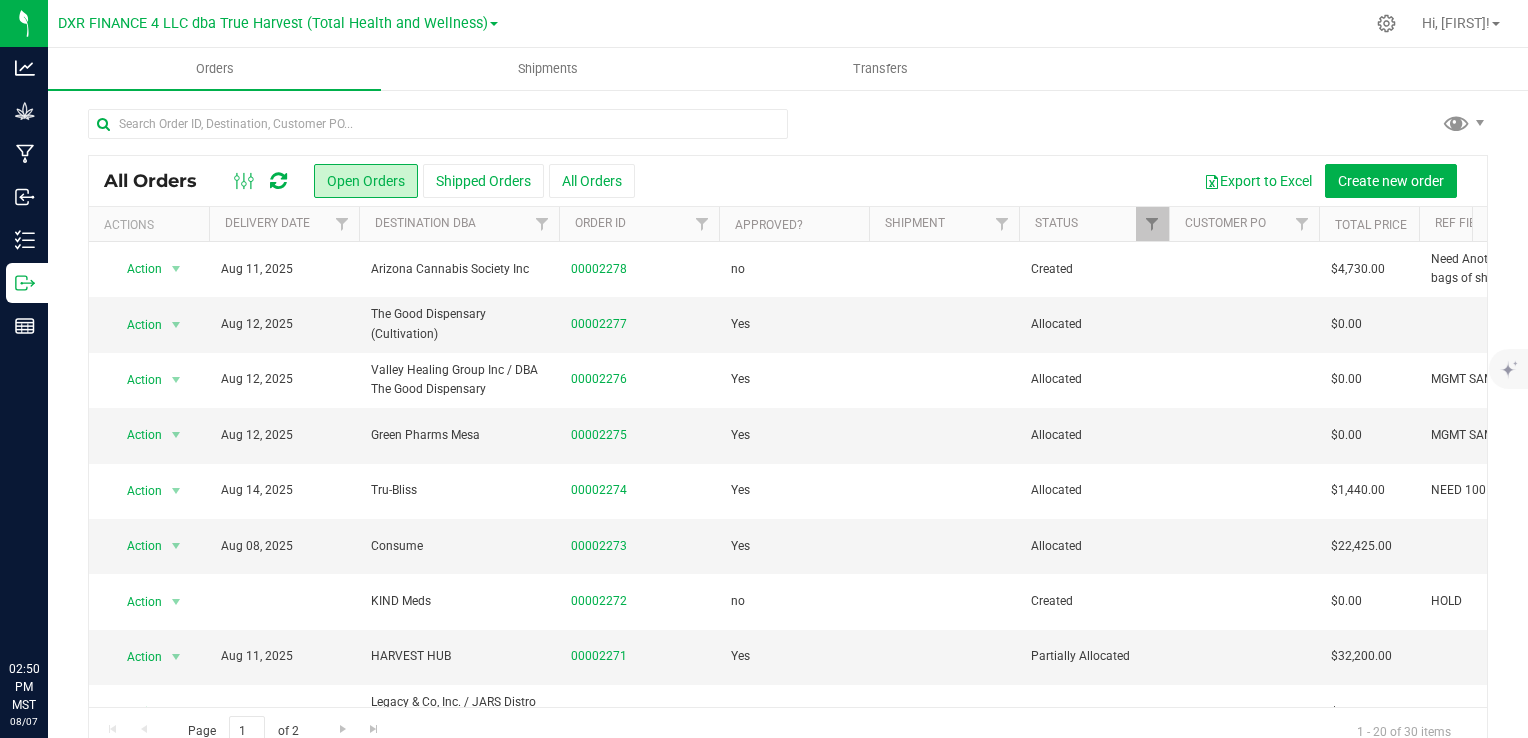 scroll, scrollTop: 0, scrollLeft: 0, axis: both 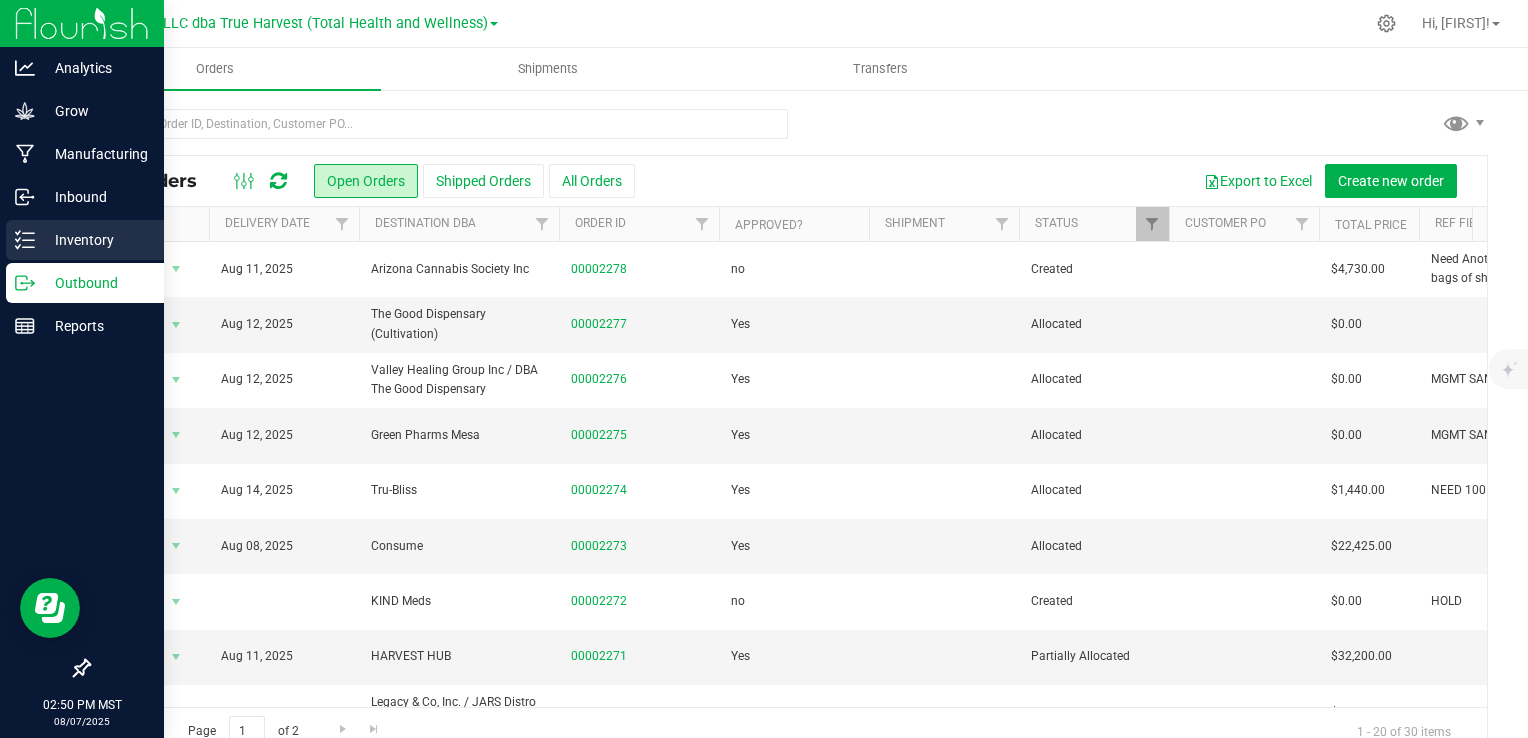click on "Inventory" at bounding box center [85, 240] 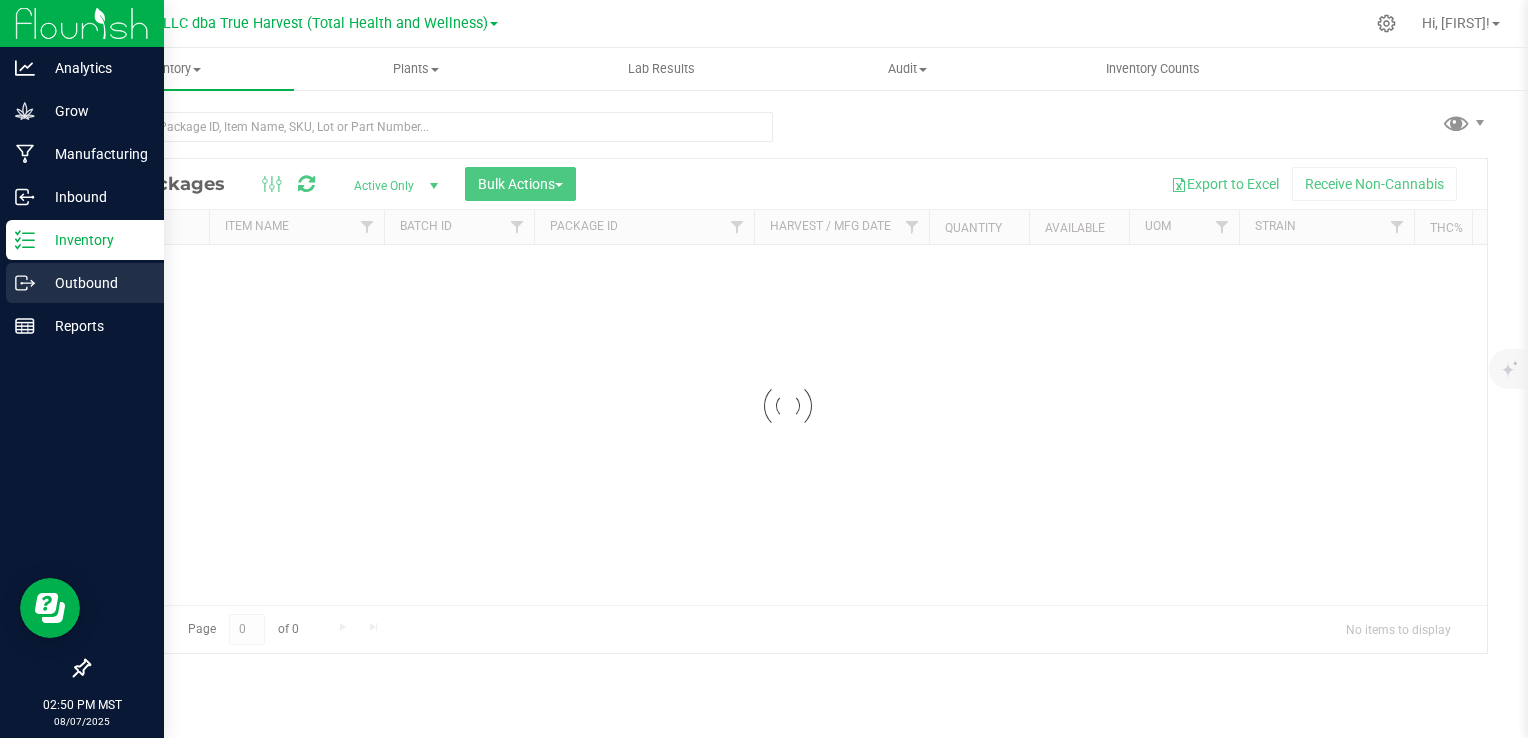 click on "Outbound" at bounding box center [95, 283] 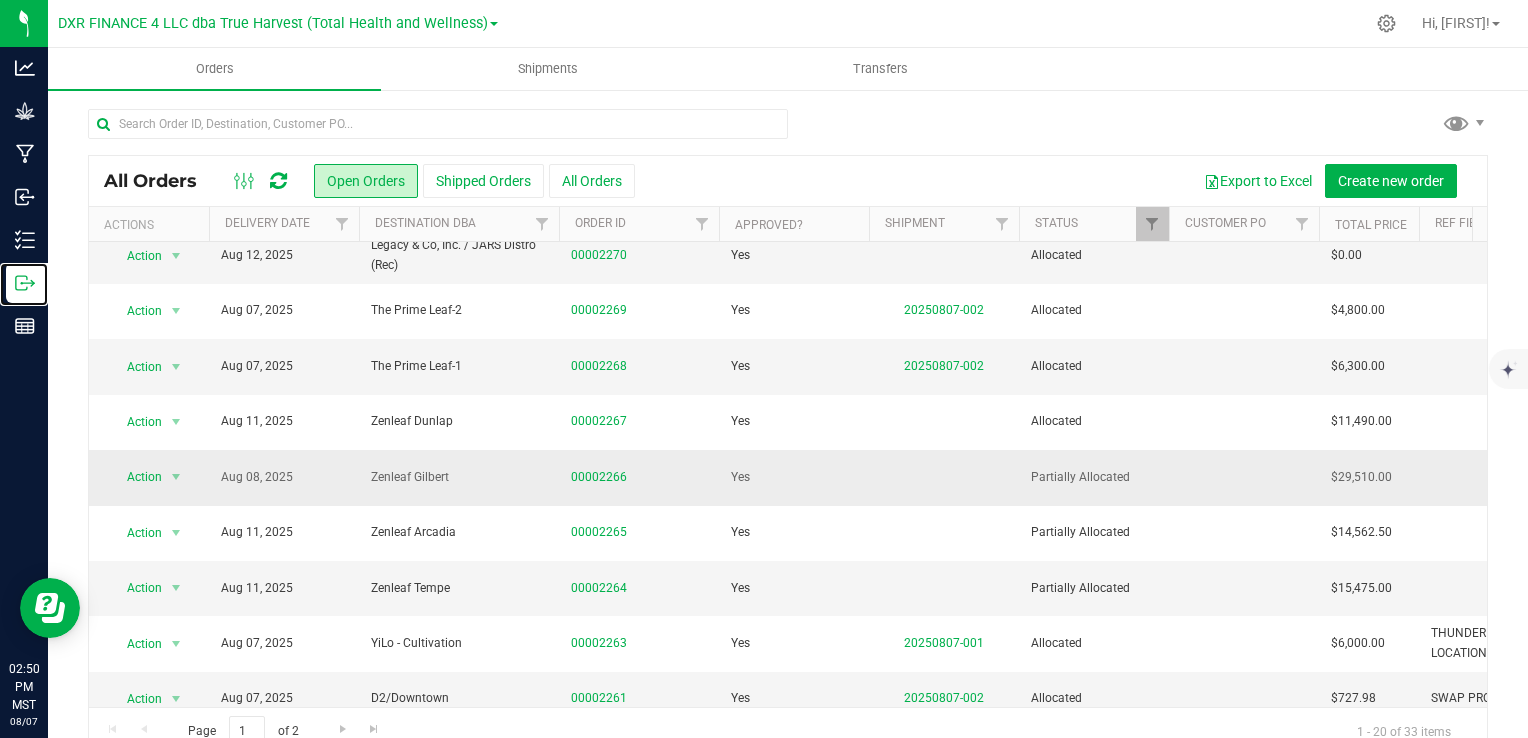 scroll, scrollTop: 653, scrollLeft: 0, axis: vertical 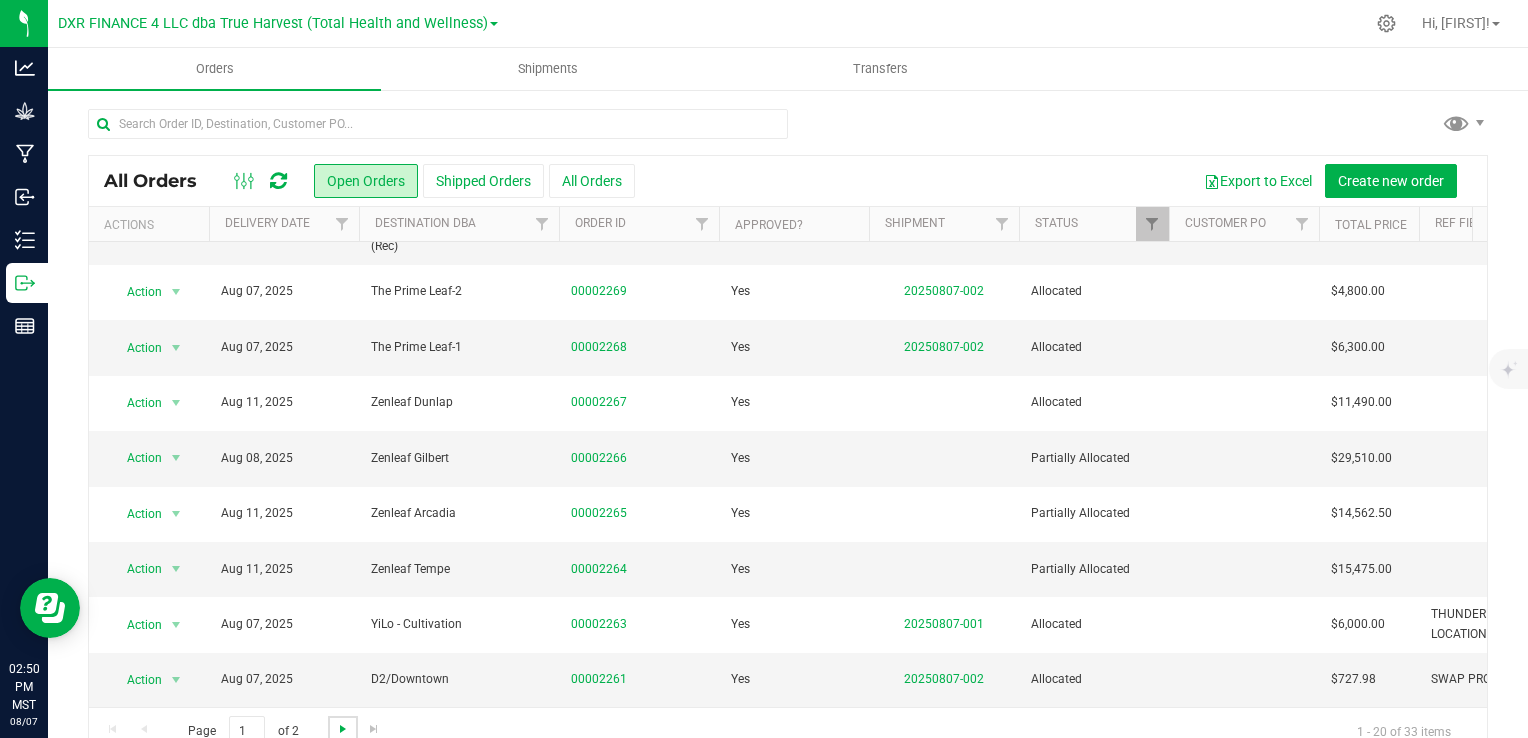 click at bounding box center (343, 729) 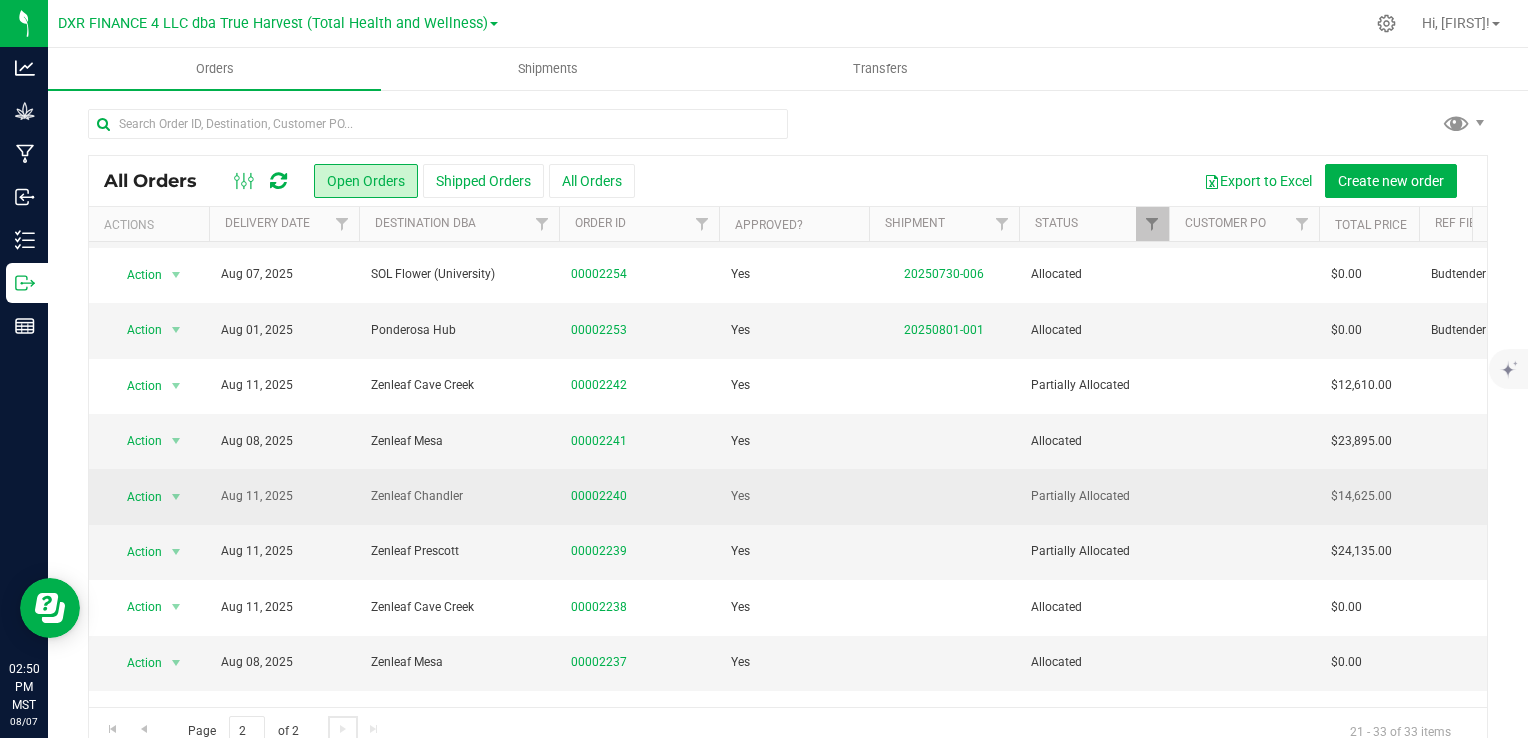 scroll, scrollTop: 200, scrollLeft: 0, axis: vertical 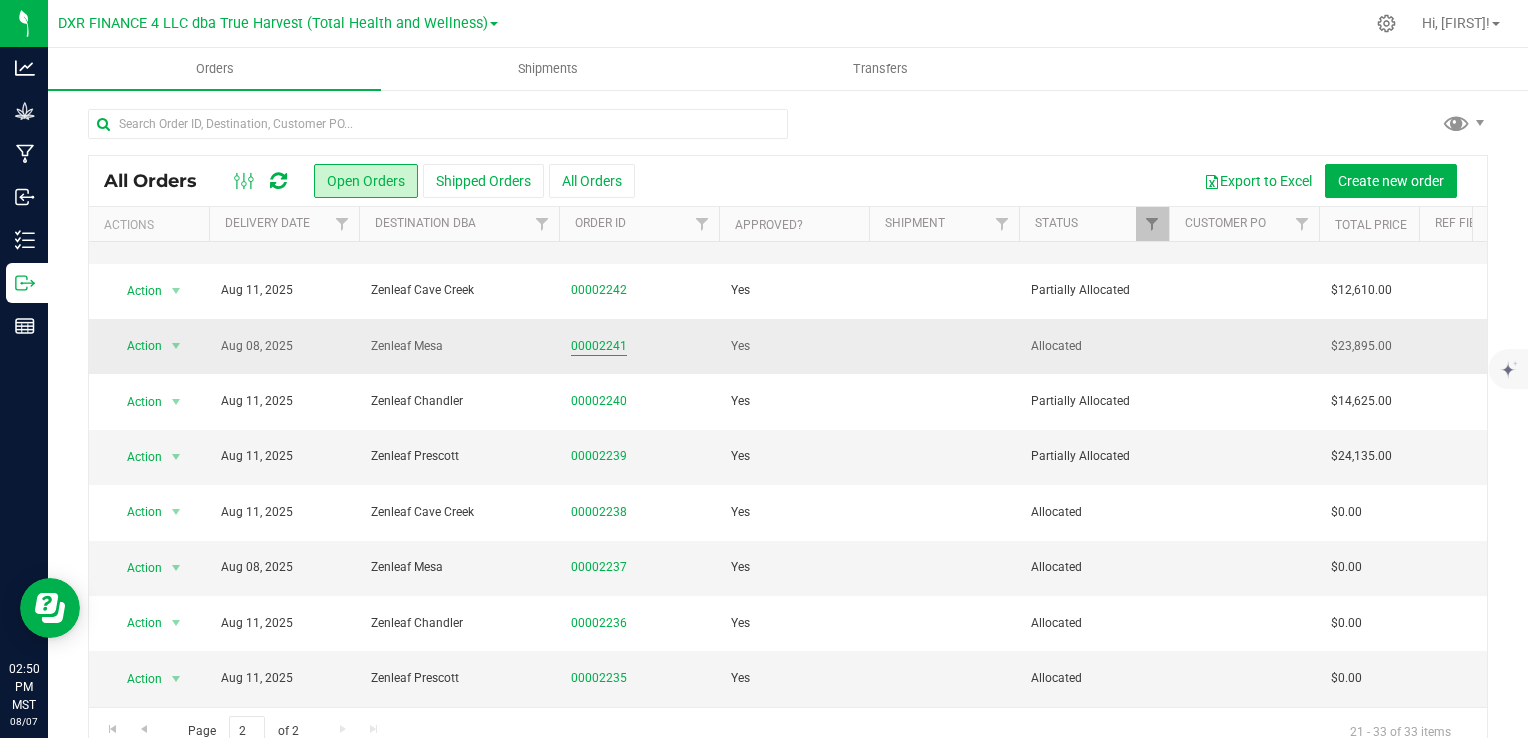 click on "00002241" at bounding box center [599, 346] 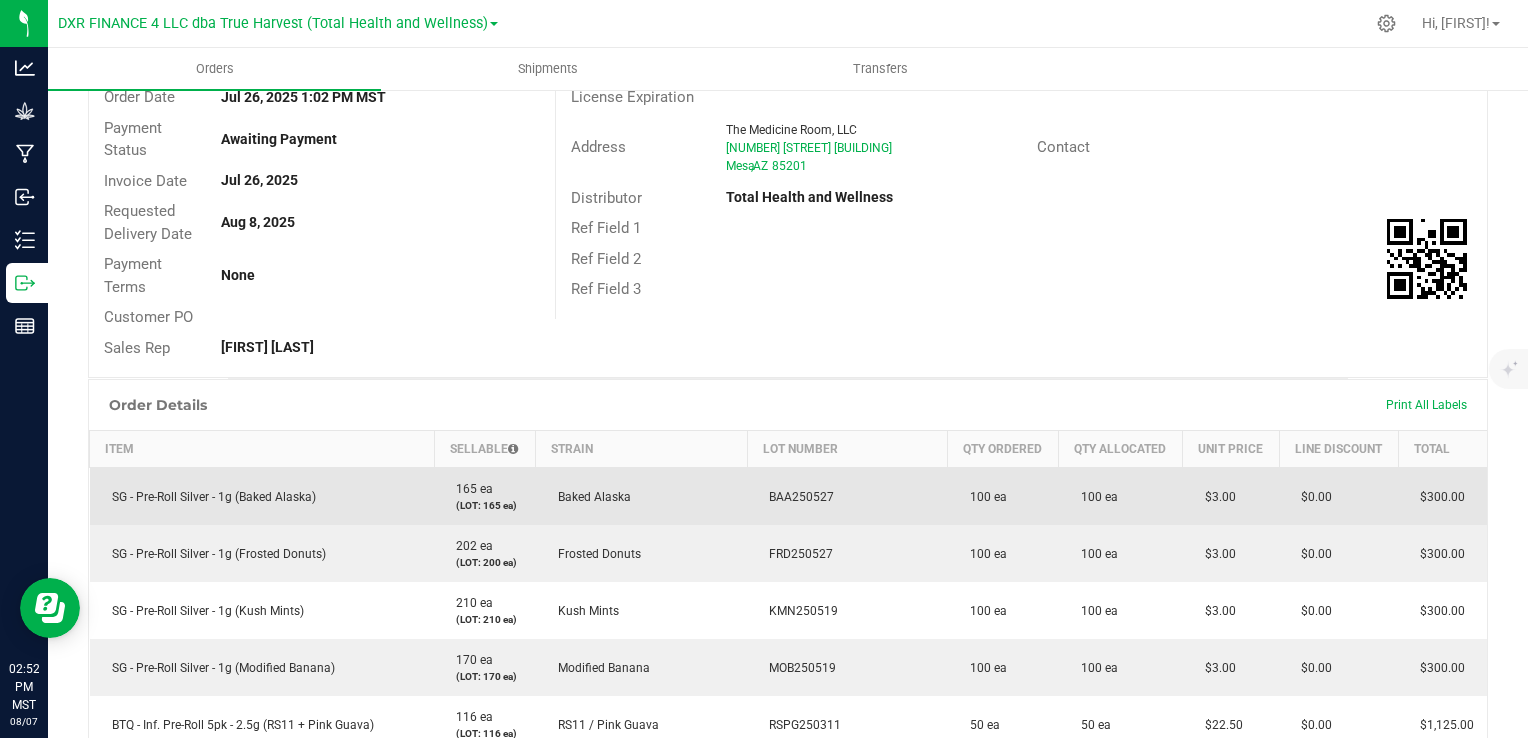 scroll, scrollTop: 200, scrollLeft: 0, axis: vertical 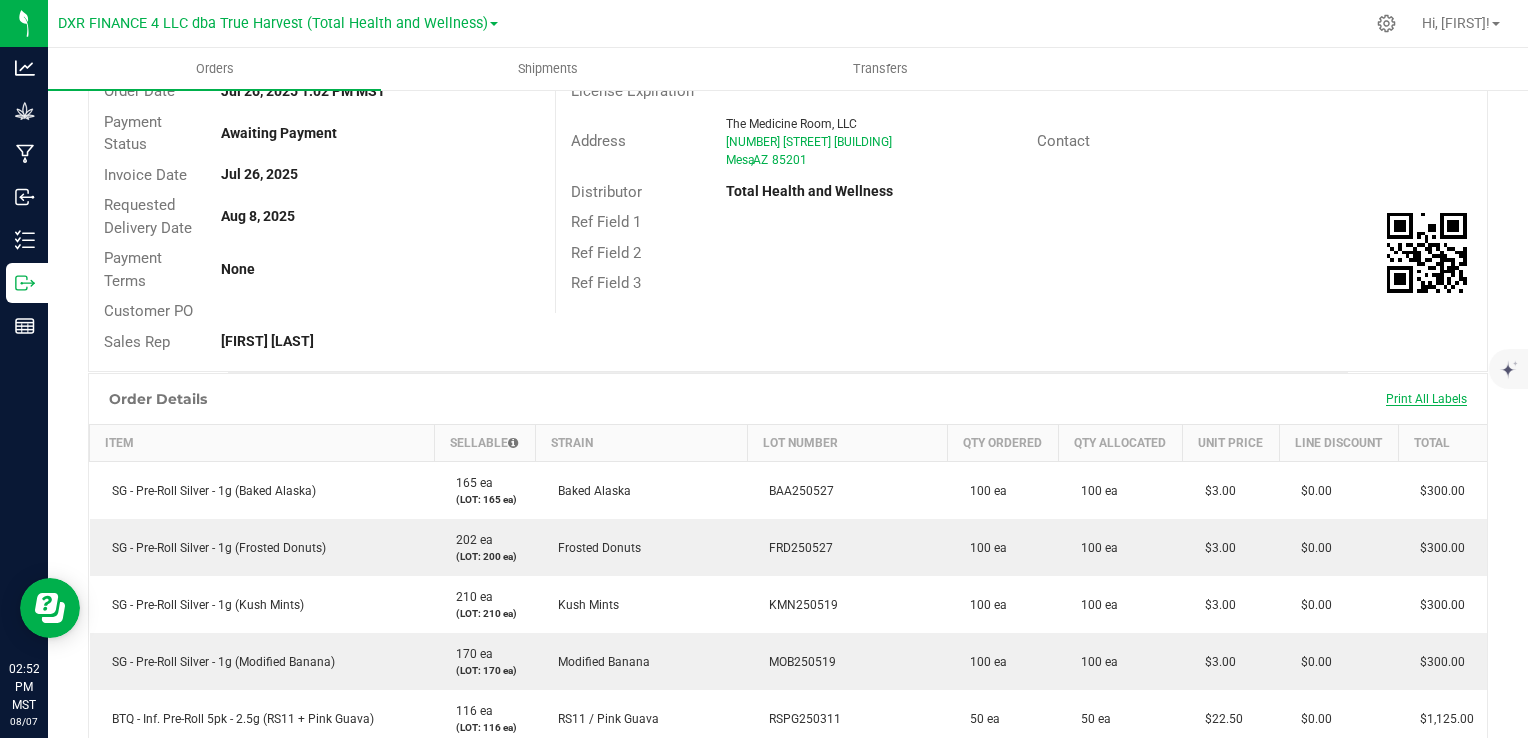 click on "Print All Labels" at bounding box center (1426, 399) 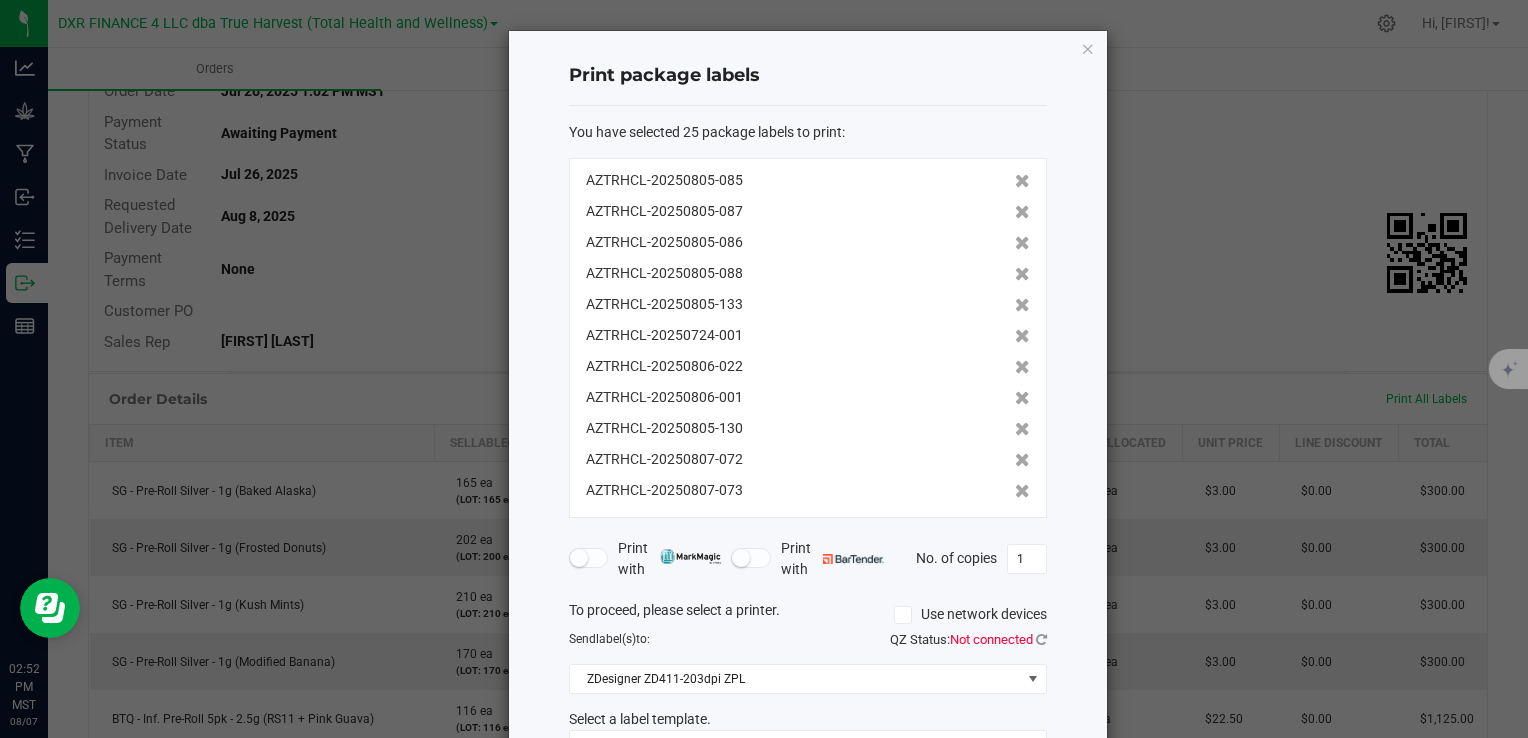 scroll, scrollTop: 432, scrollLeft: 0, axis: vertical 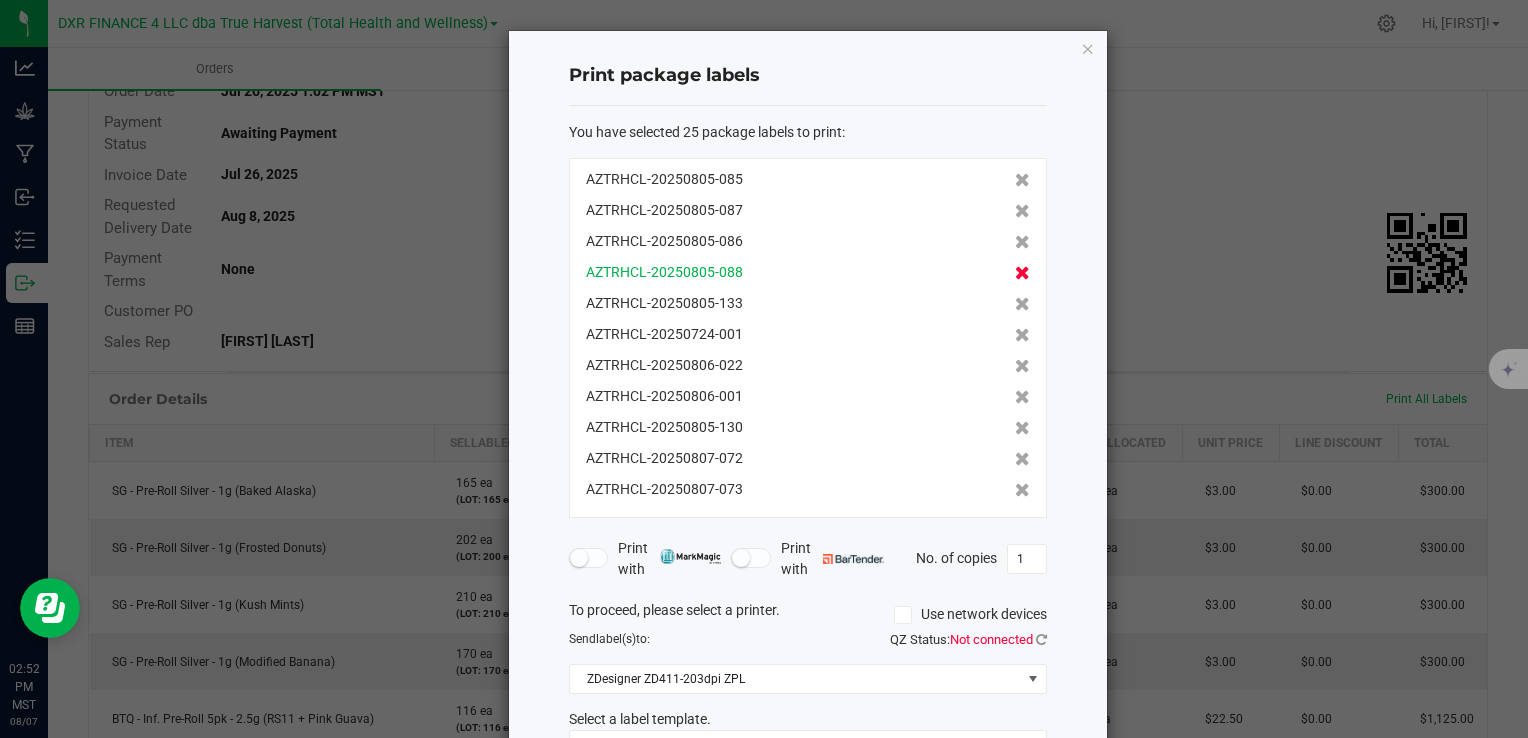 click 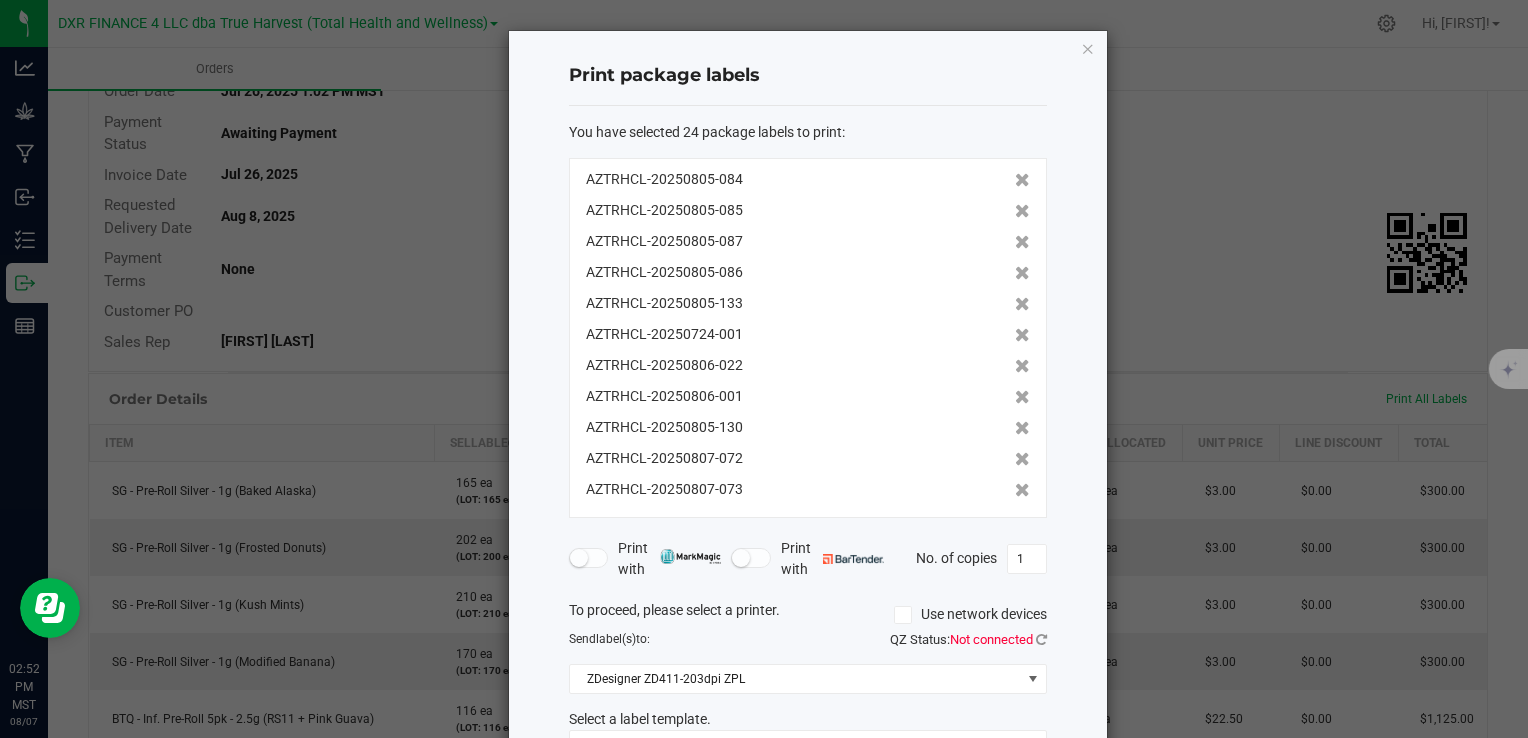 click 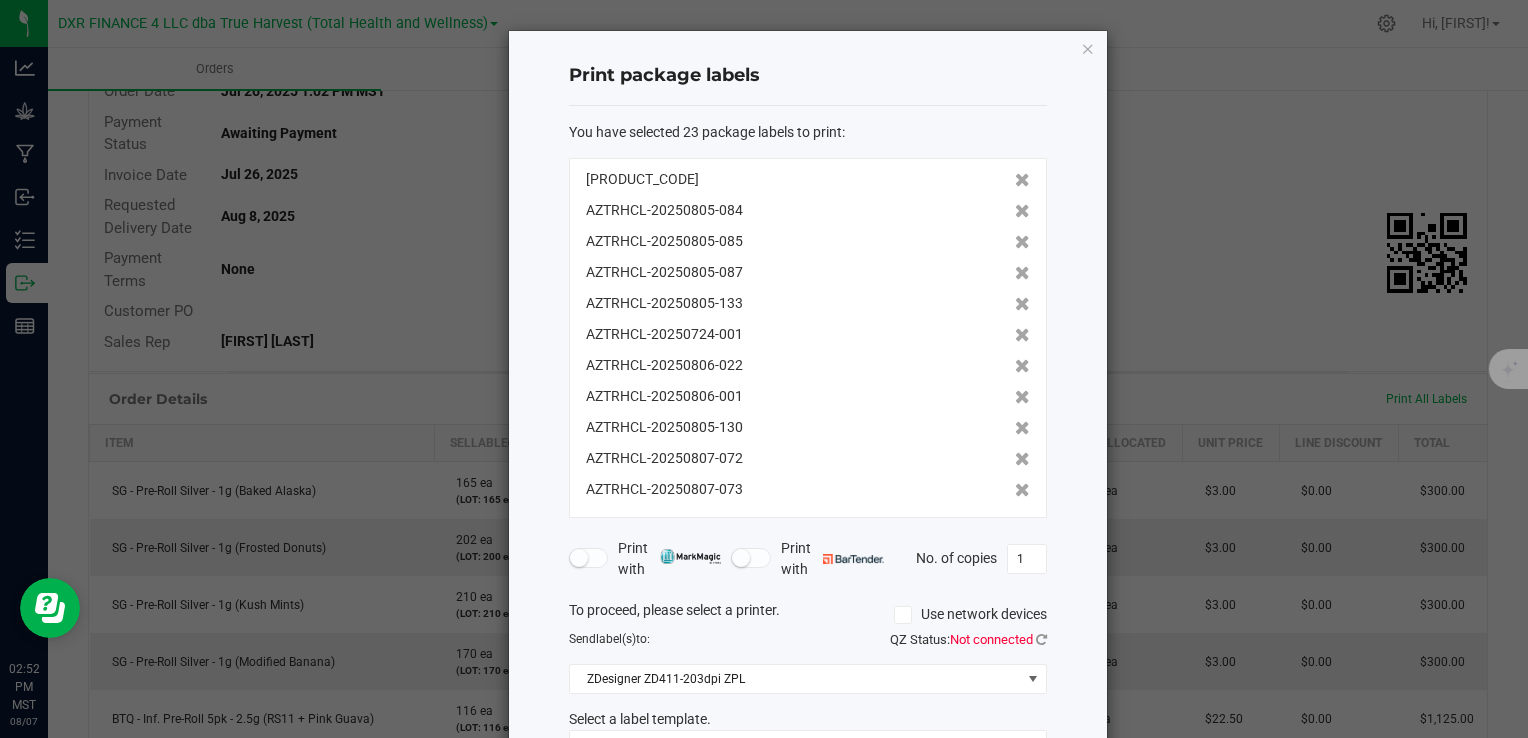 click 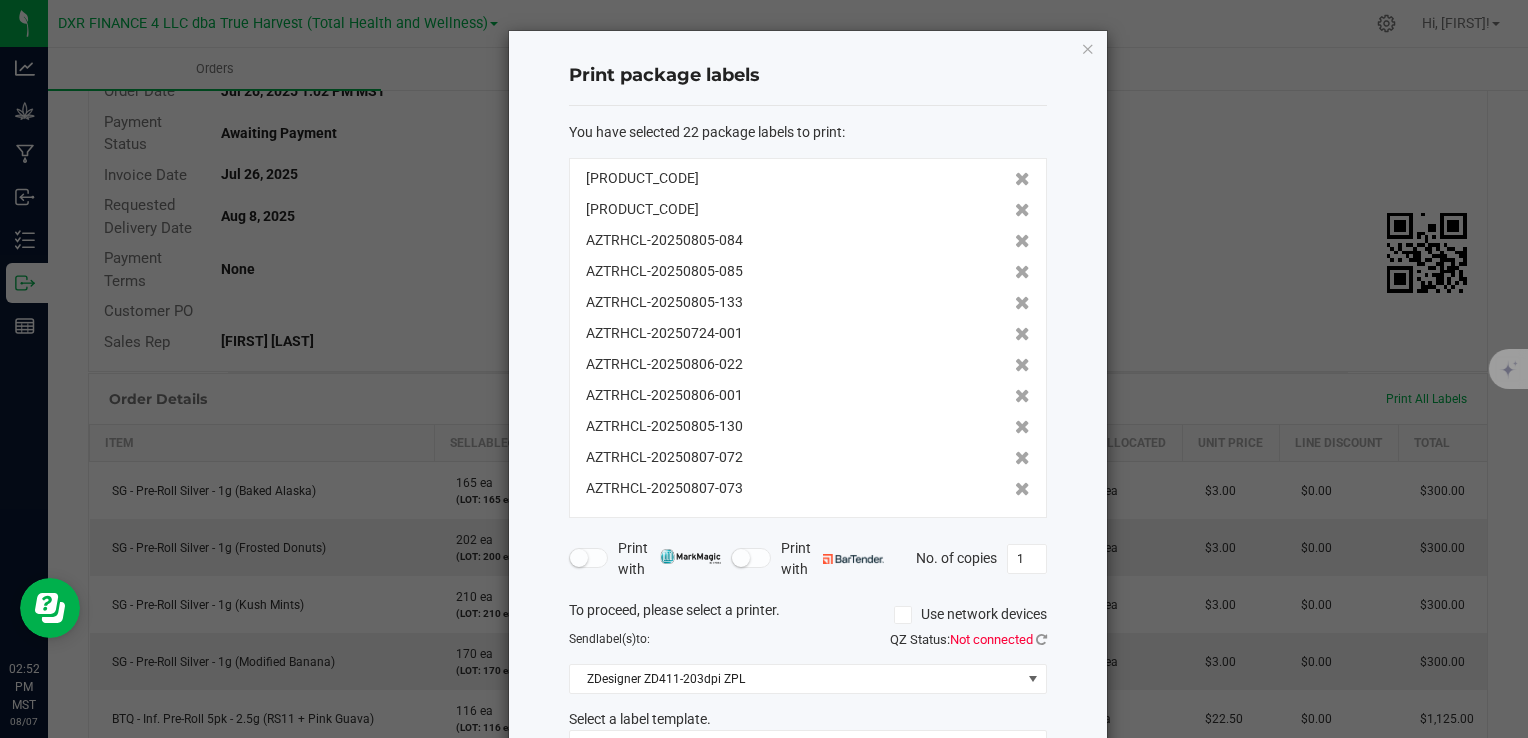click 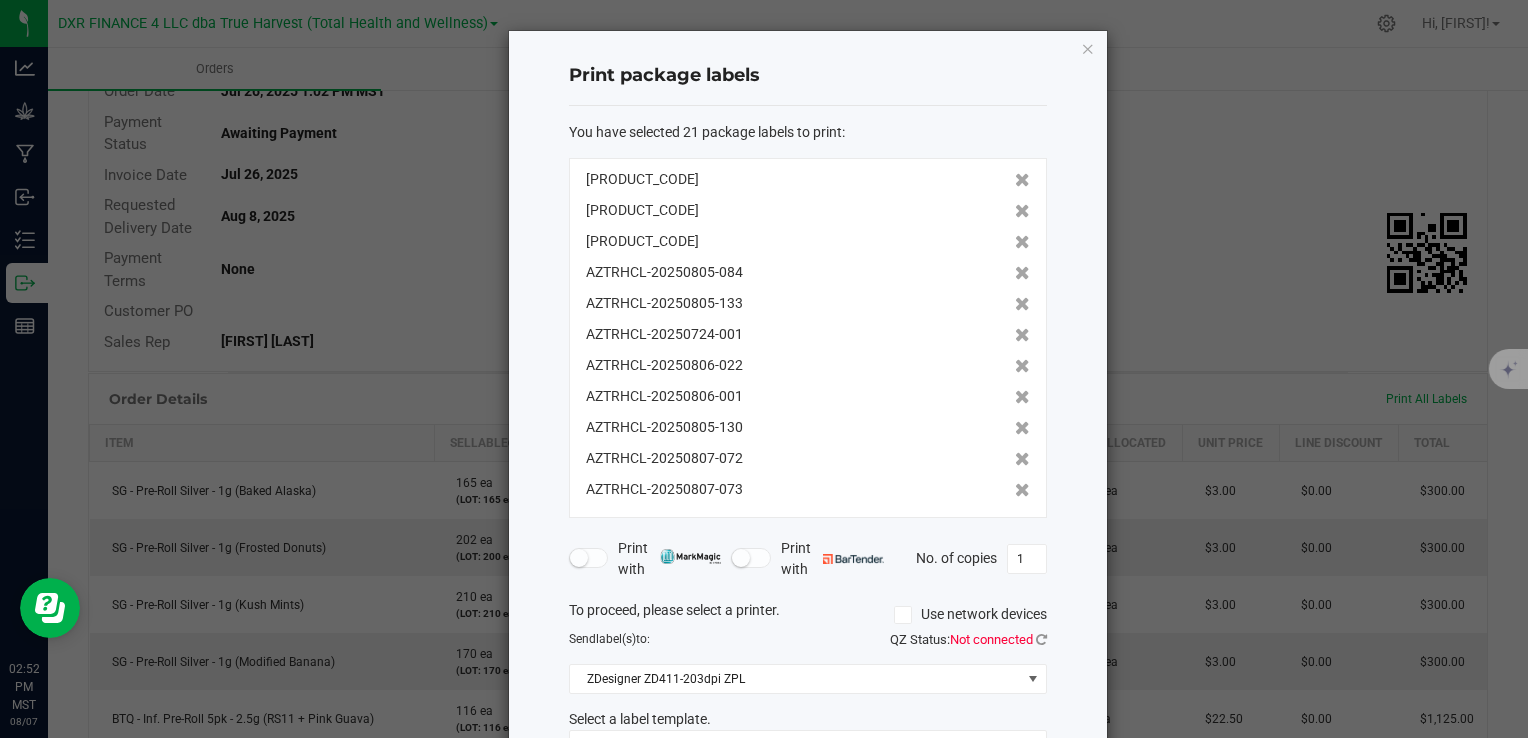 click 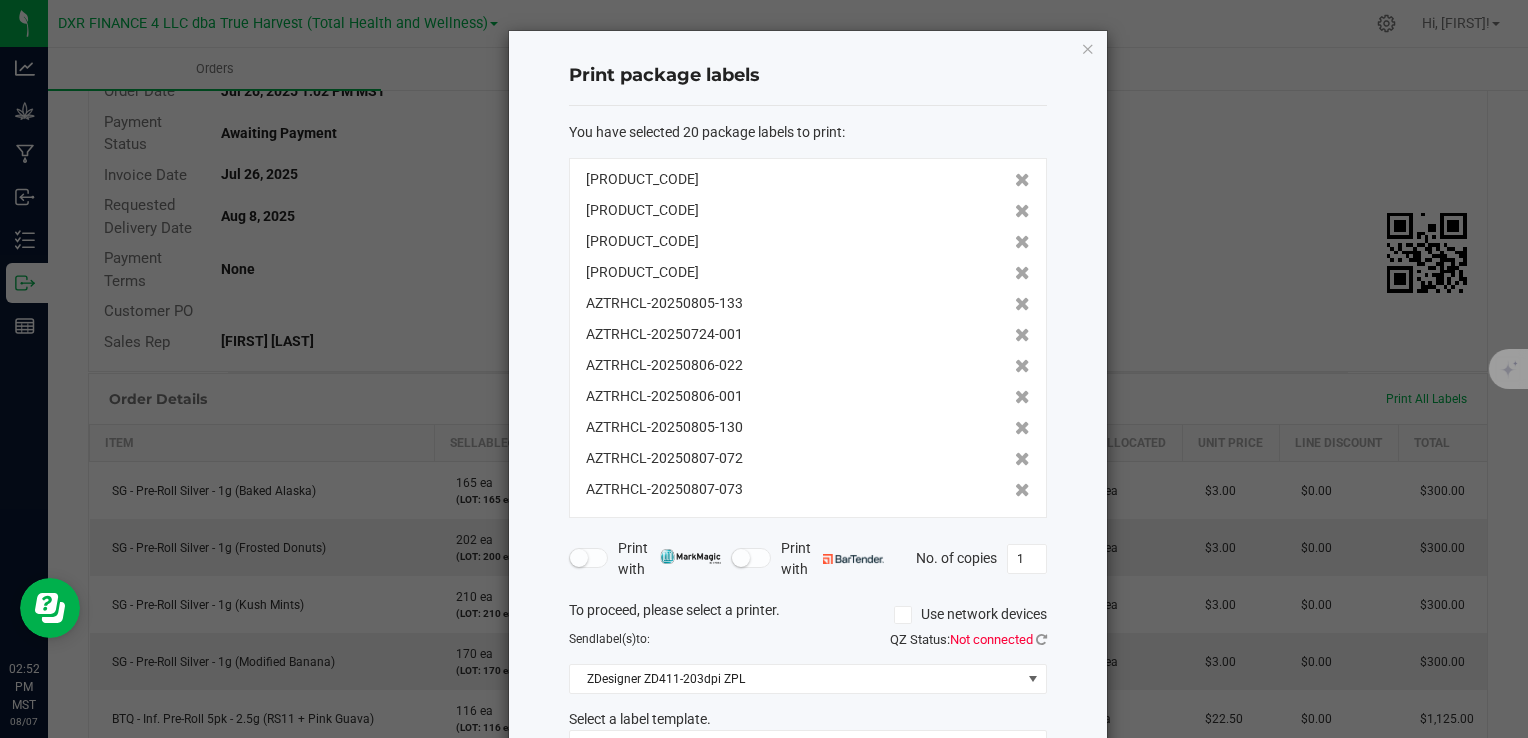 click 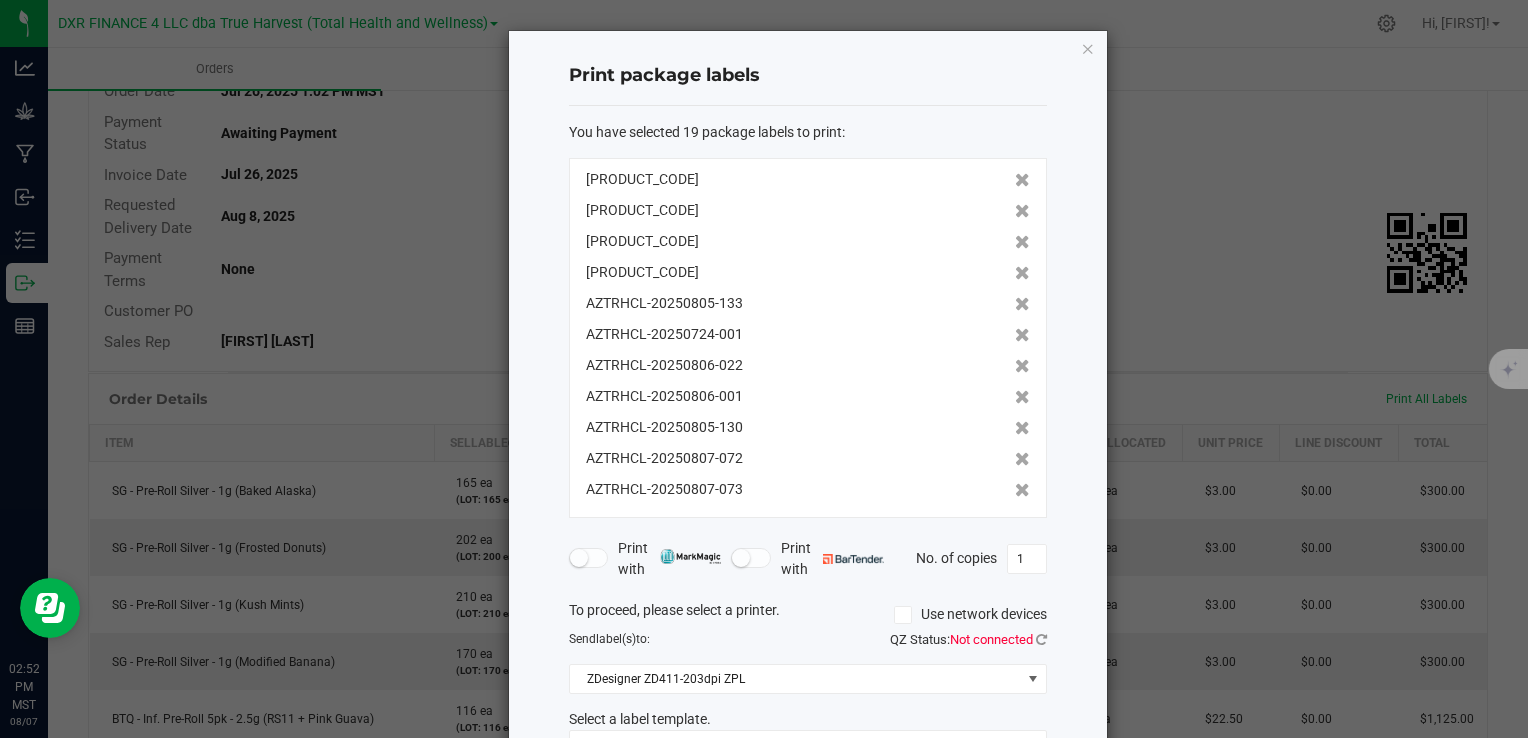 click 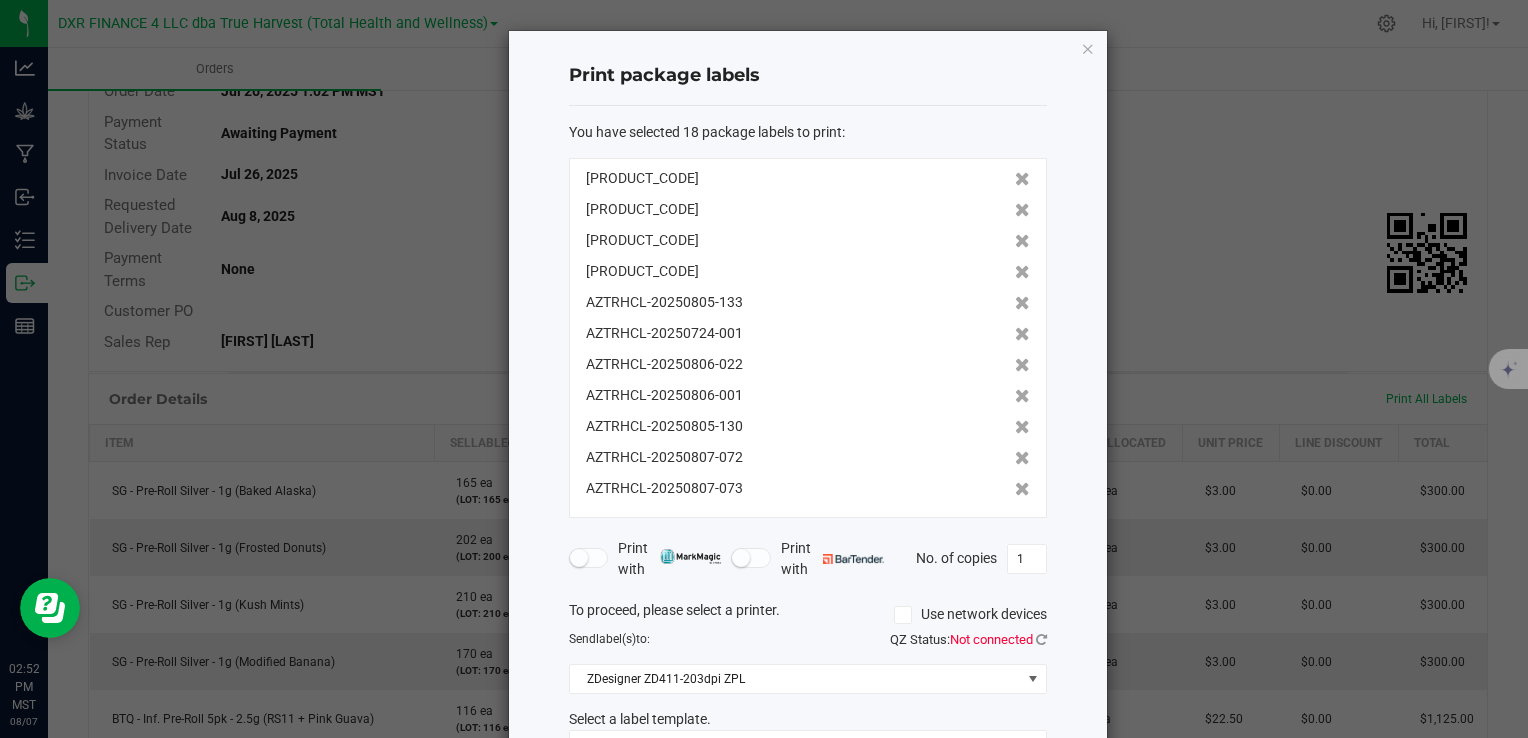click 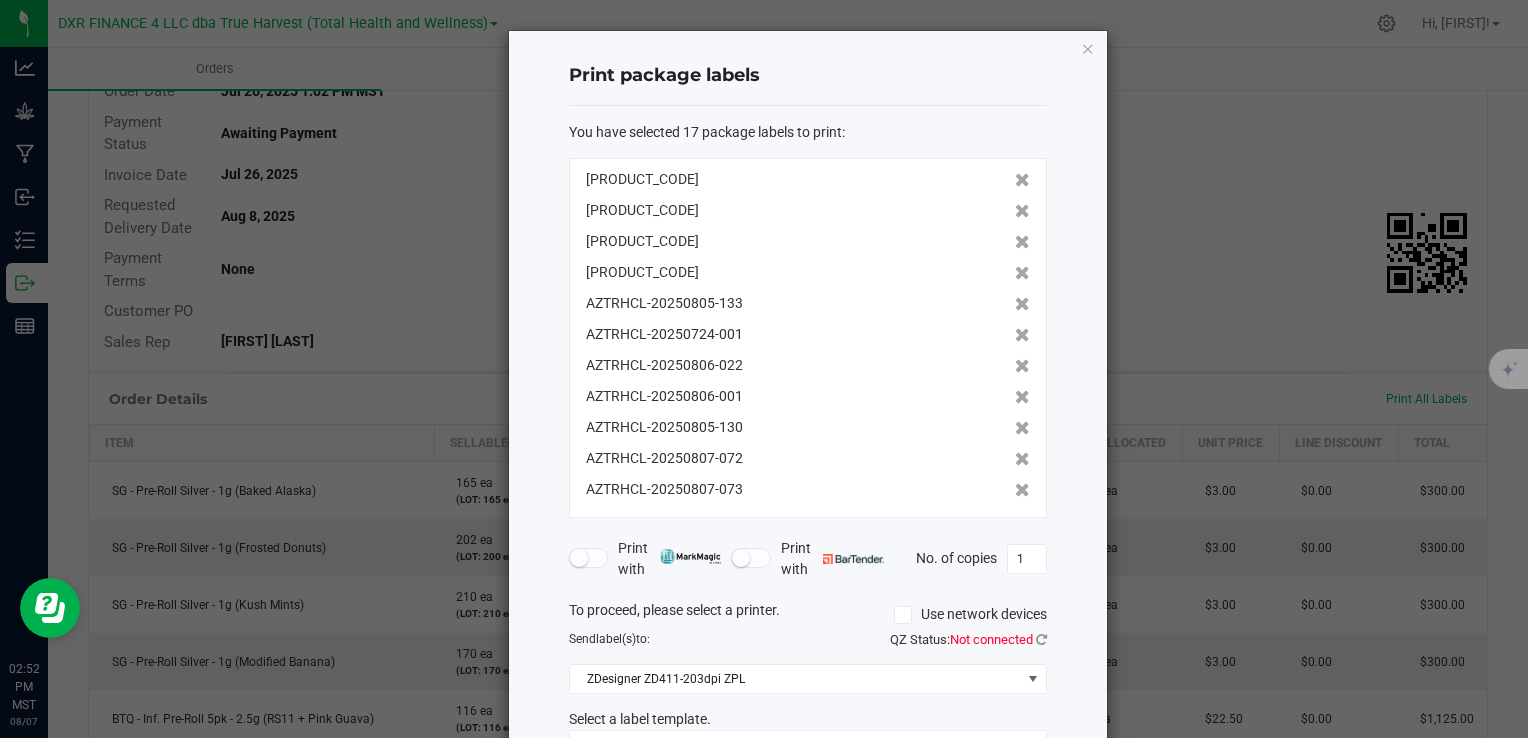 click 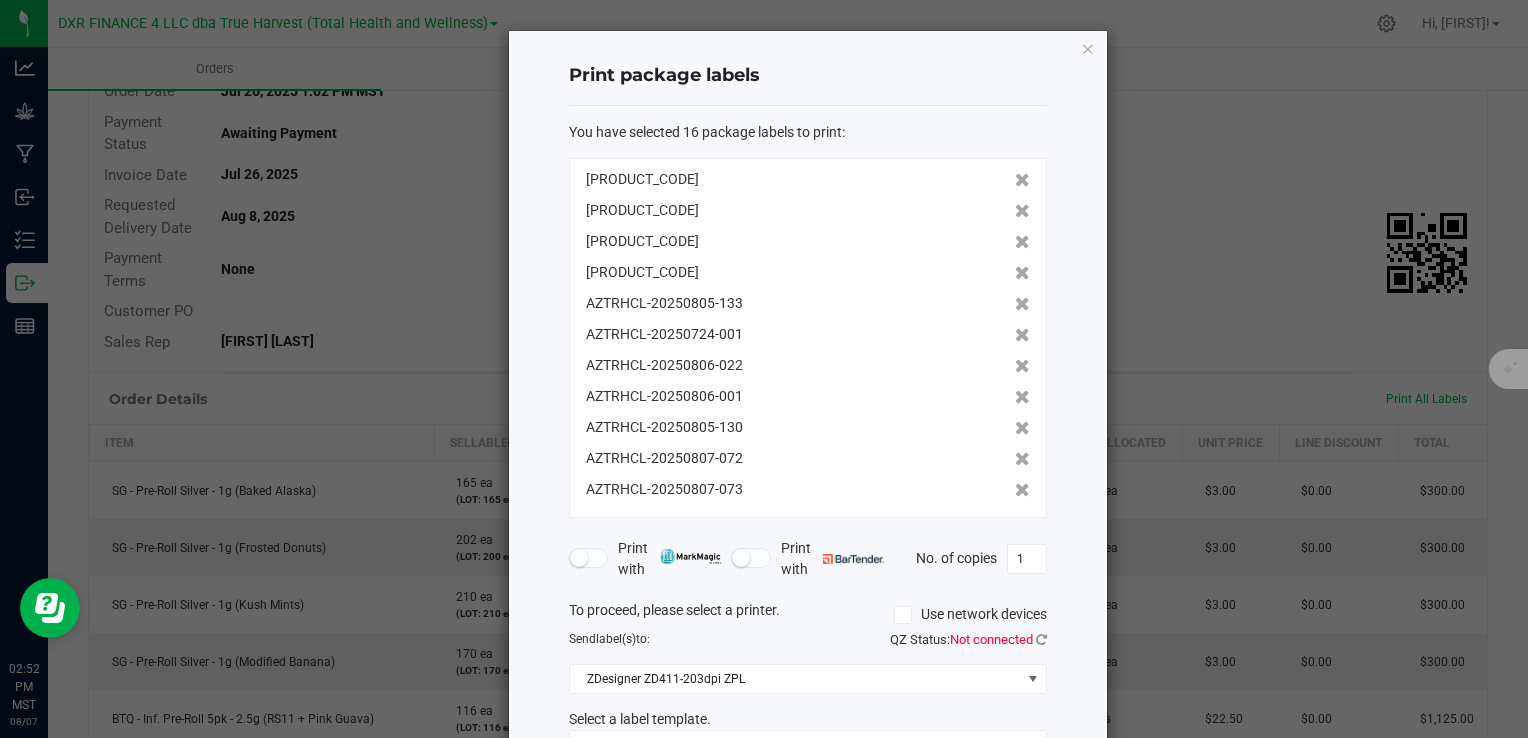 click 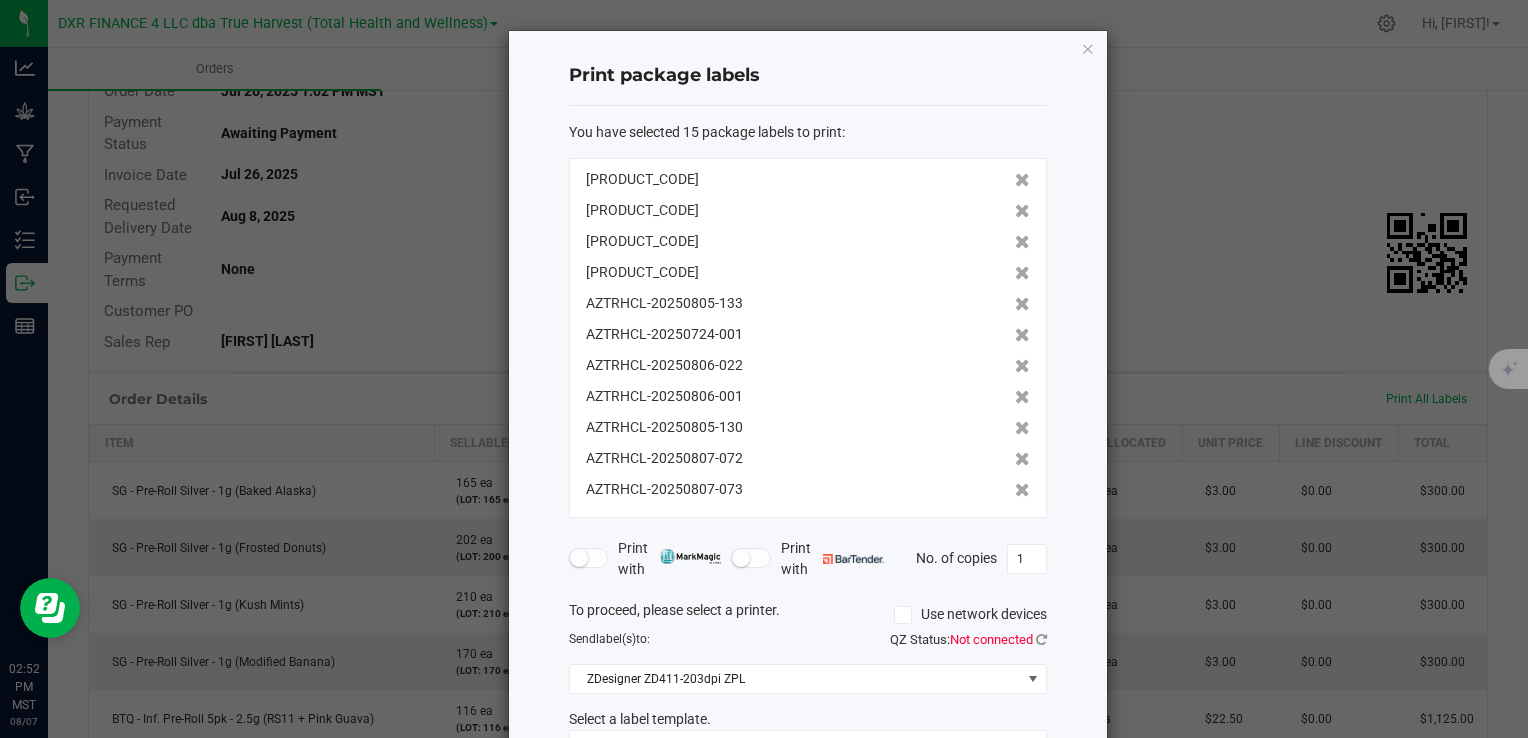 click 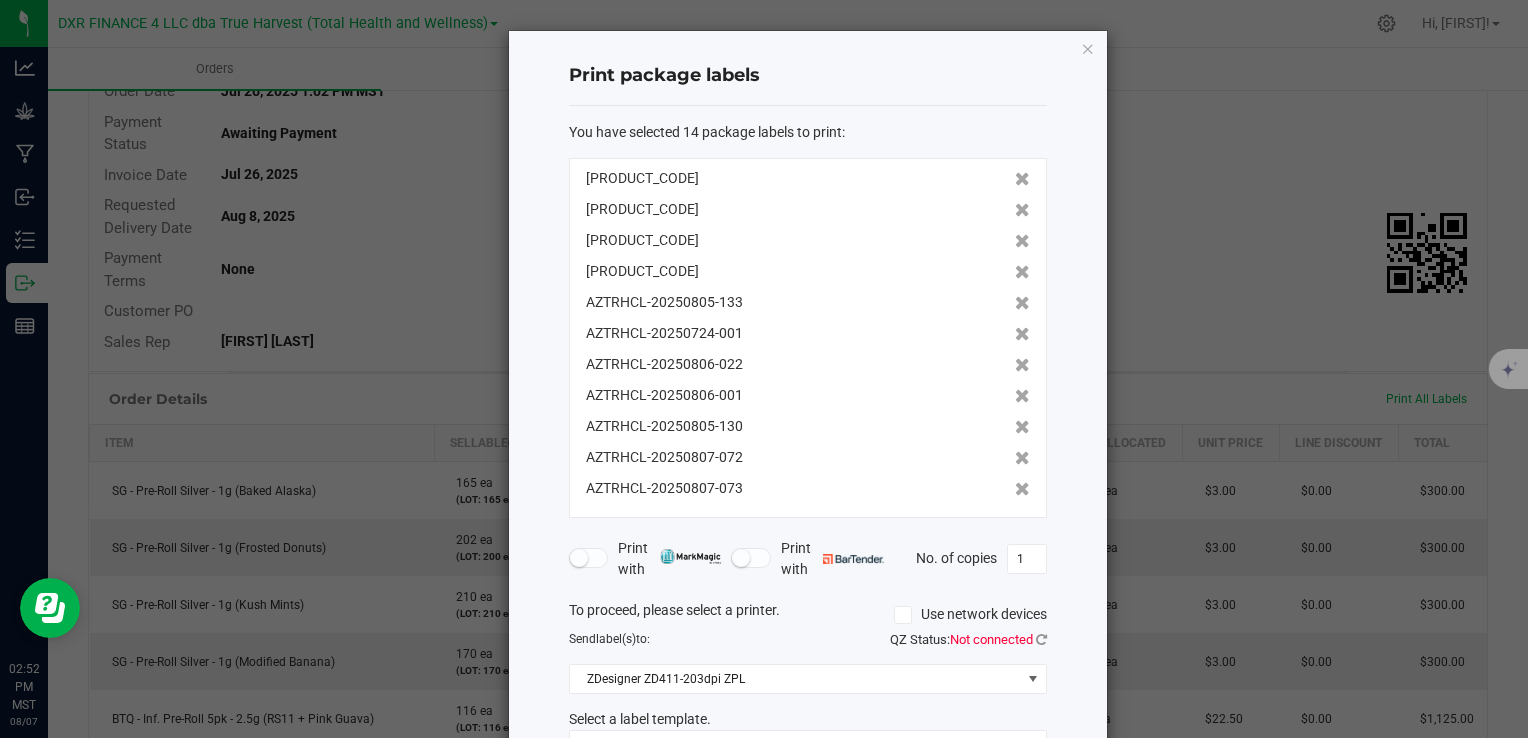 click 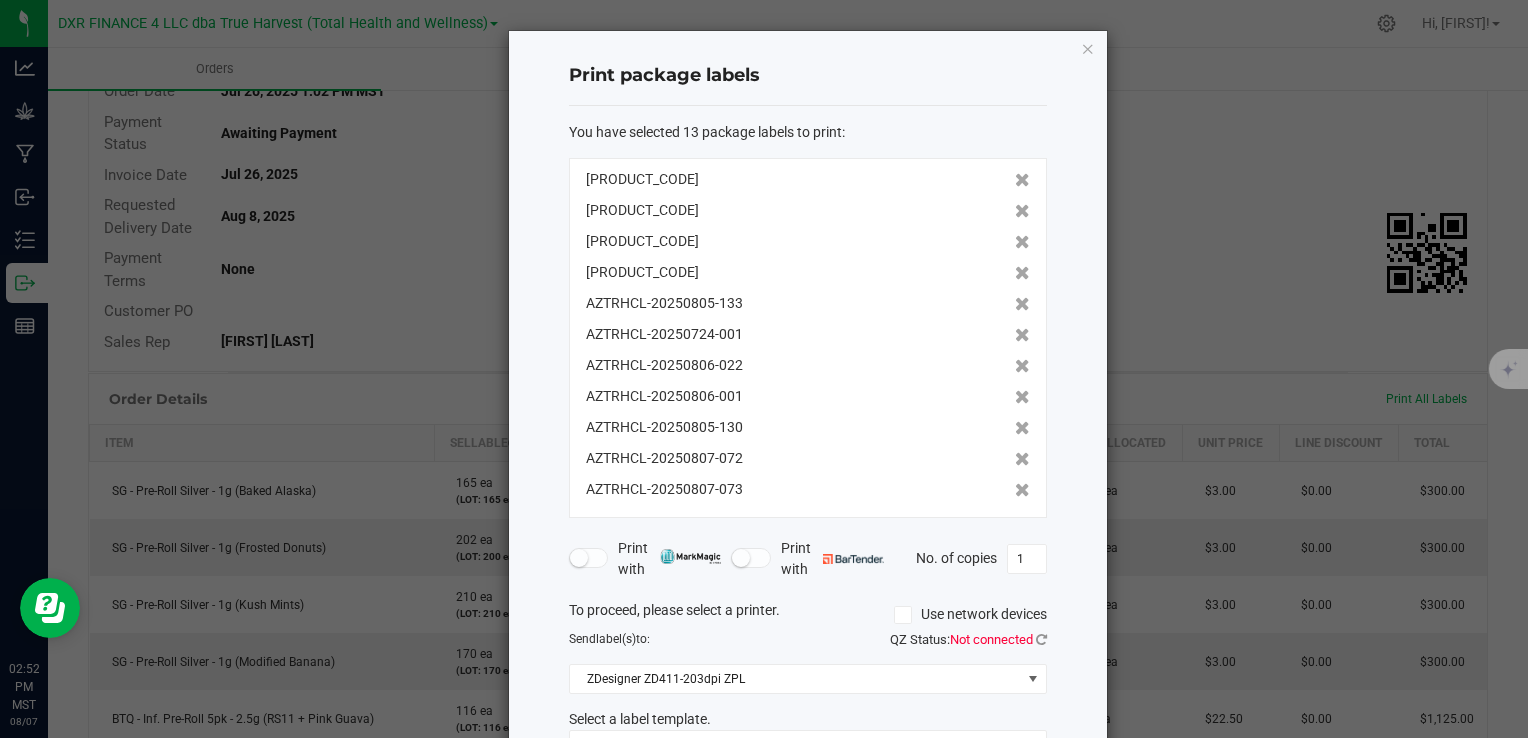 click 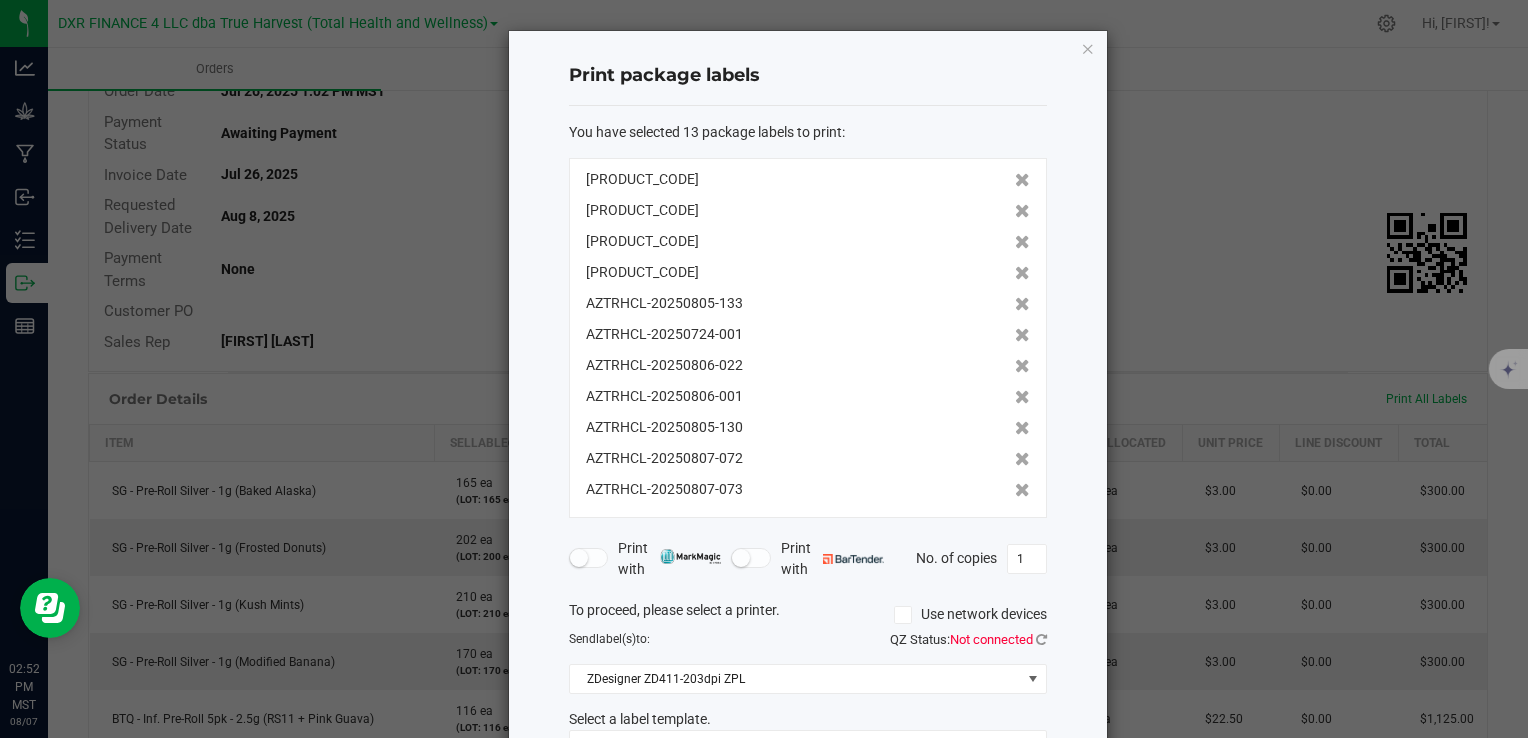 scroll, scrollTop: 29, scrollLeft: 0, axis: vertical 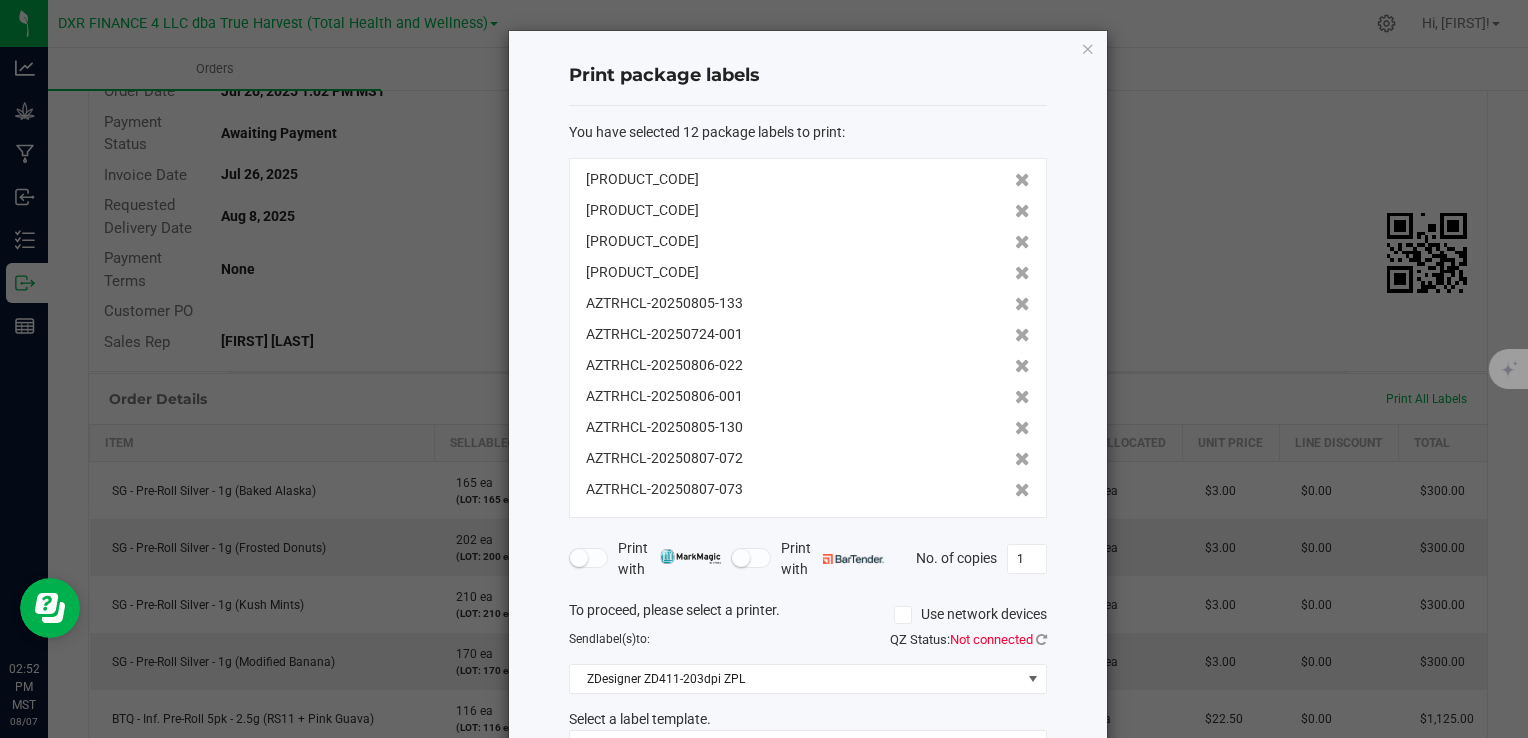 click 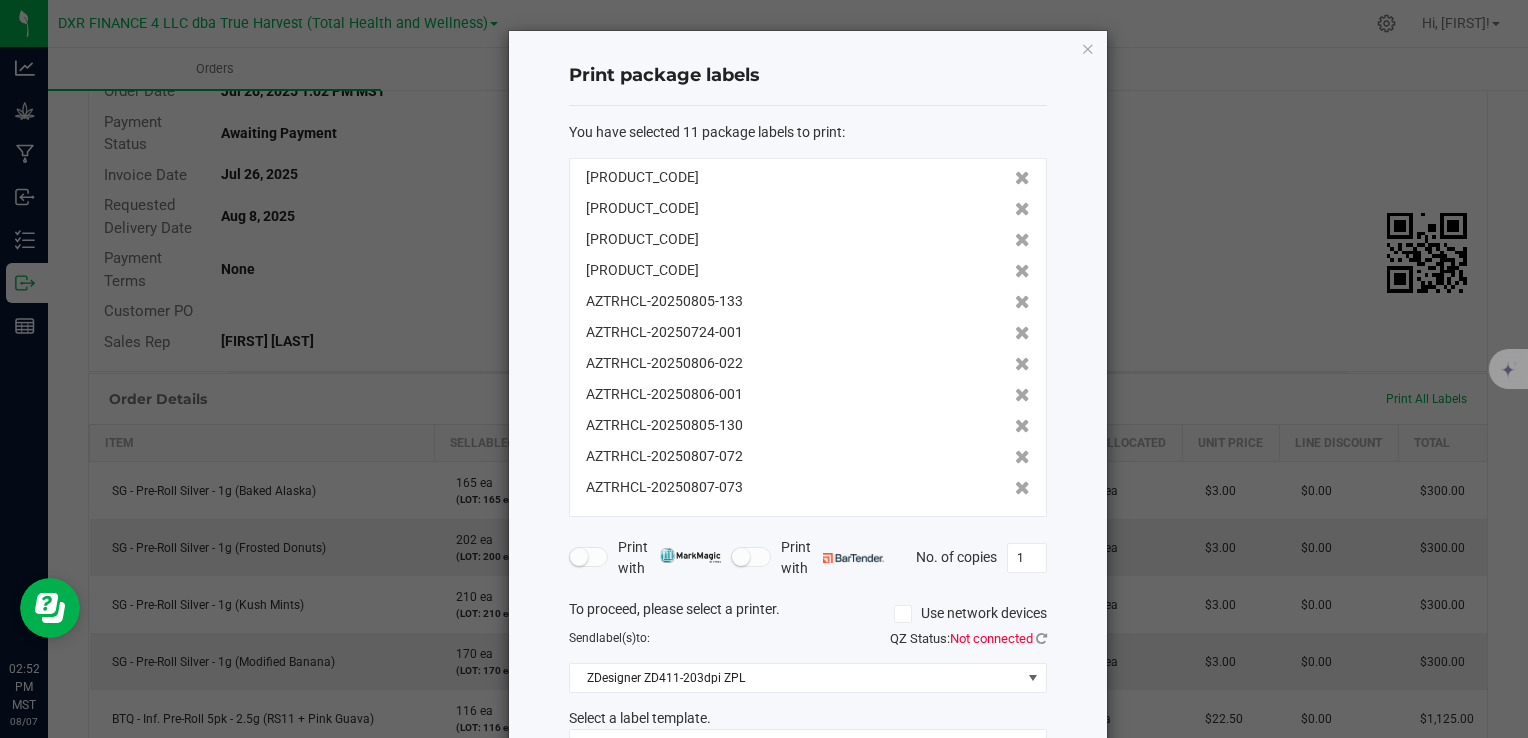 scroll, scrollTop: 0, scrollLeft: 0, axis: both 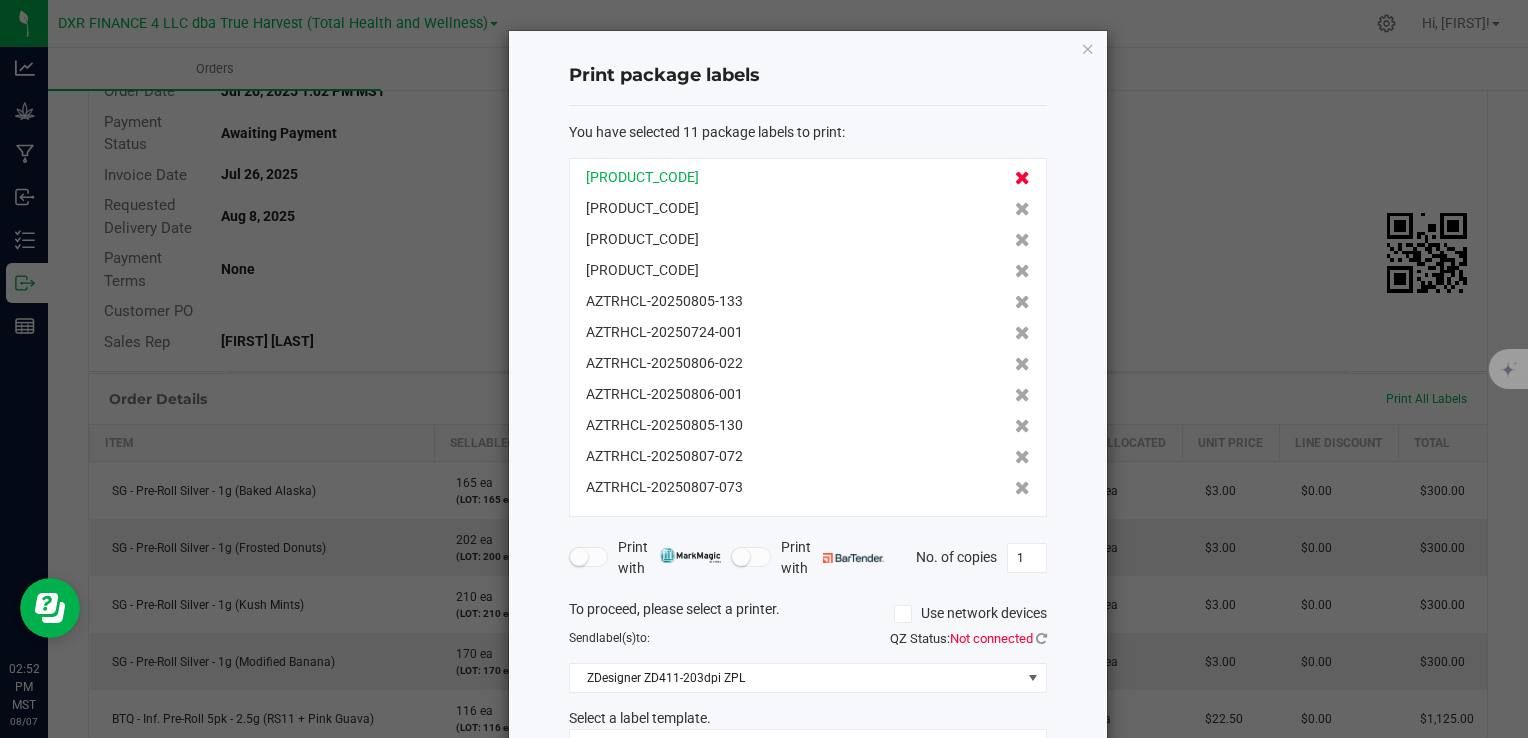 click 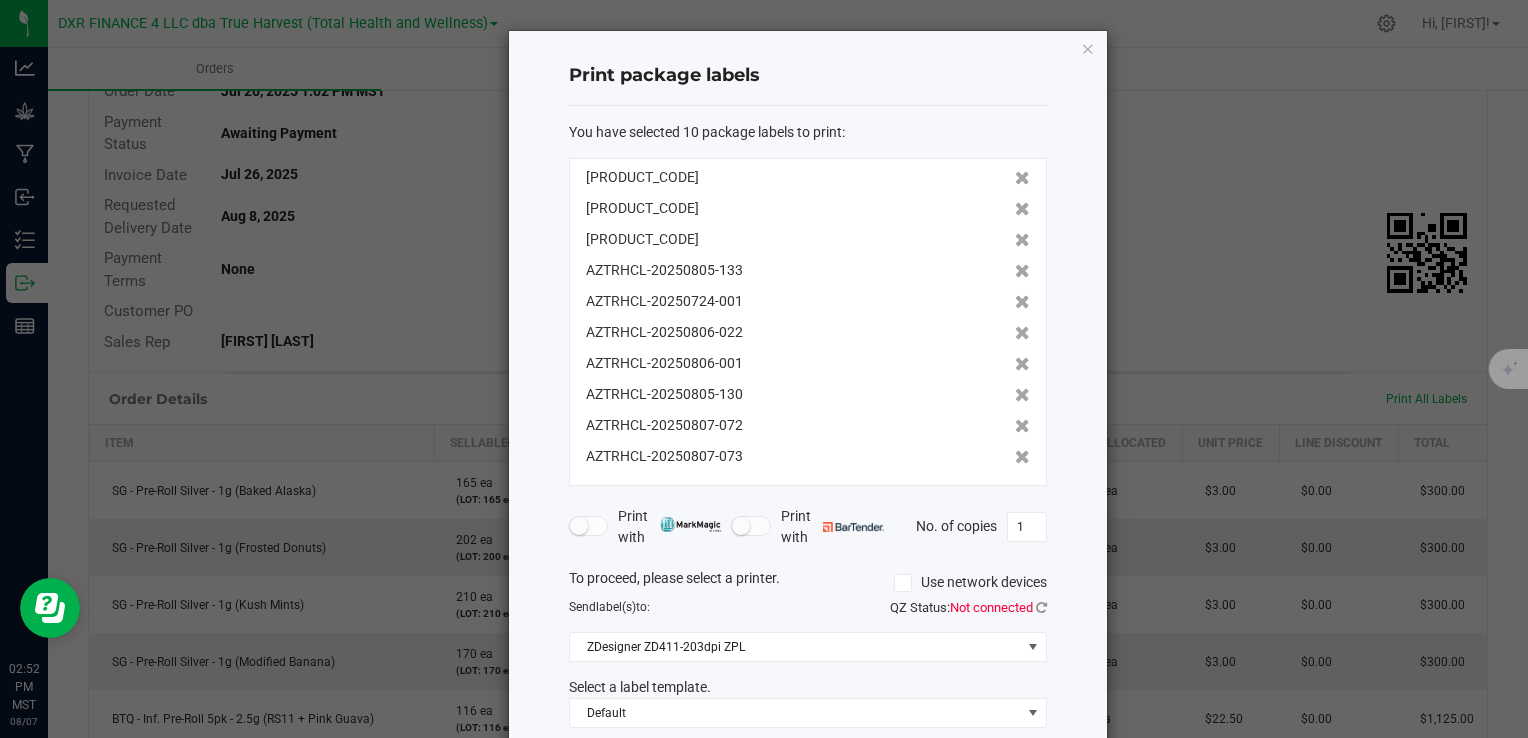 click 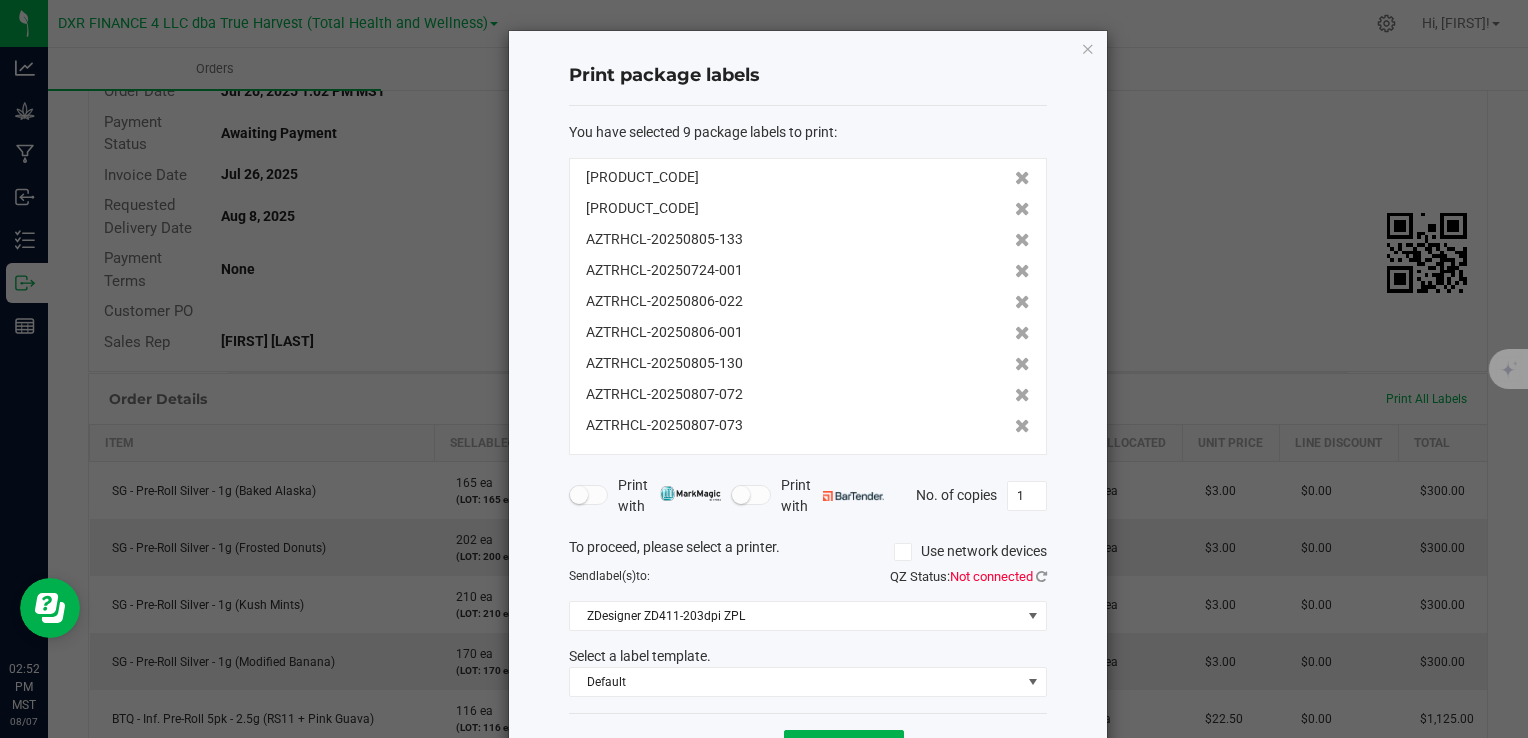 click 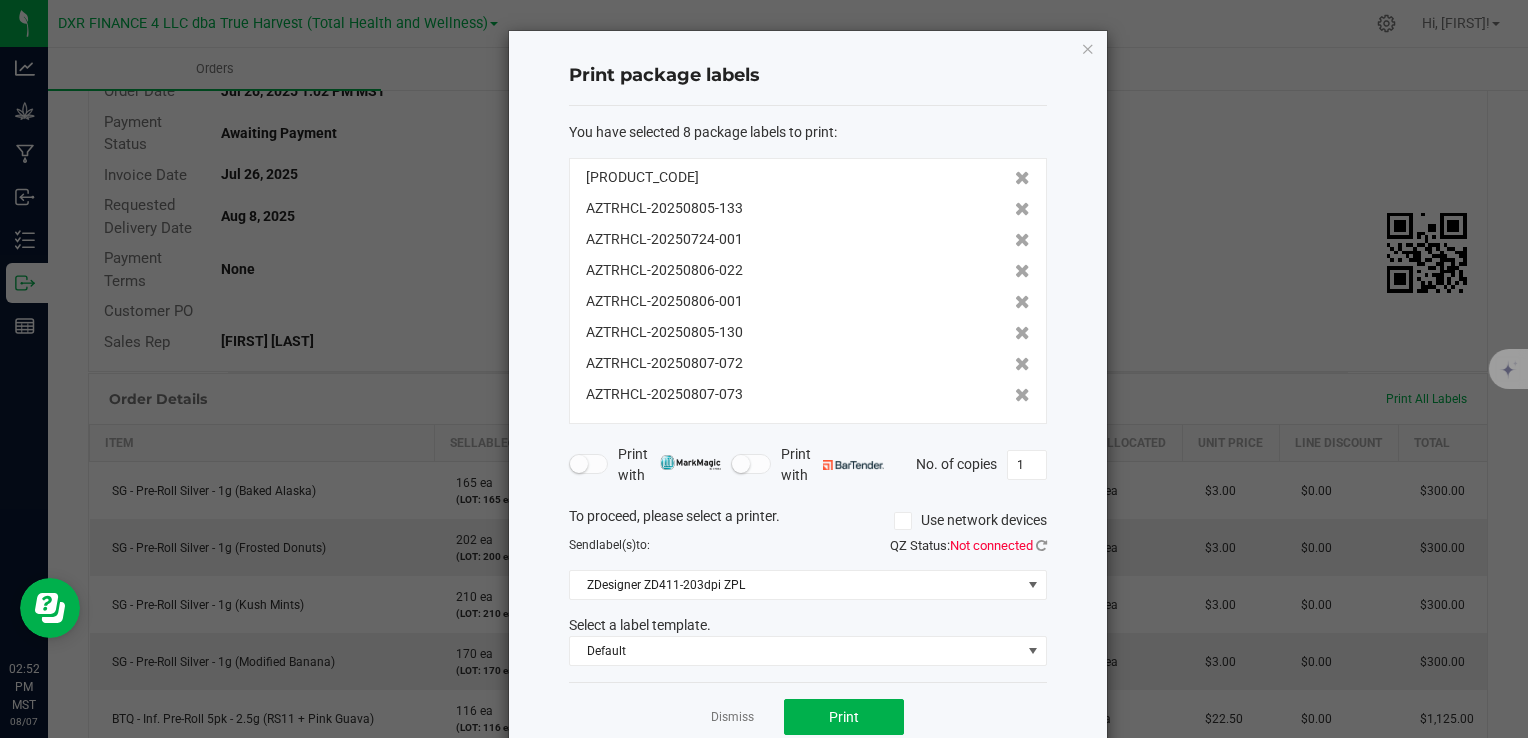 click 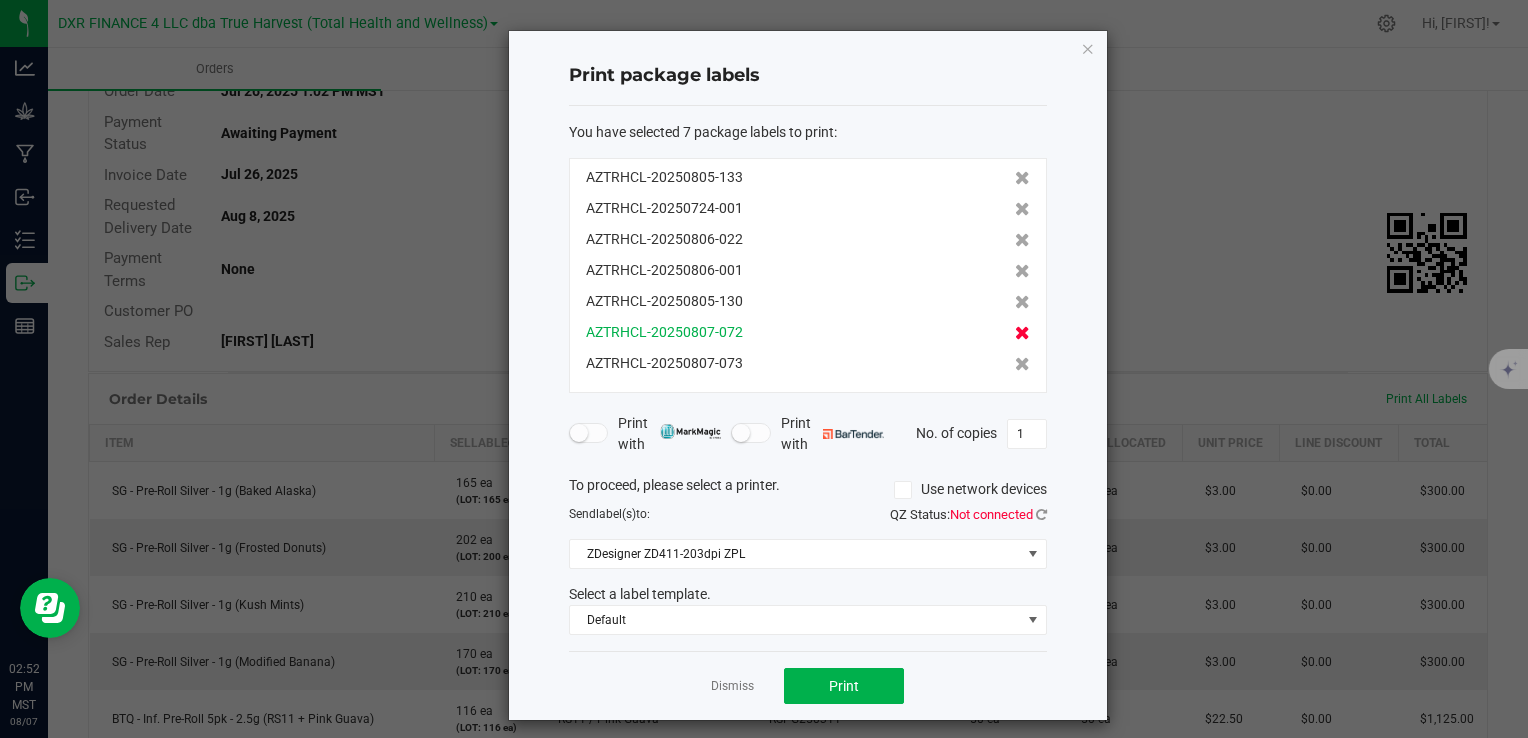 click 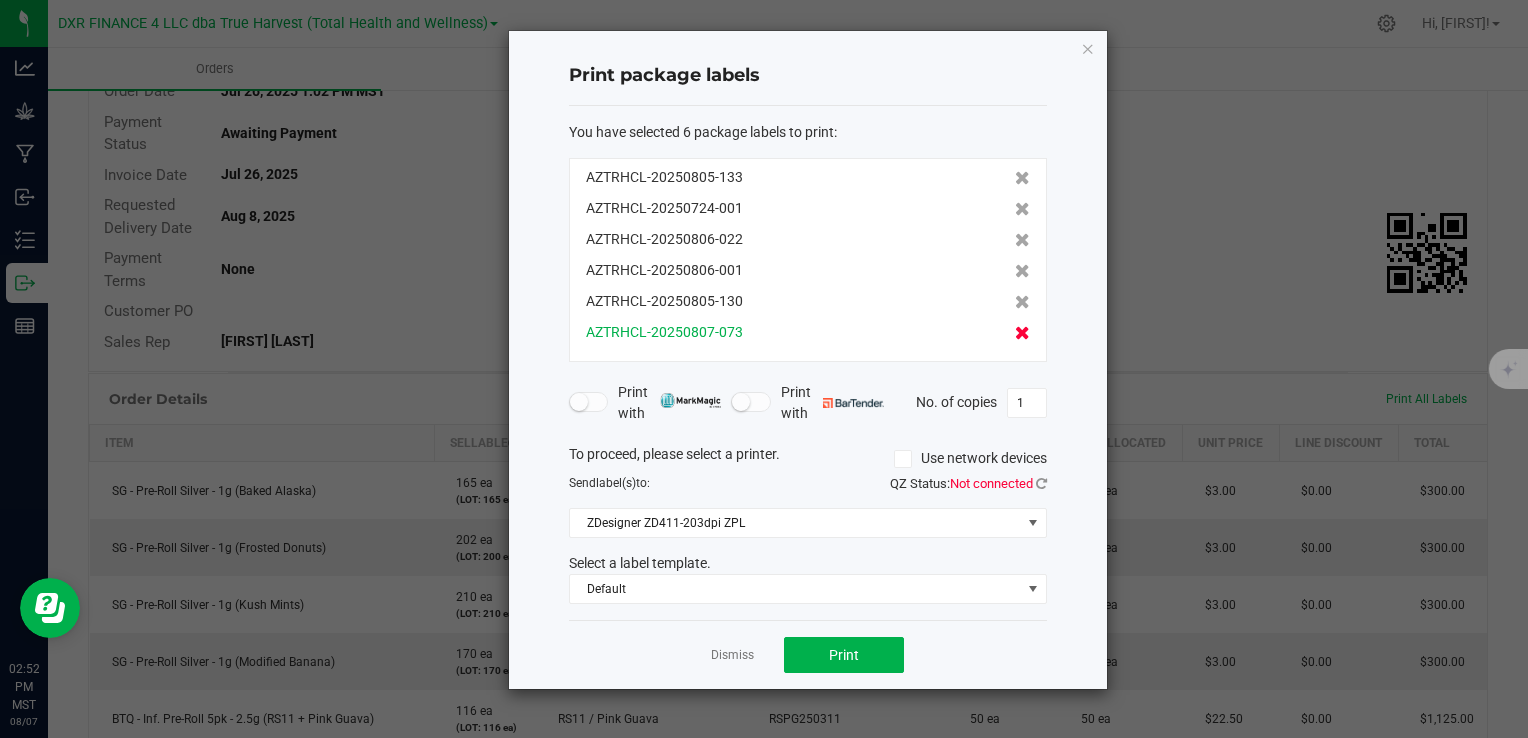 click 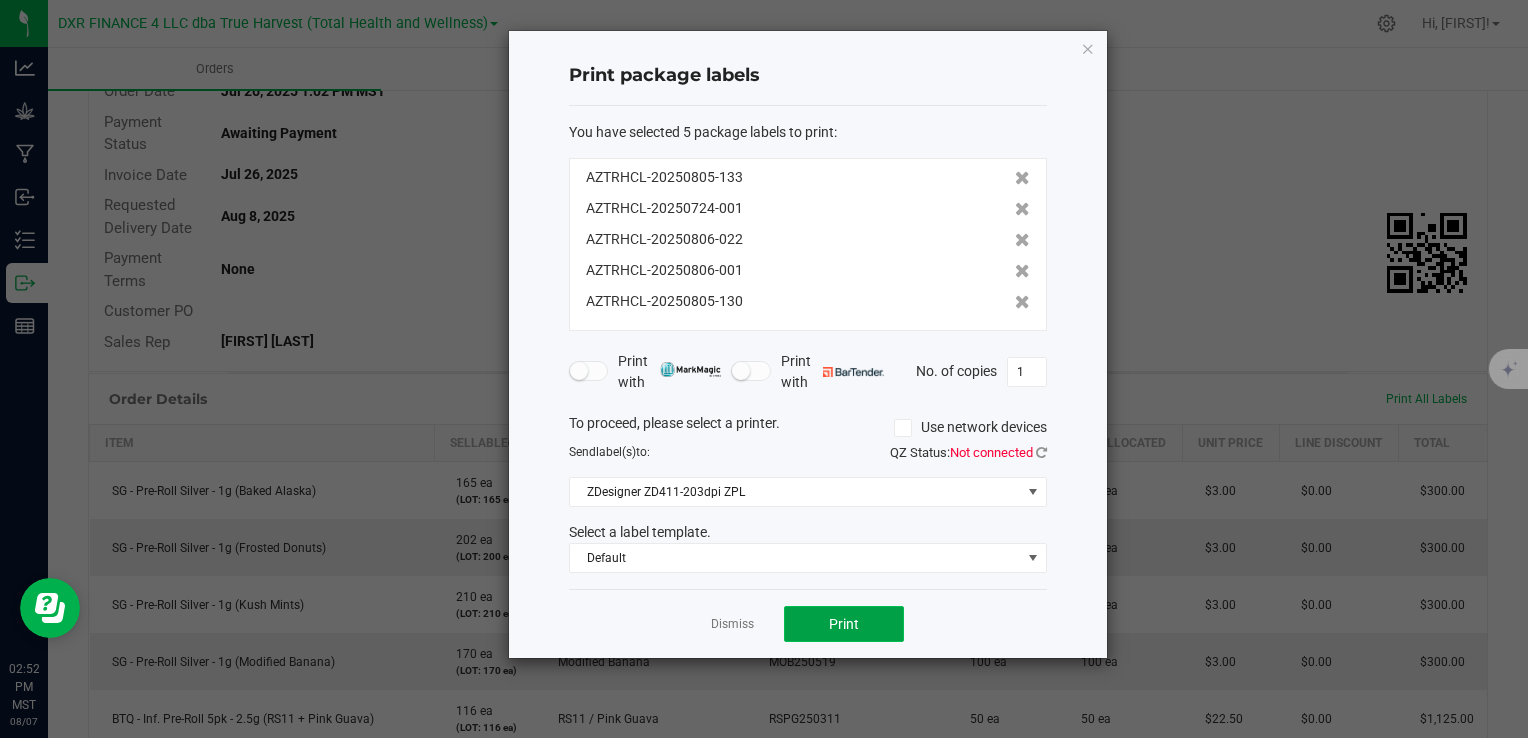 click on "Print" 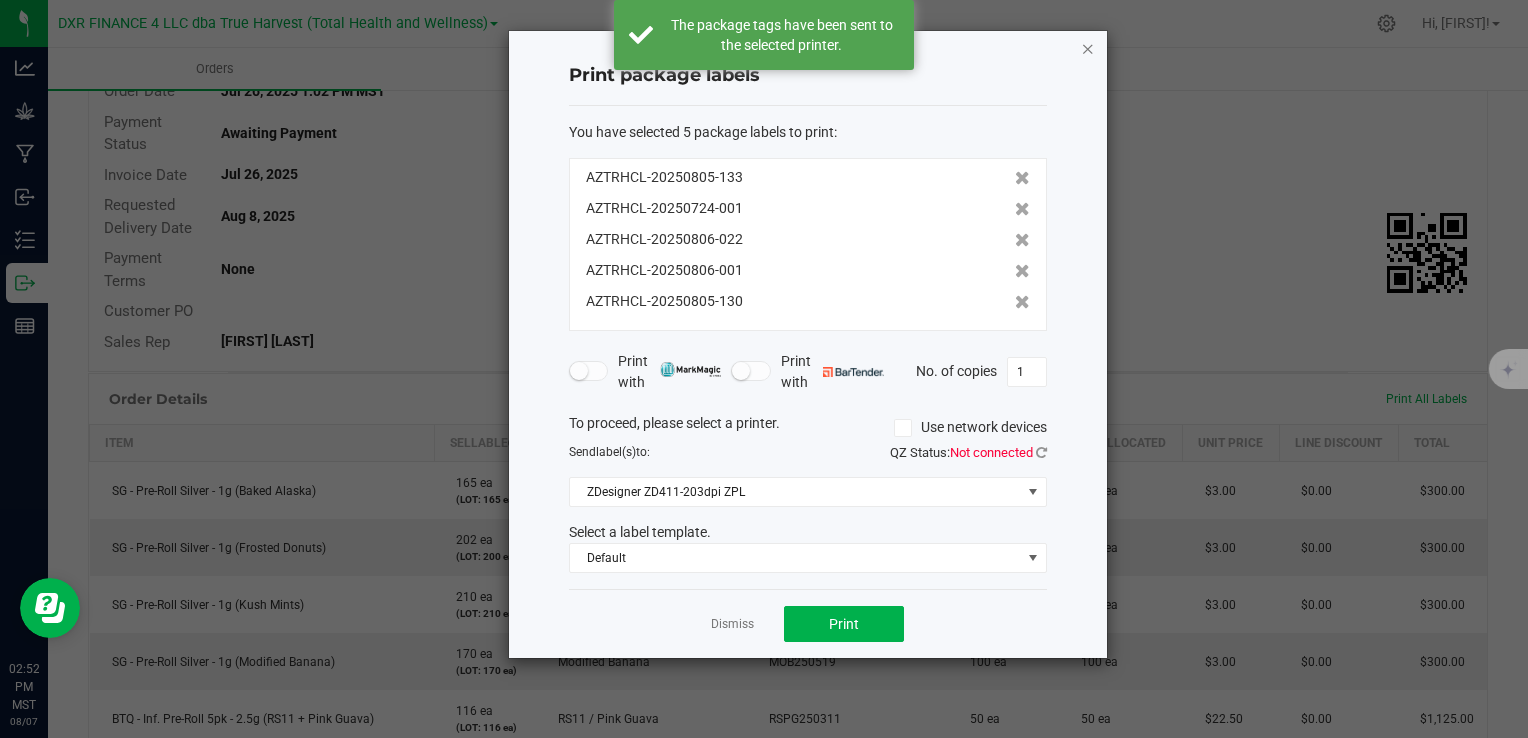 click 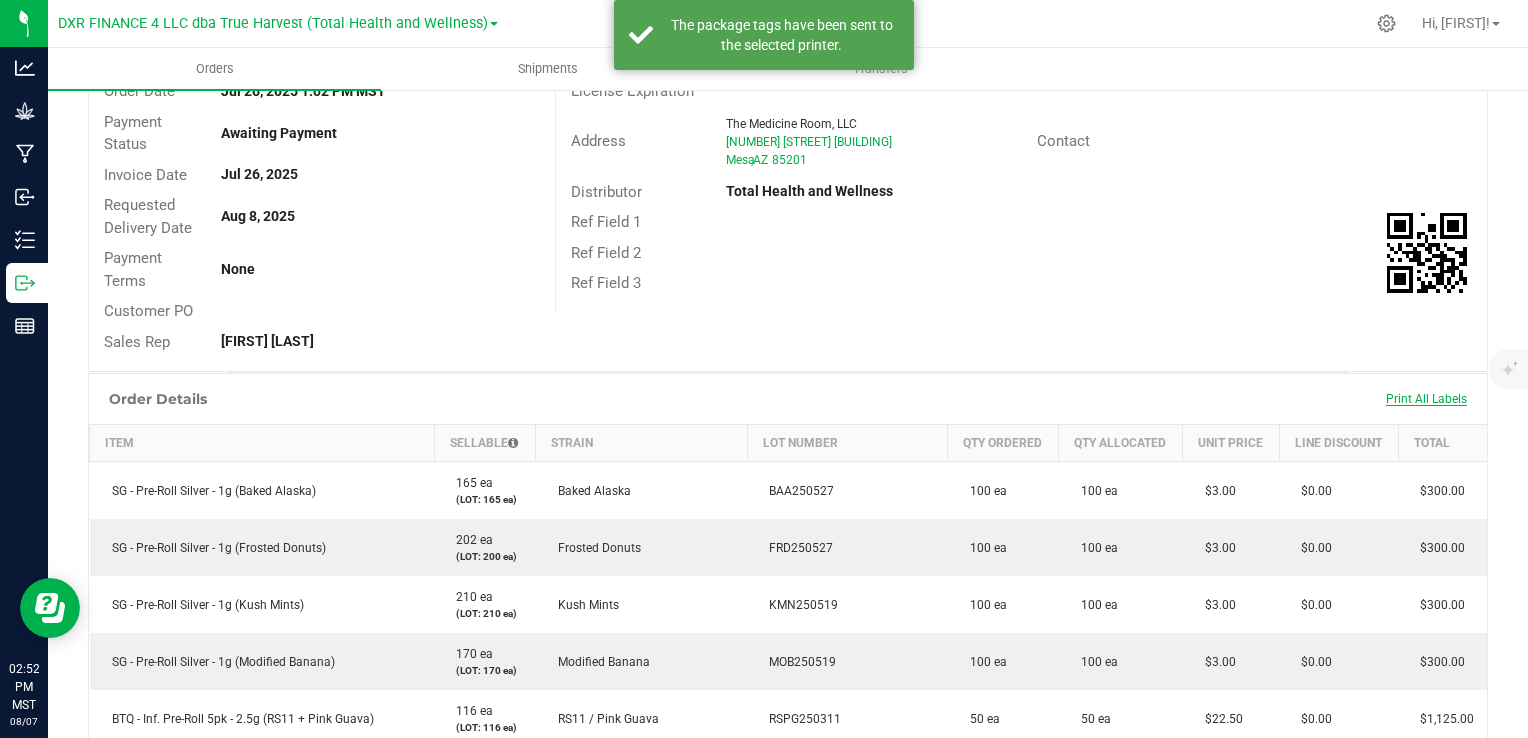 click on "Print All Labels" at bounding box center [1426, 399] 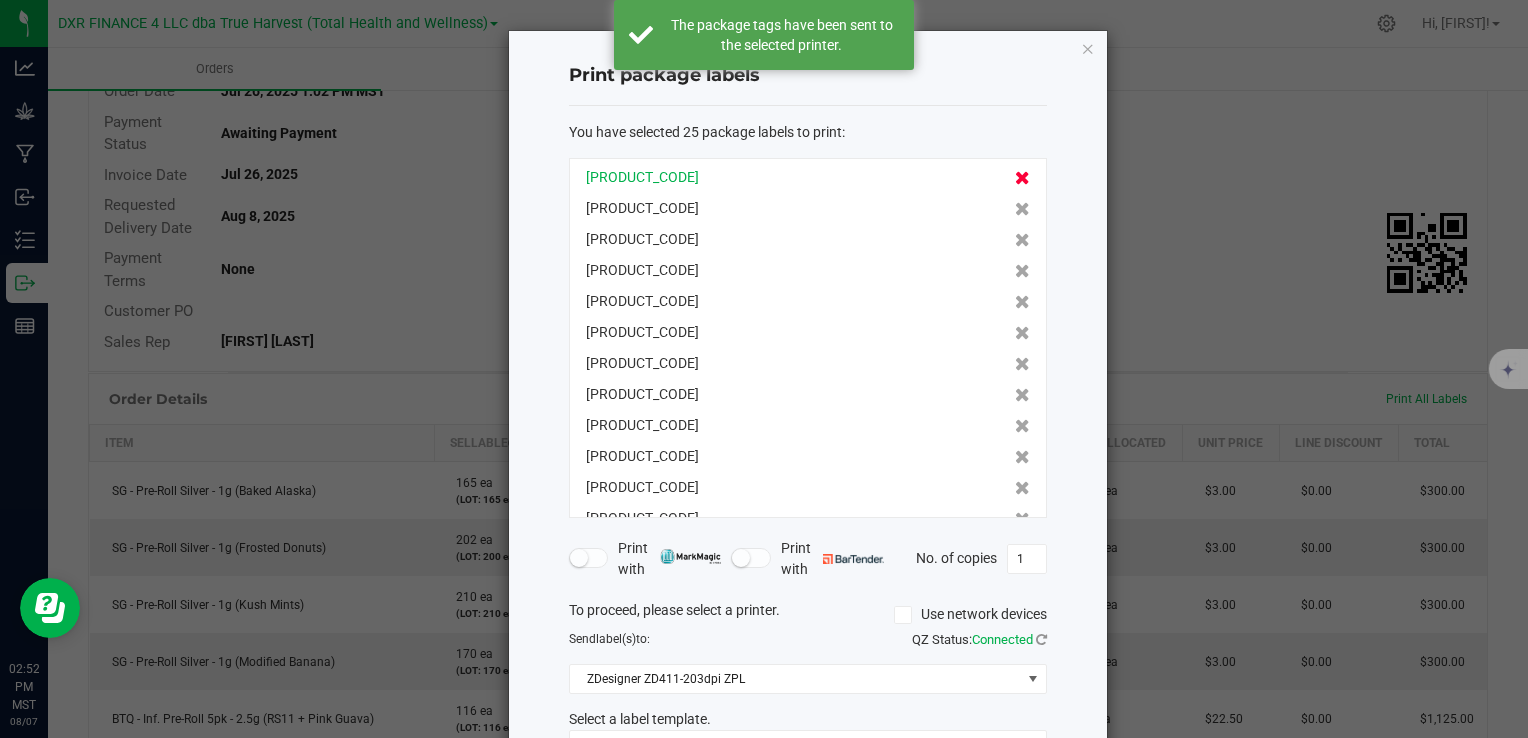 click 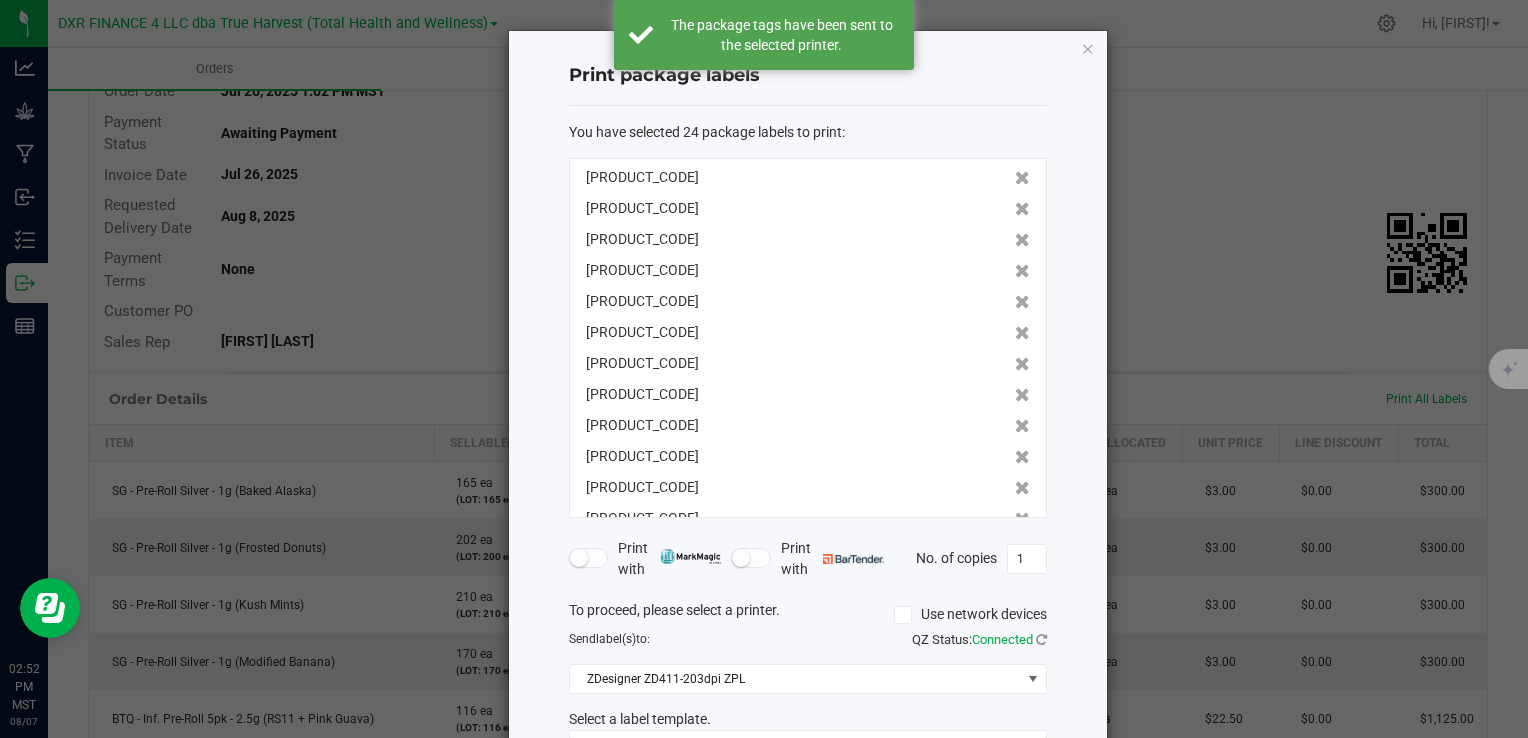 click 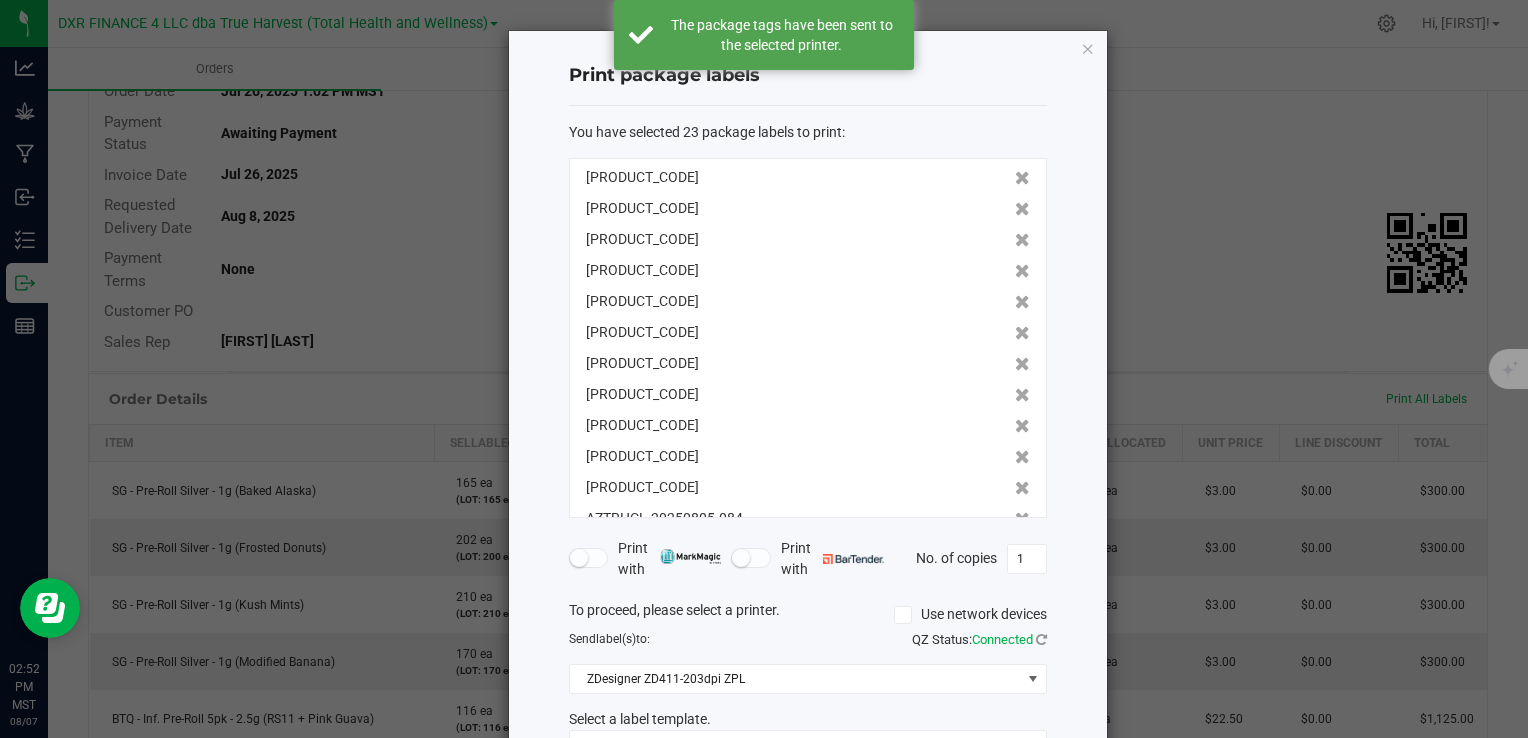 click 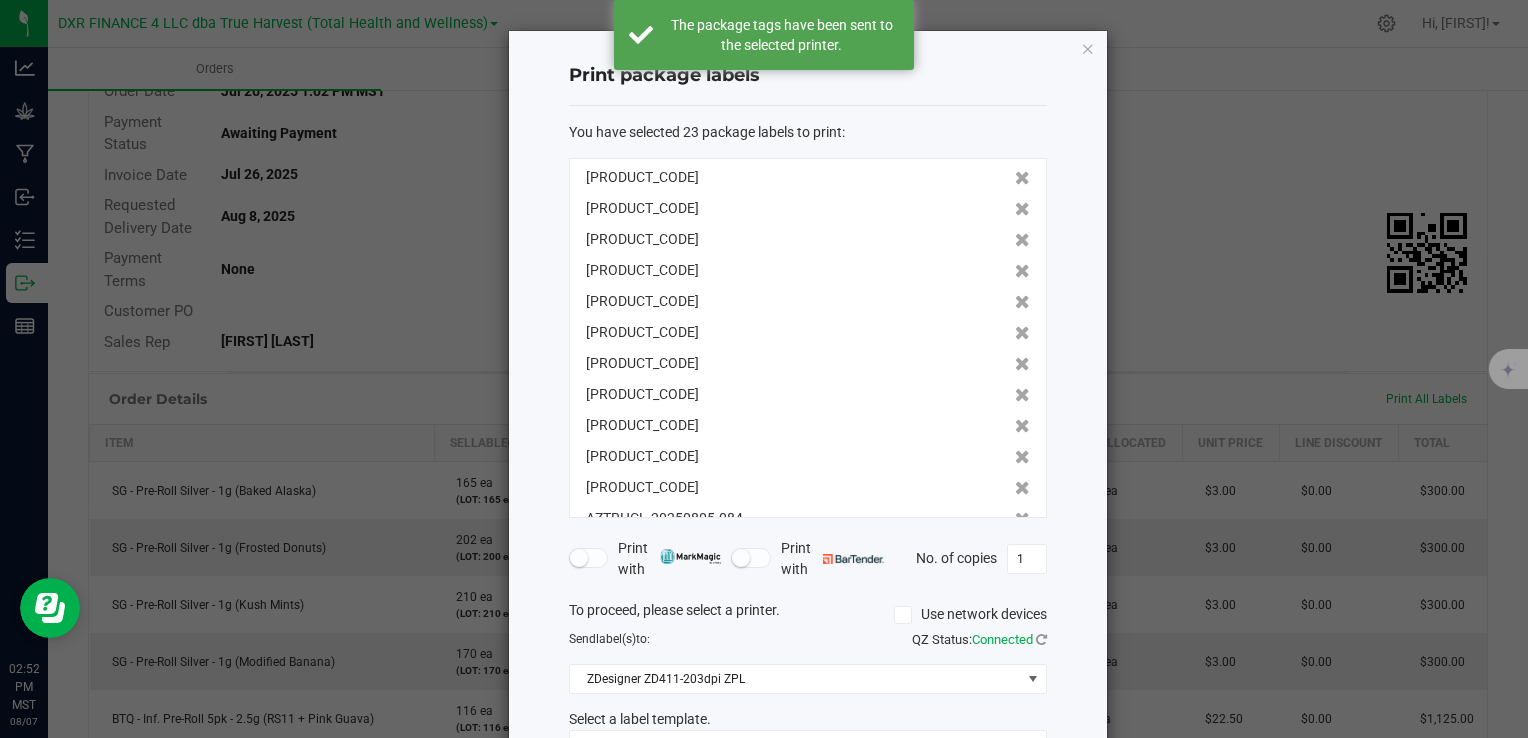click 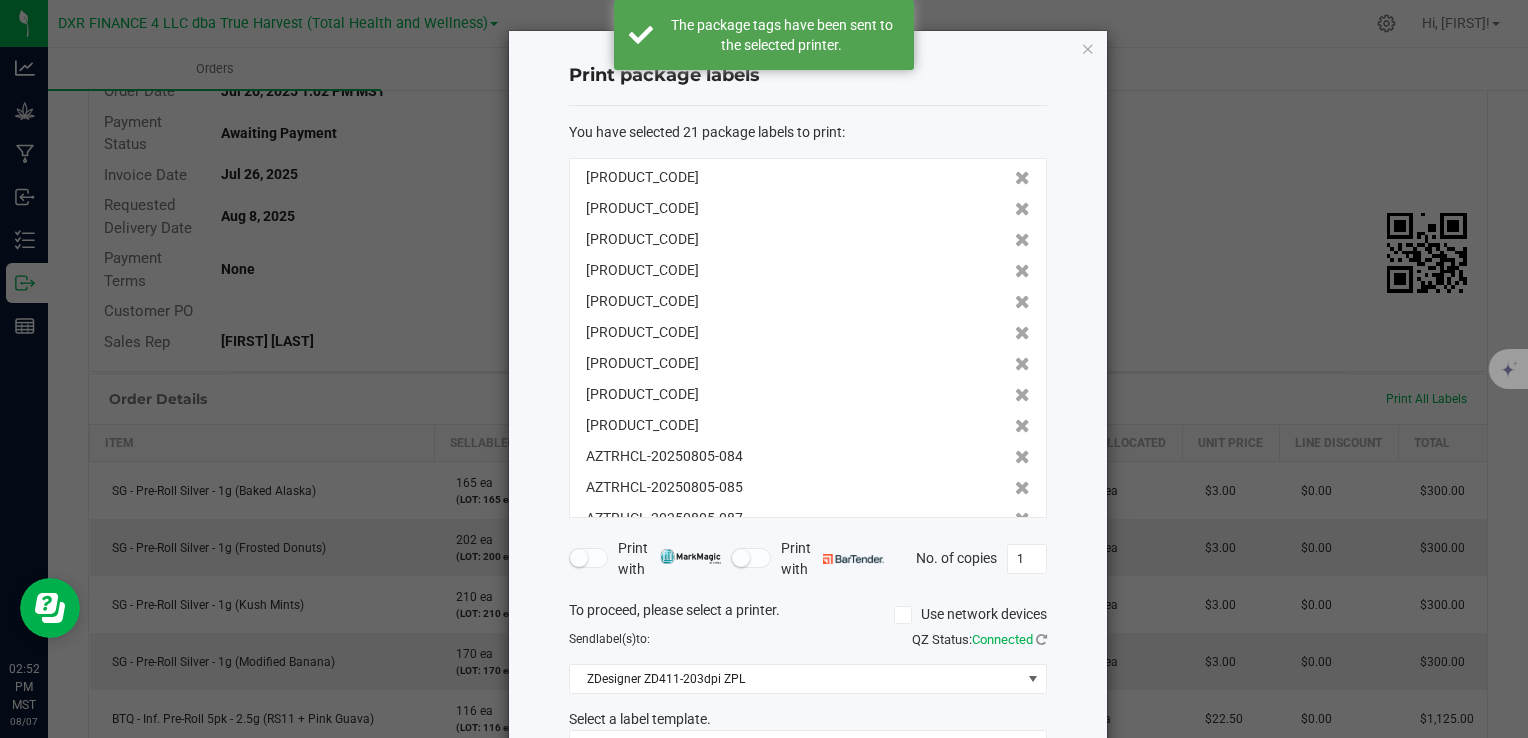 click 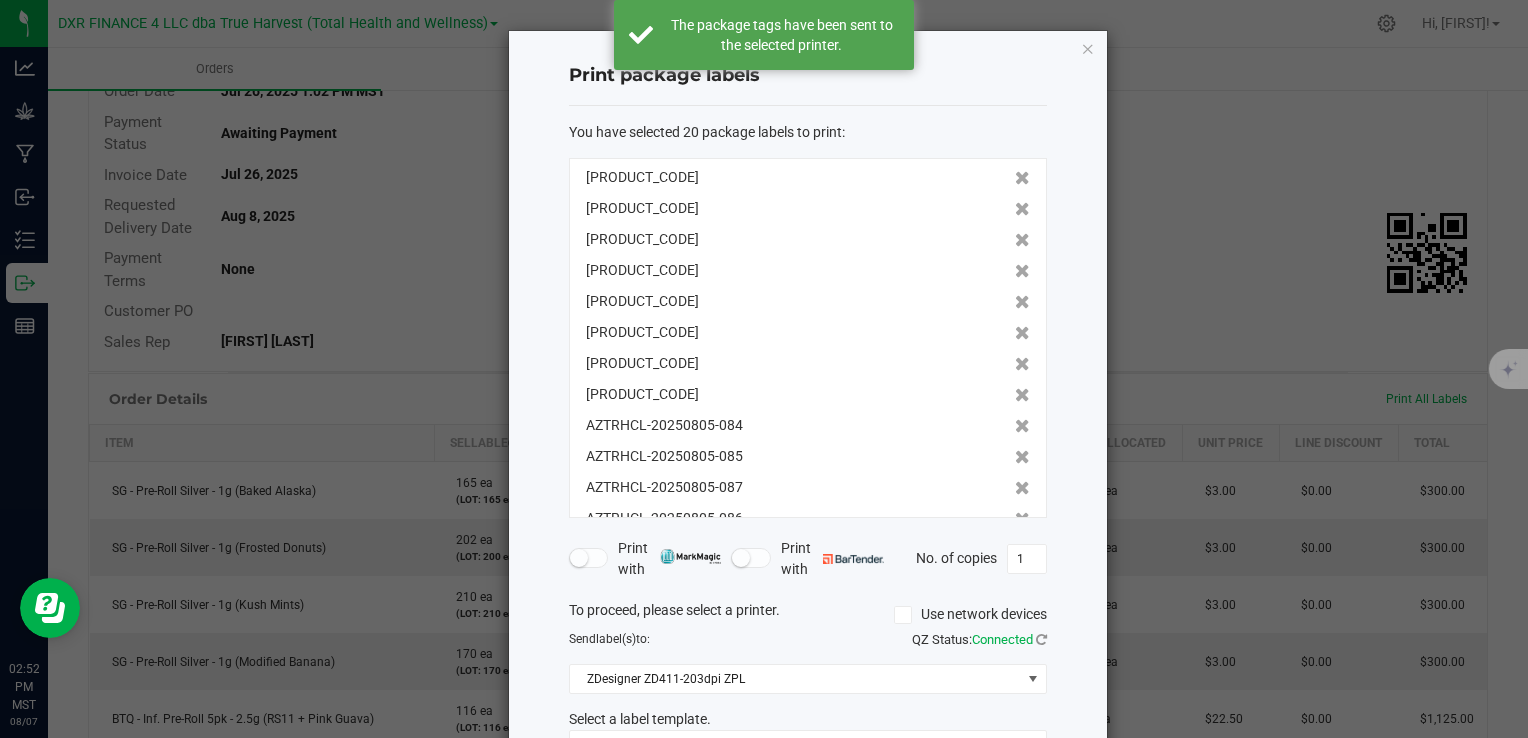 click 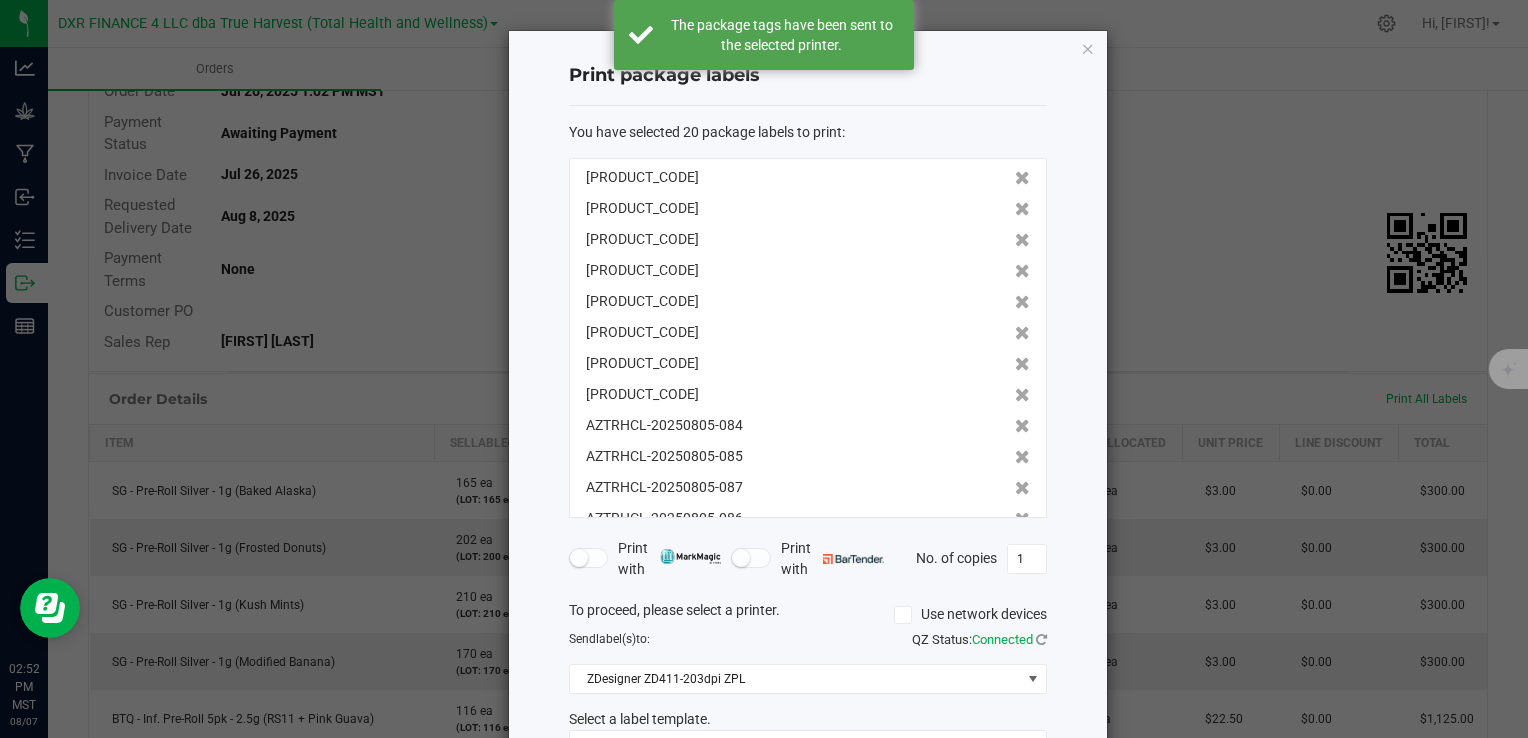 click 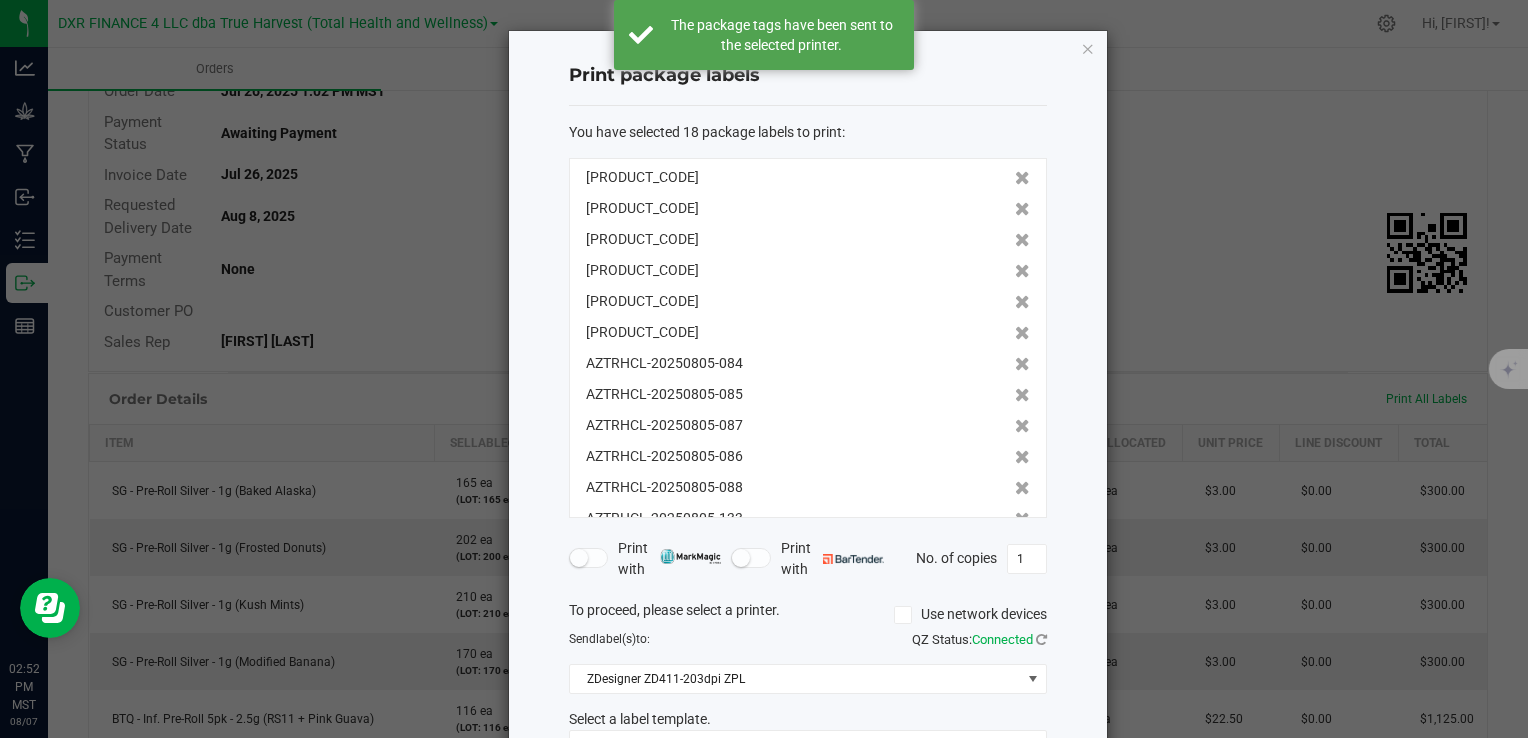 click 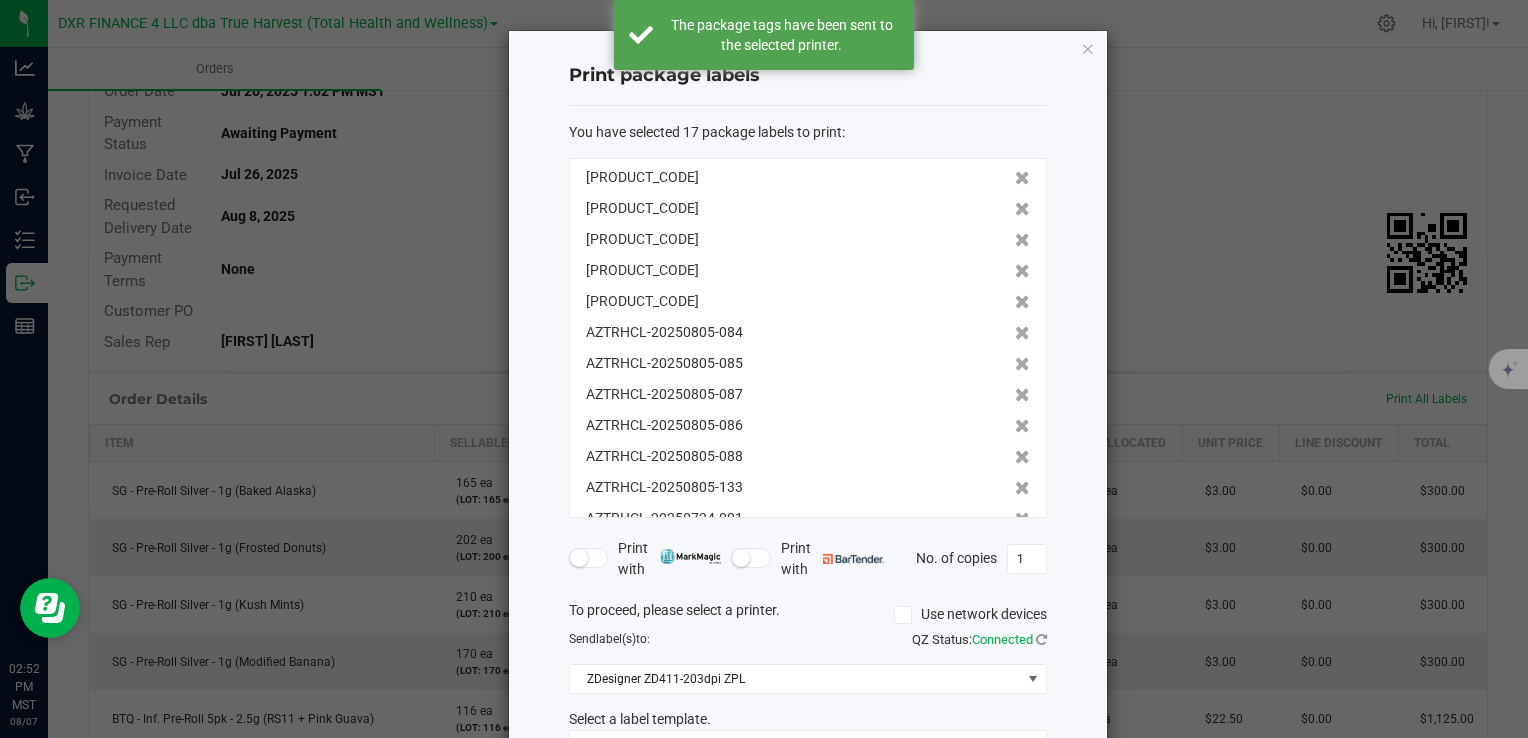 click 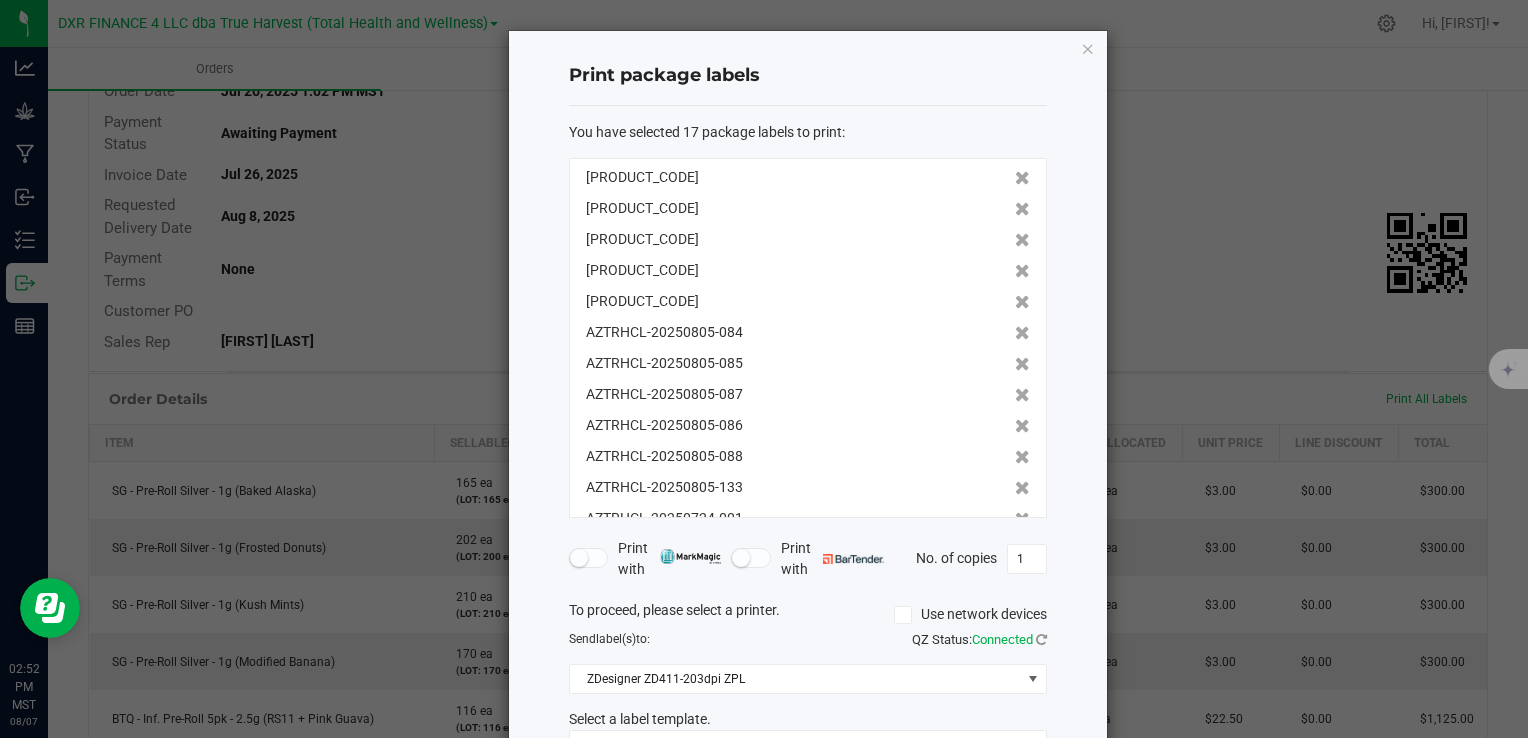 click 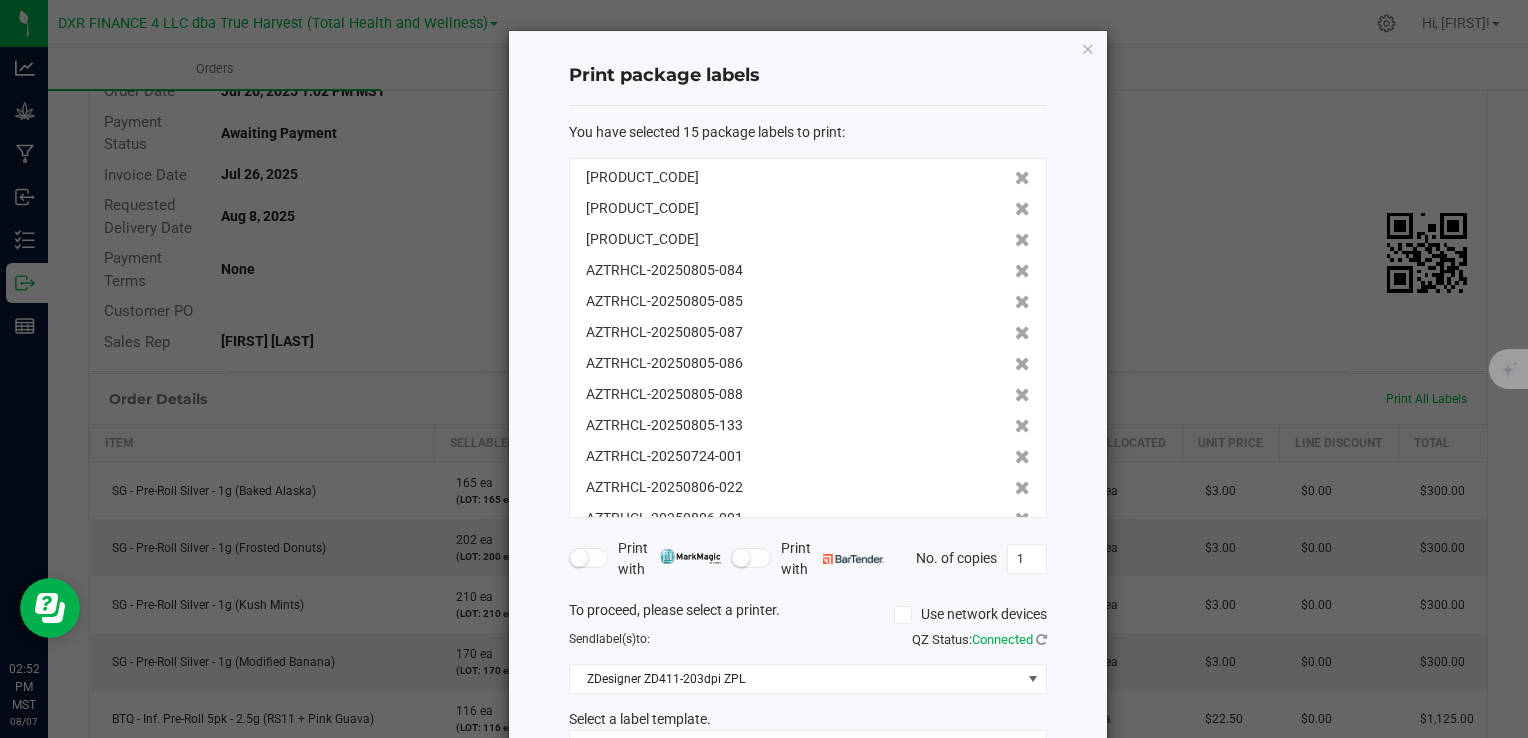 click 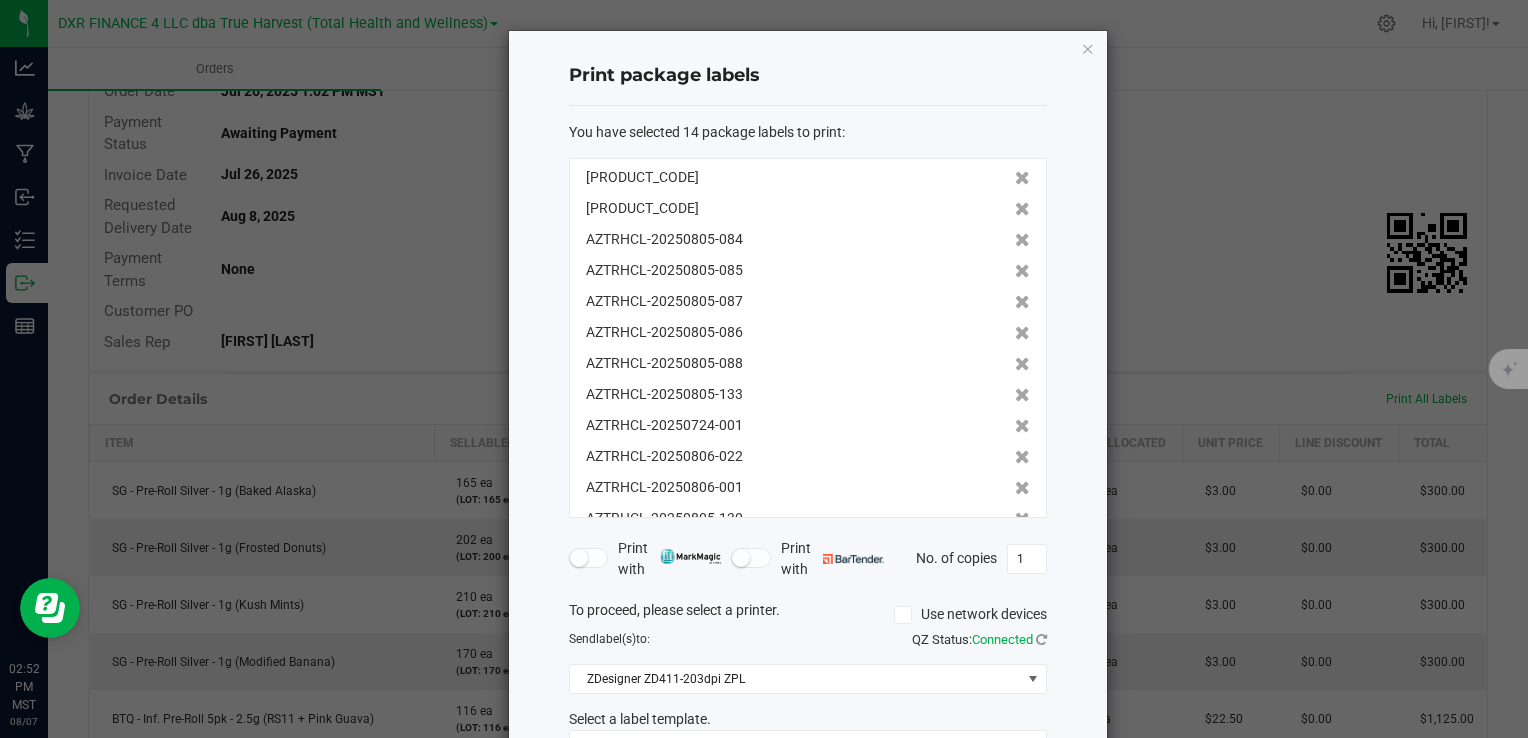 click 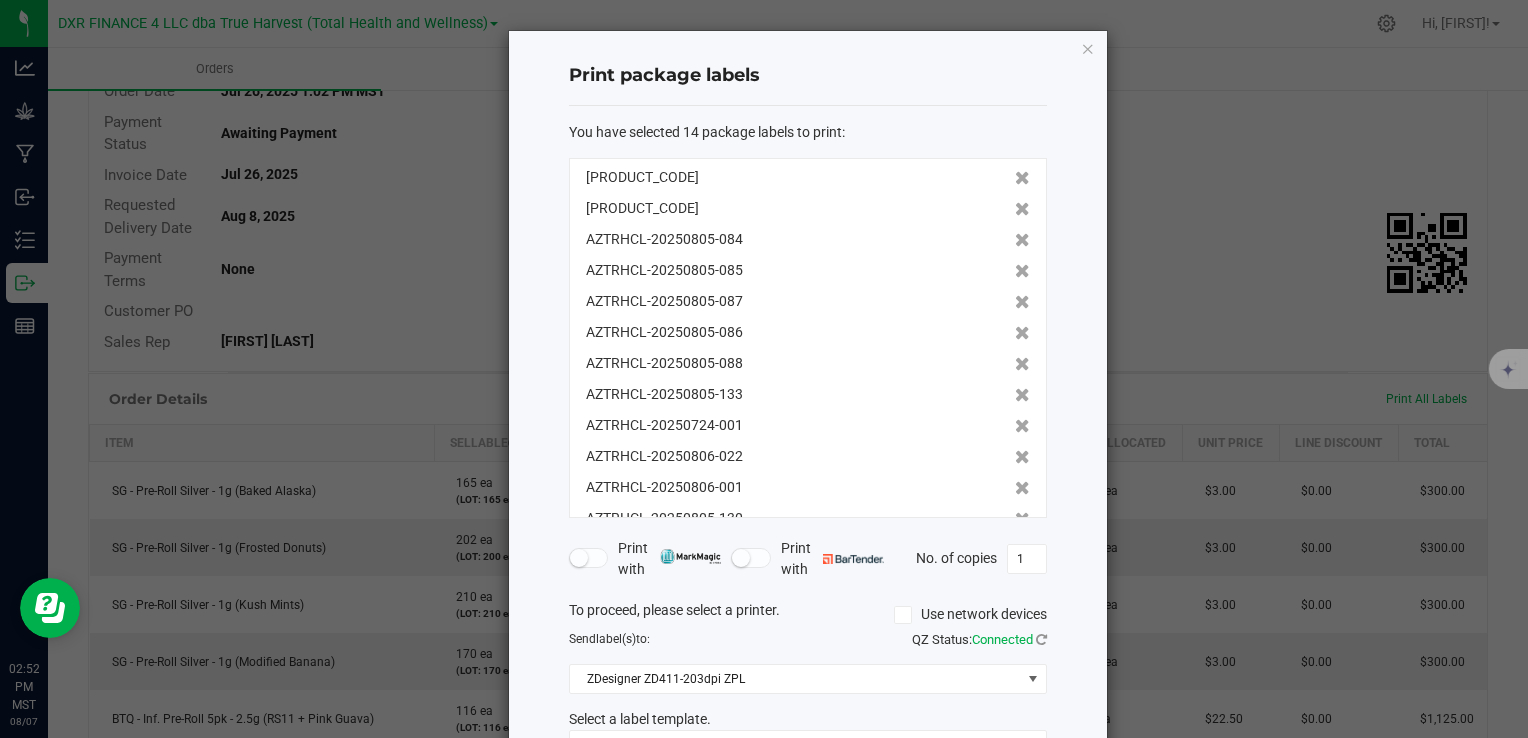 click 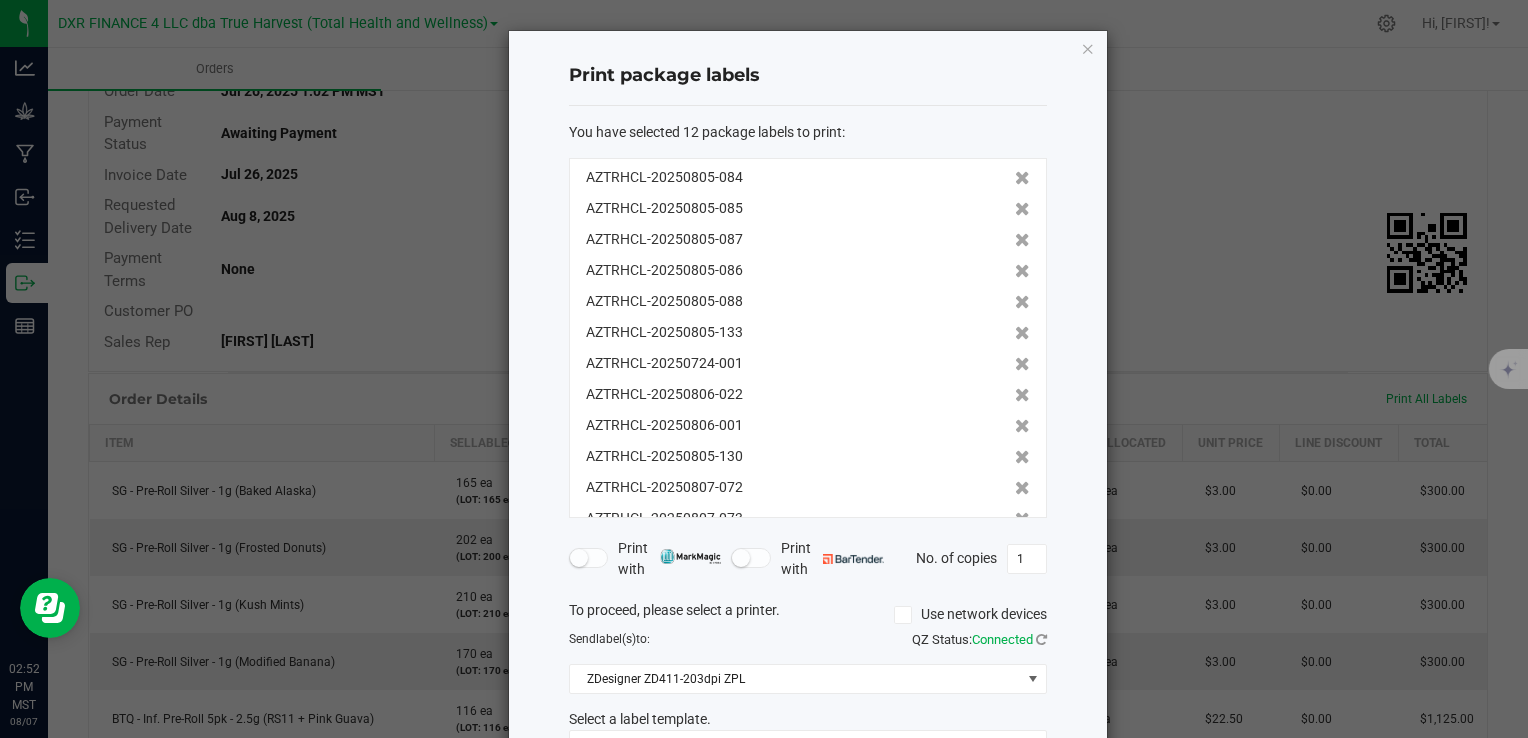 click 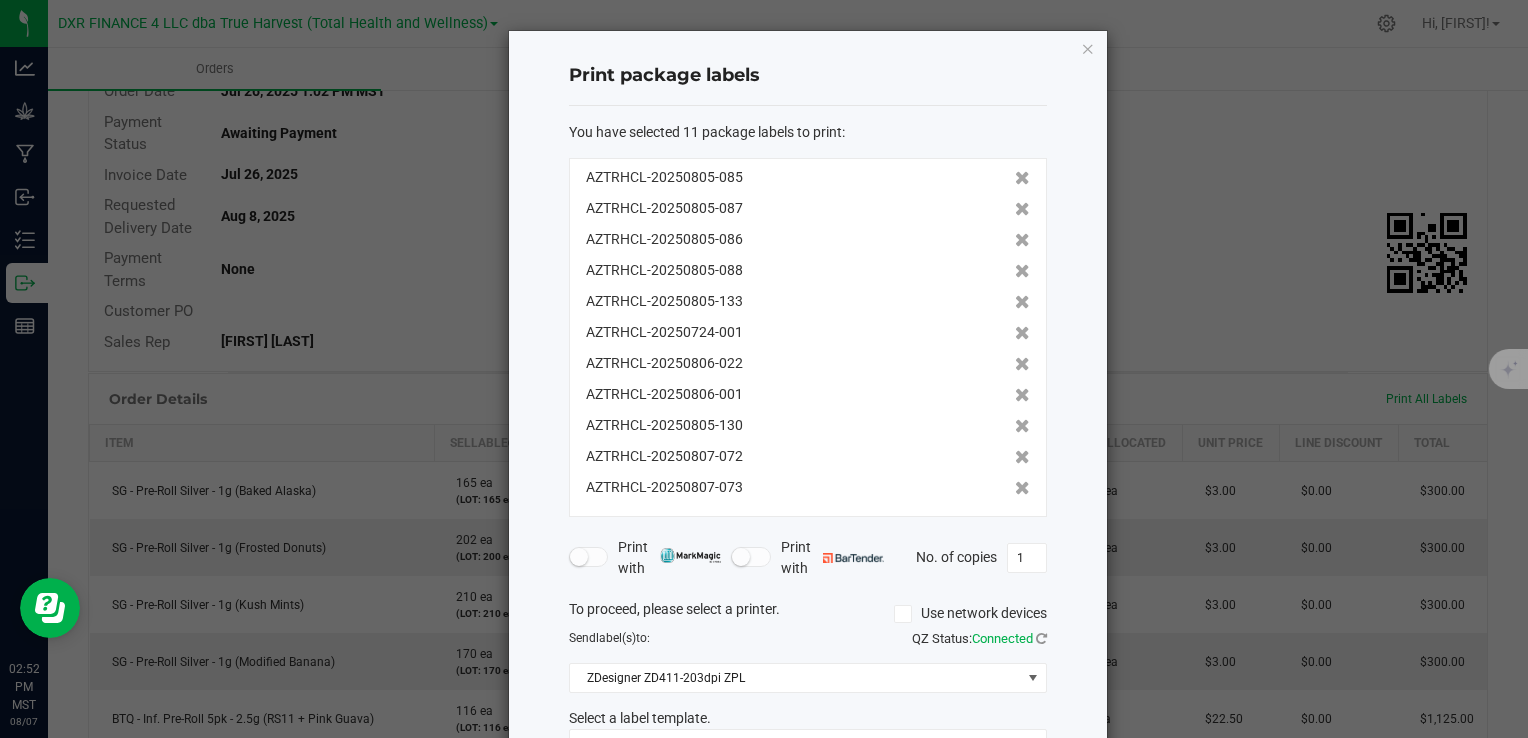 click 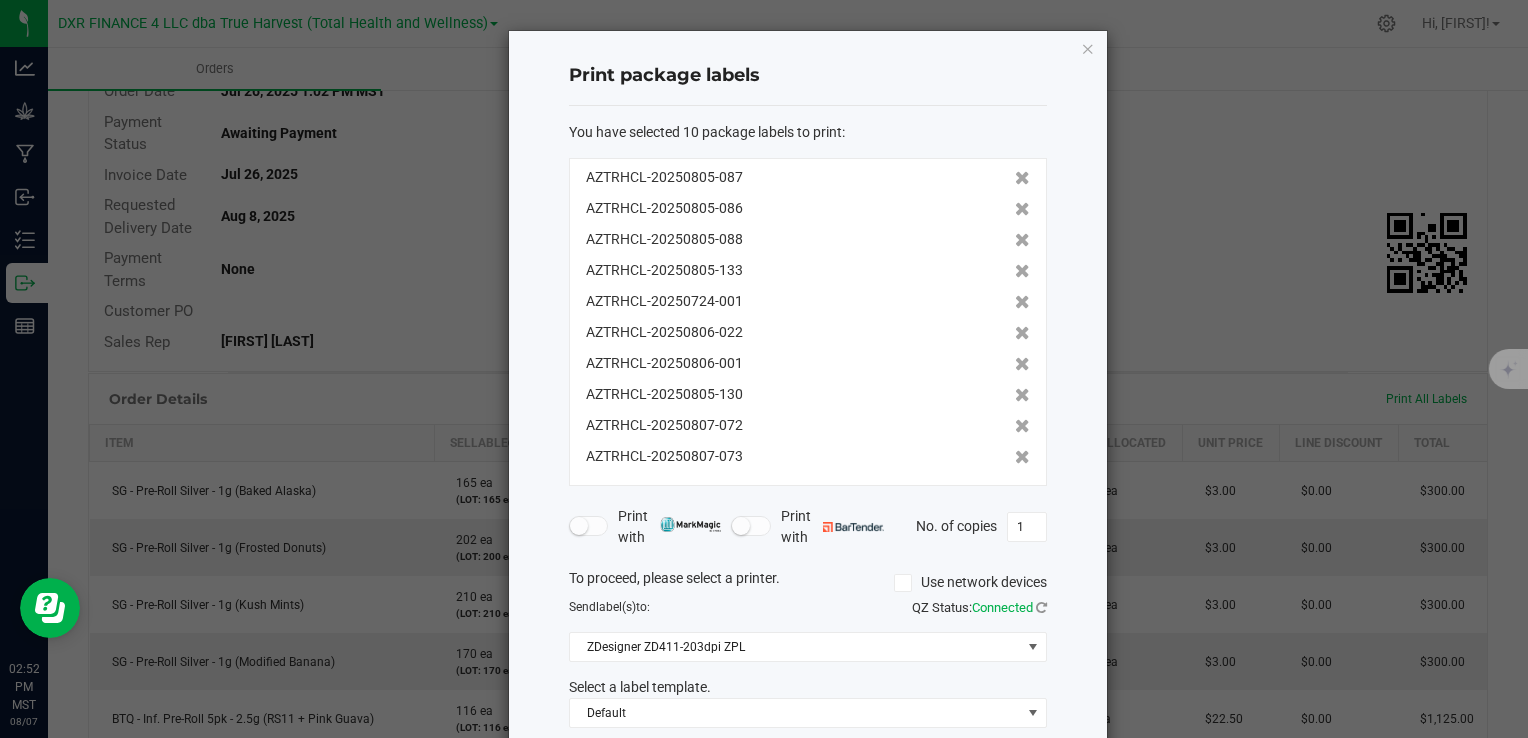 click 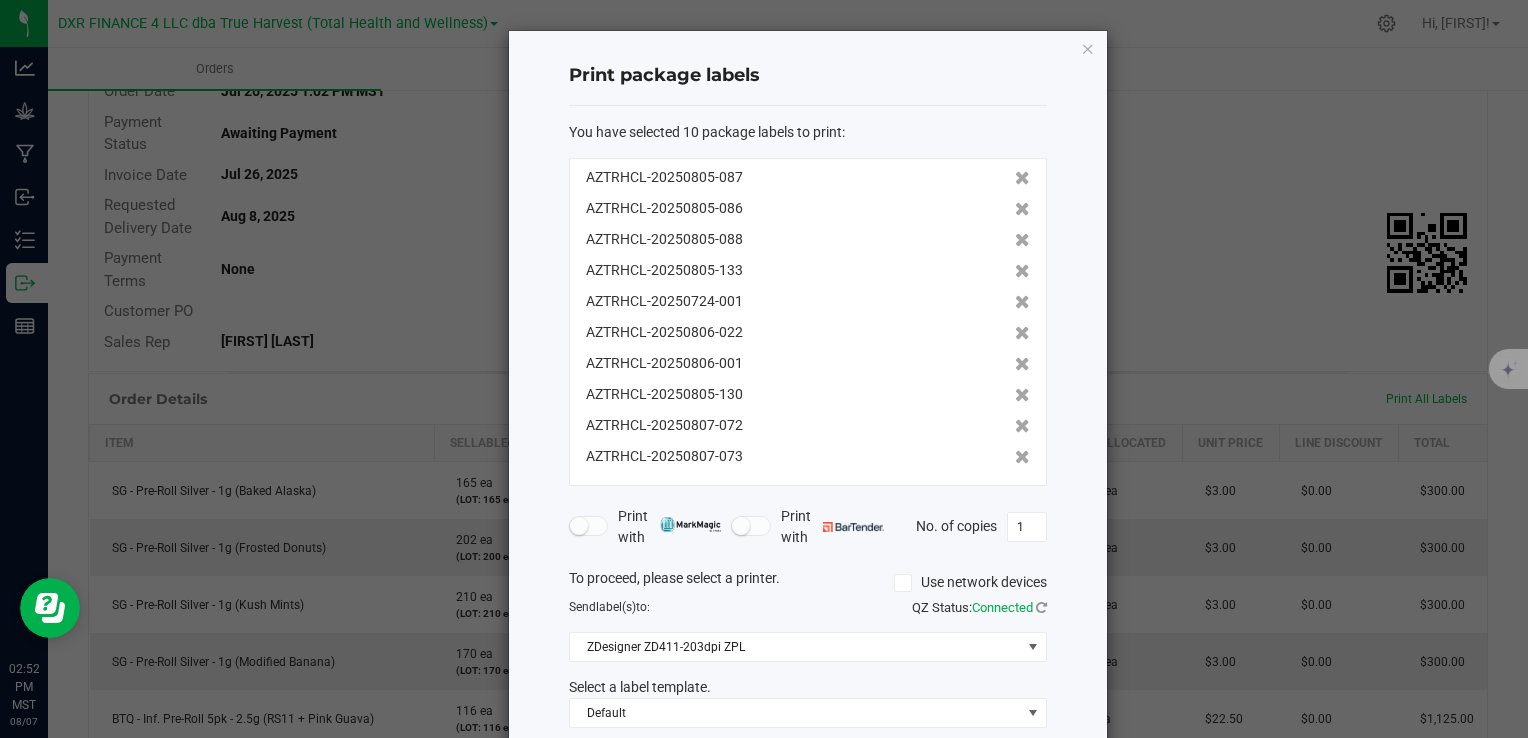 click 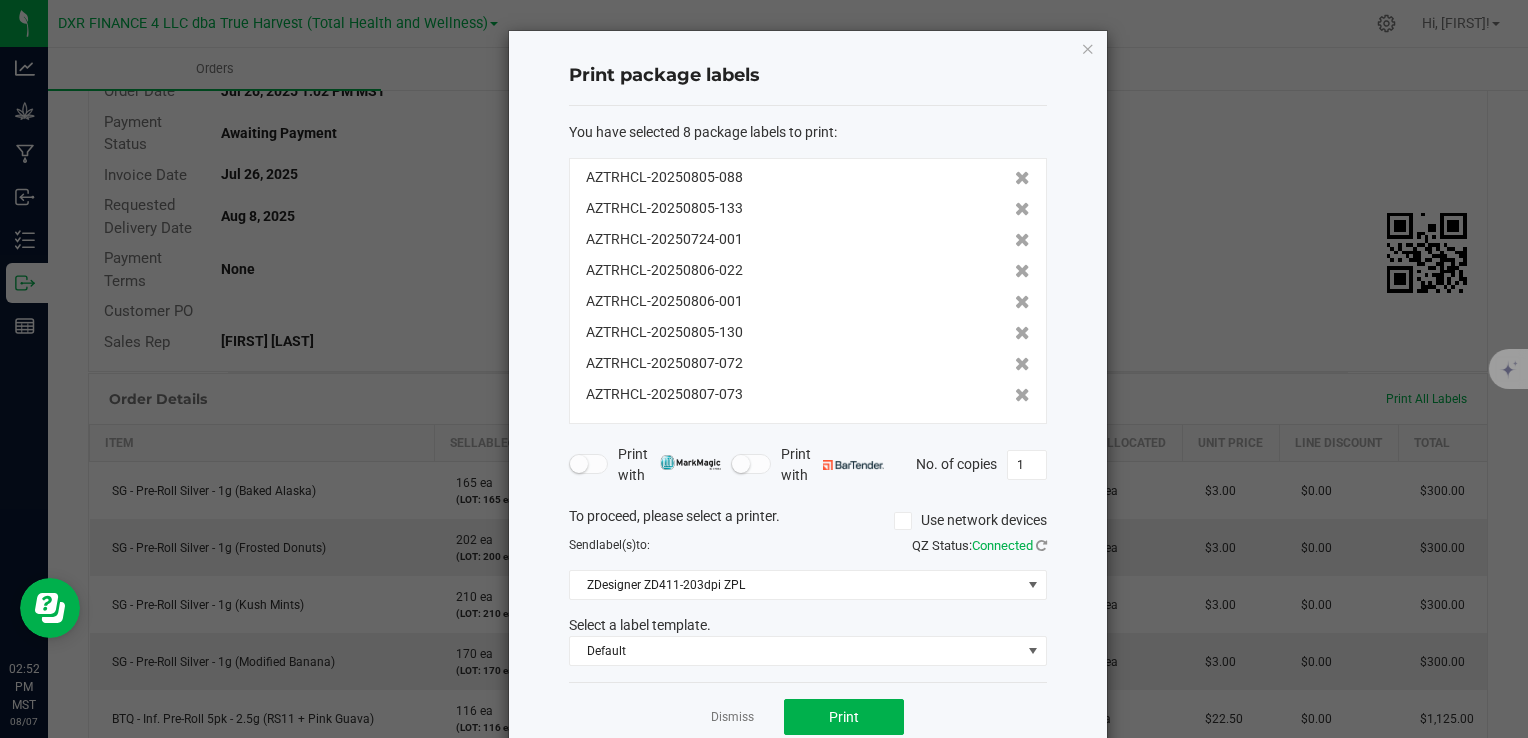 click 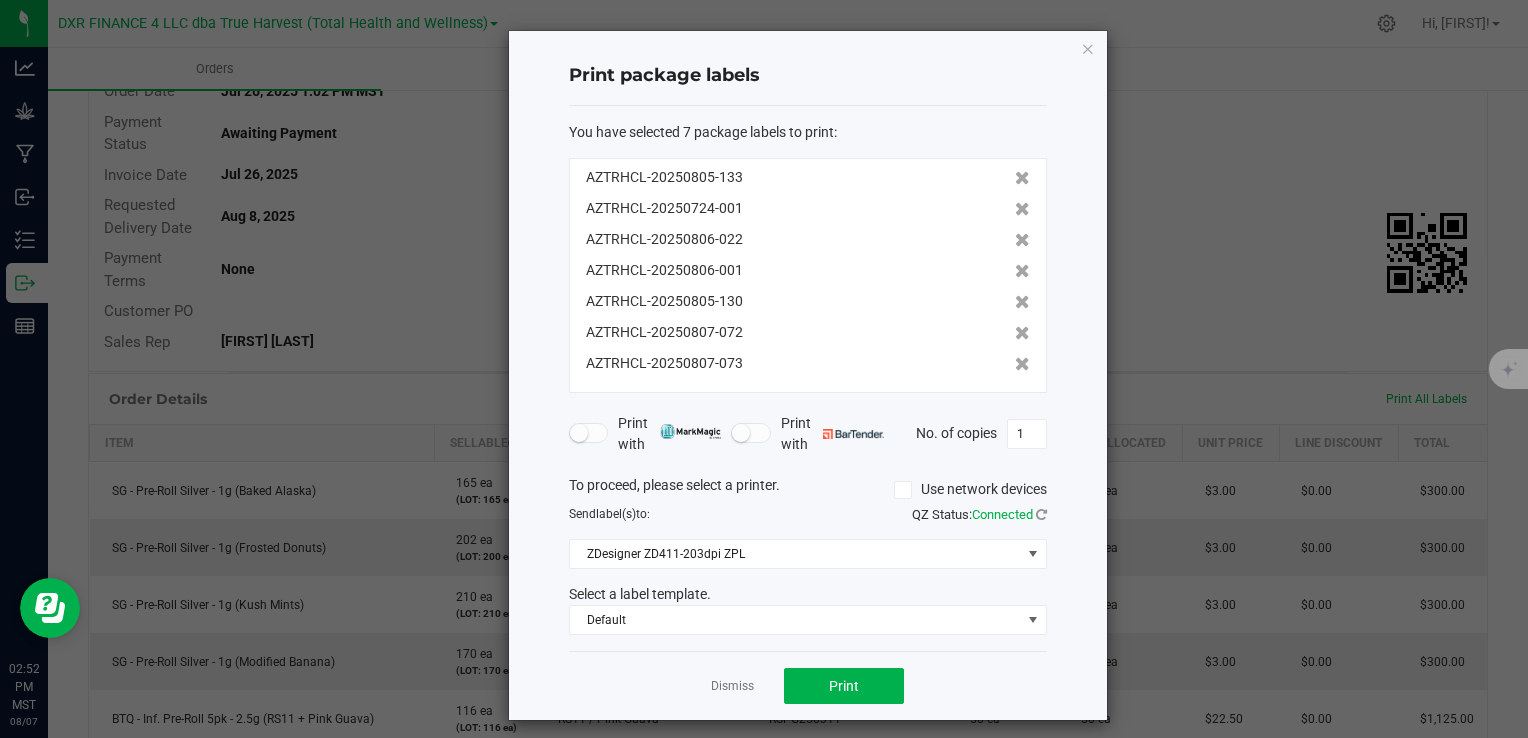 click 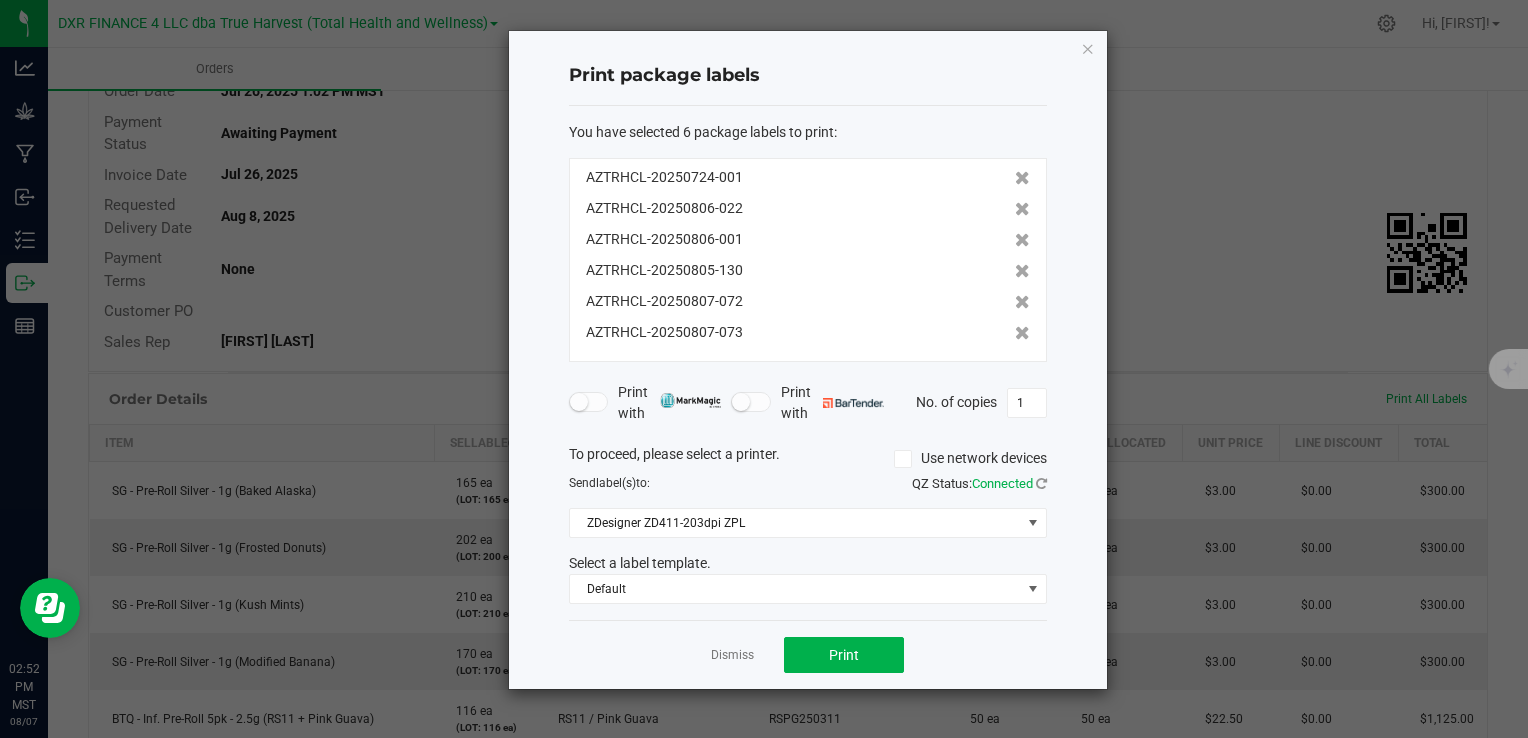 click on "AZTRHCL-20250724-001" 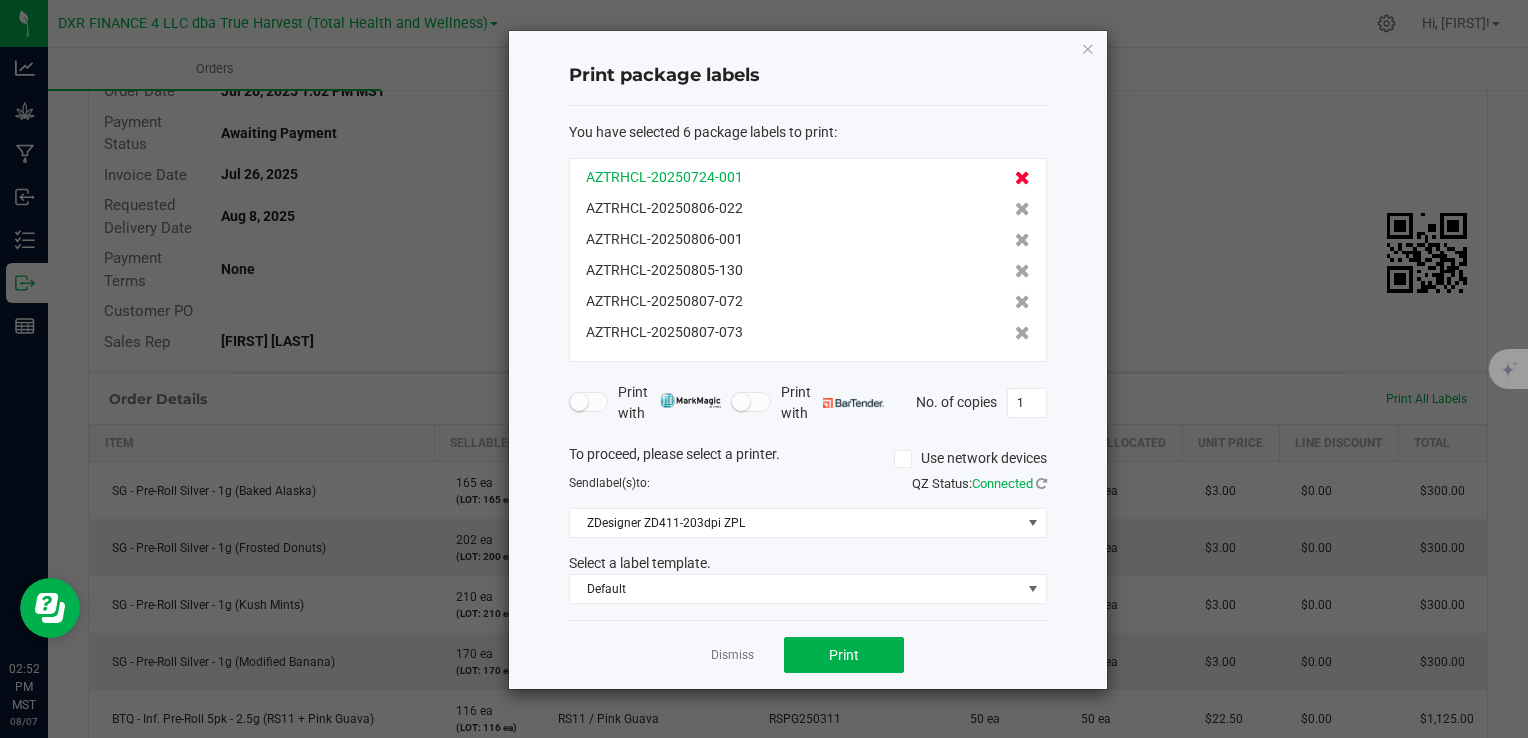 click 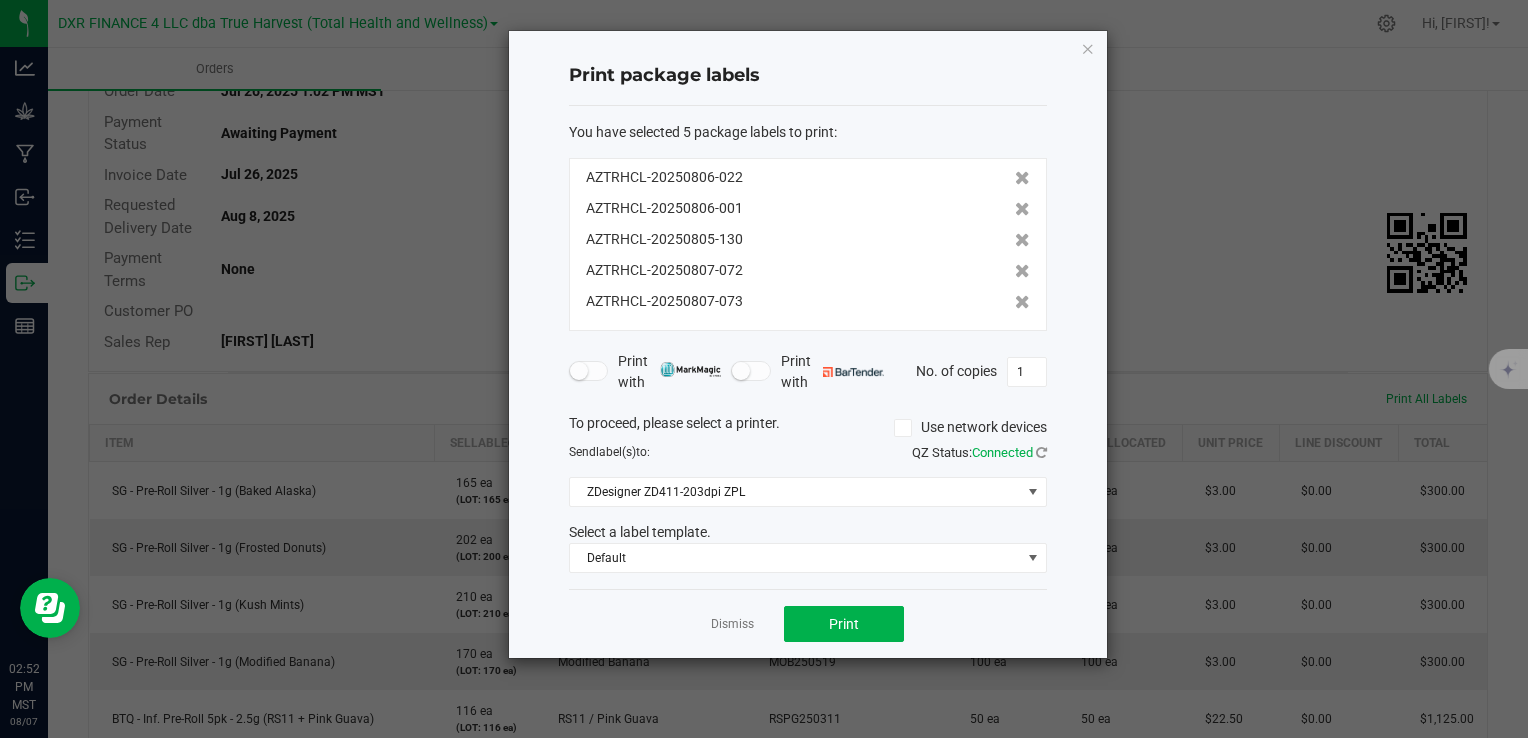 click 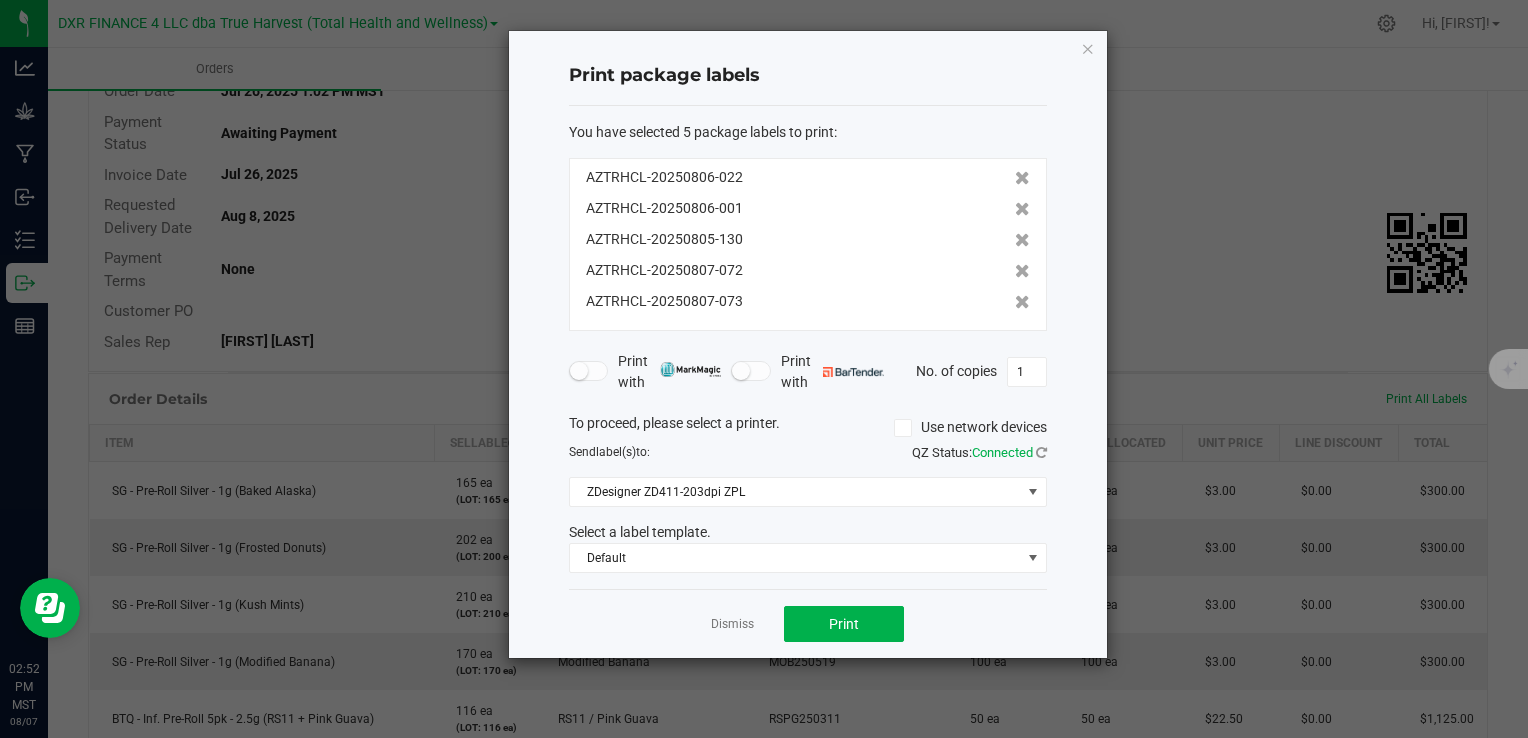 click 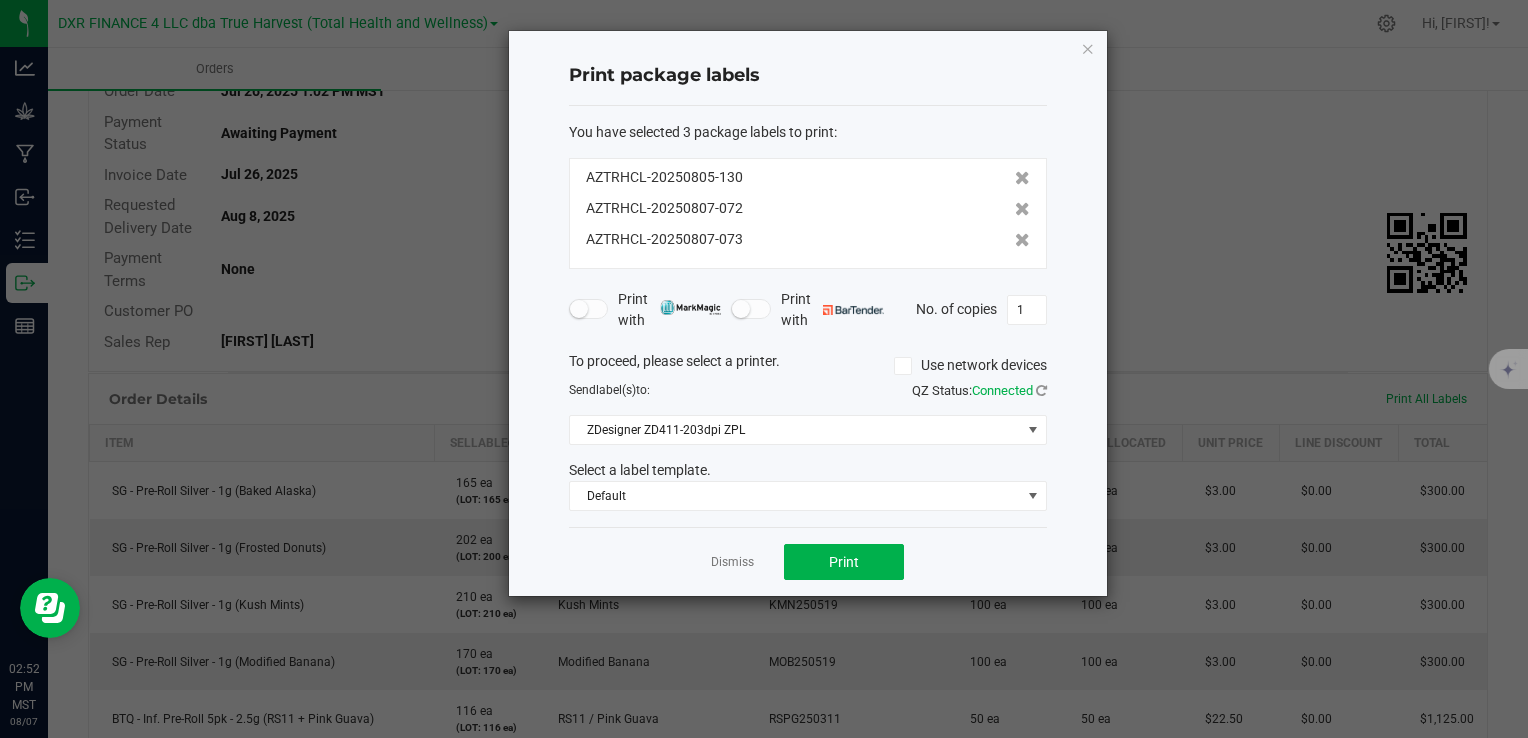 click 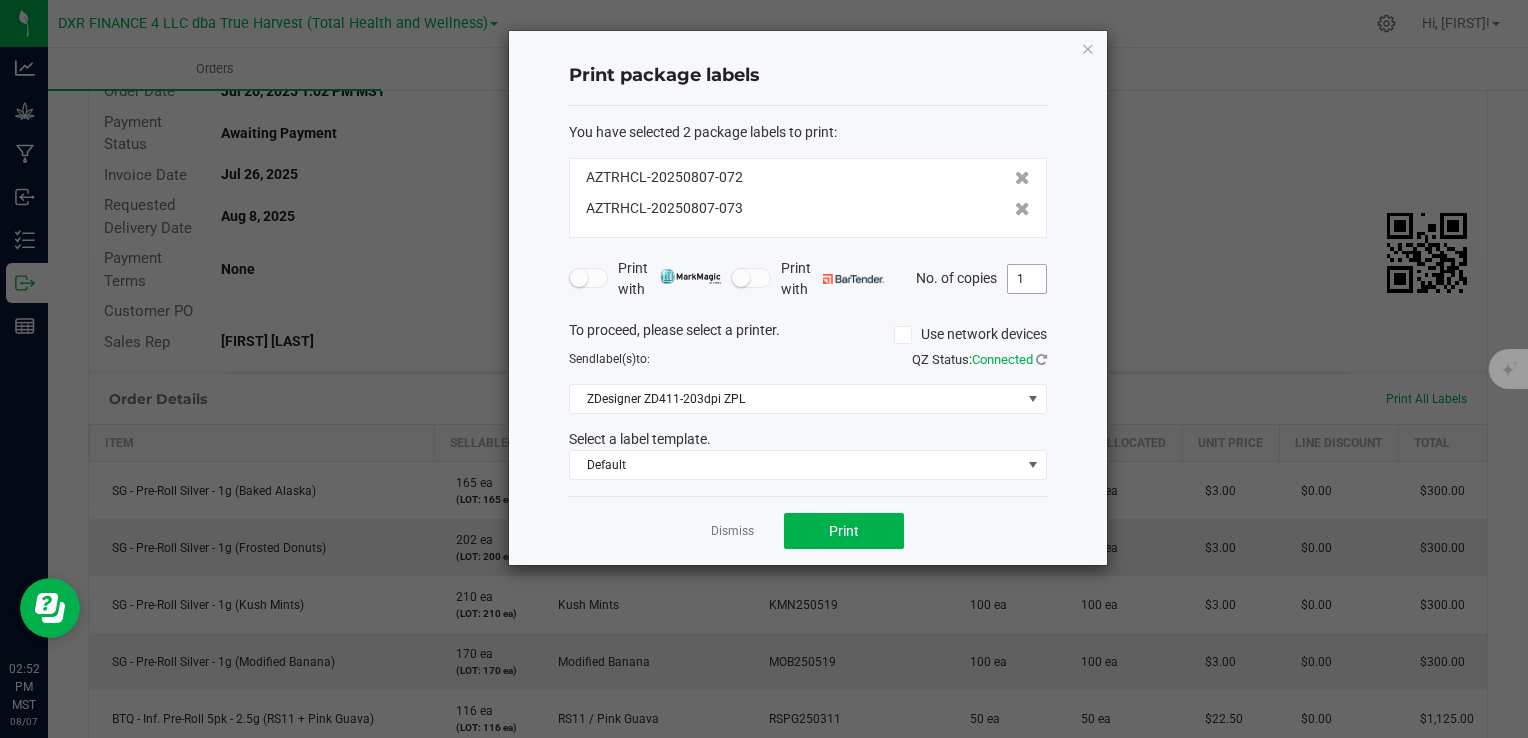 click on "1" at bounding box center [1027, 279] 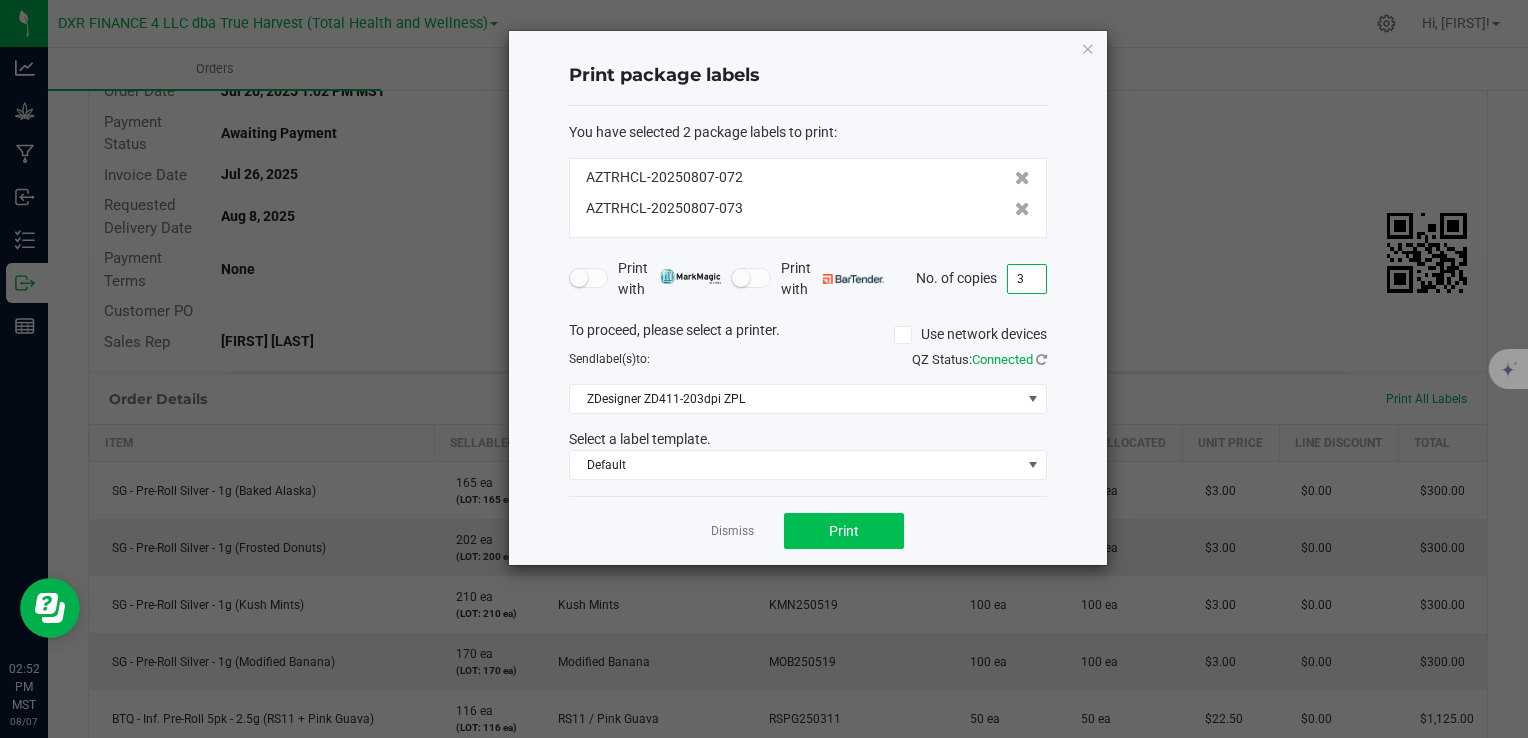 type on "3" 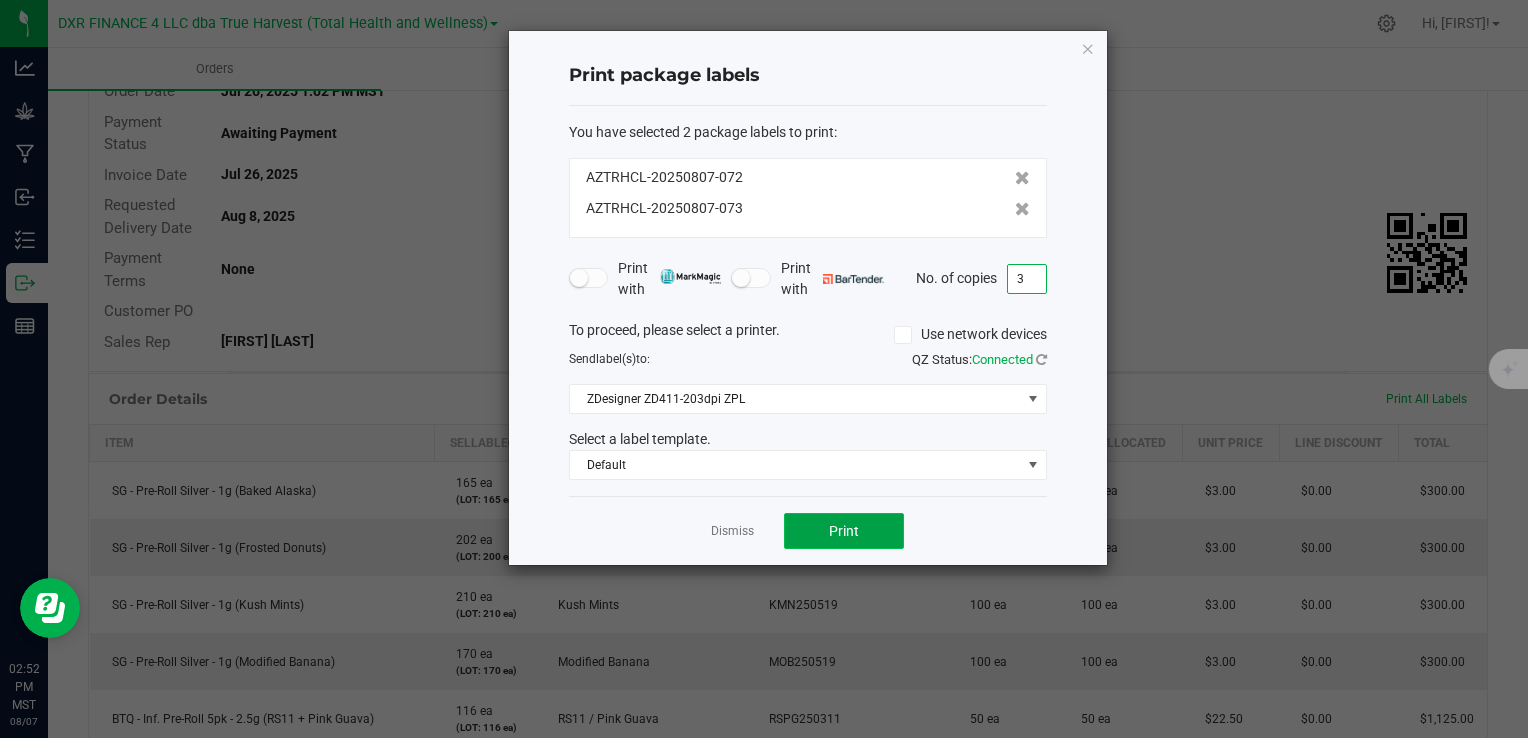 click on "Print" 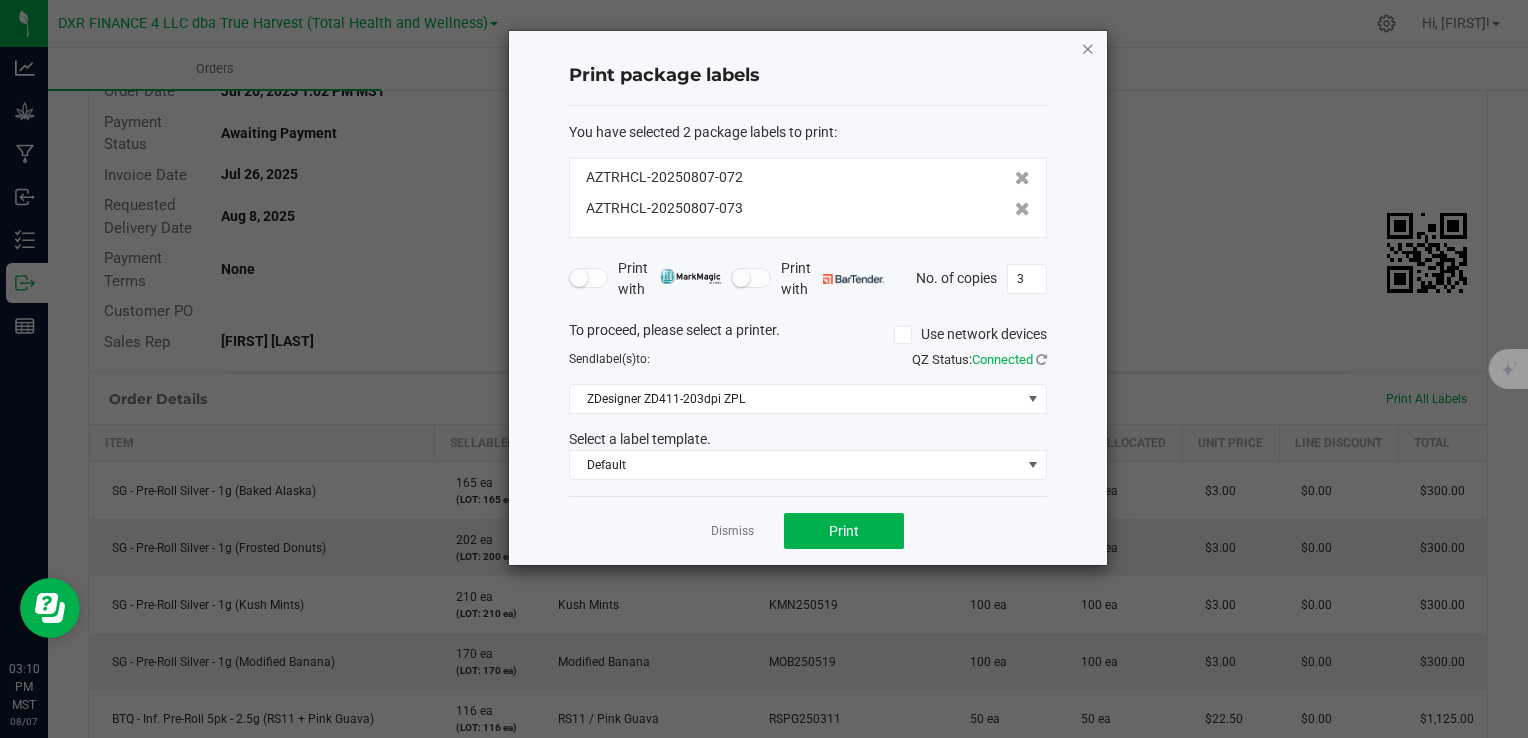 click 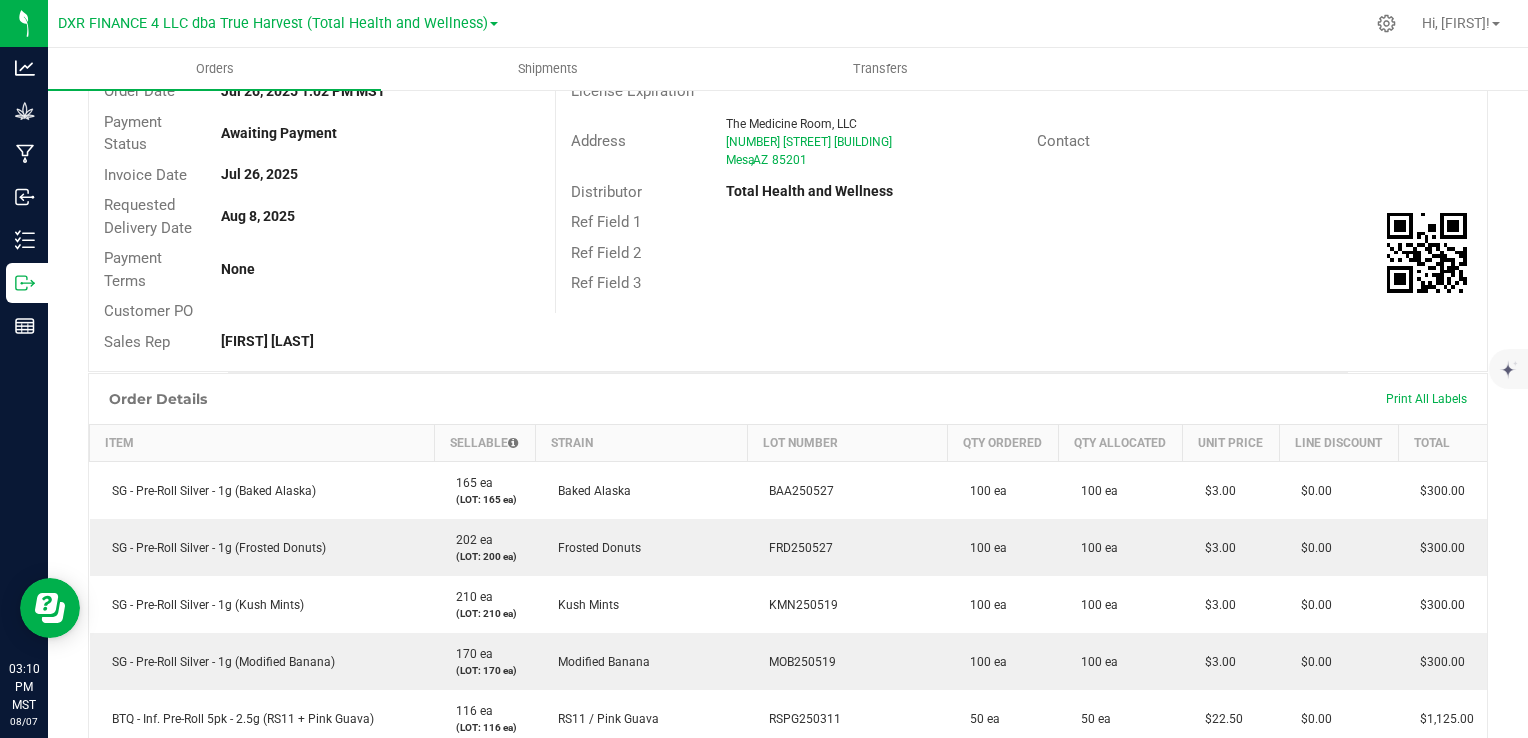 click on "Requested Delivery Date   Aug 8, 2025" at bounding box center (322, 216) 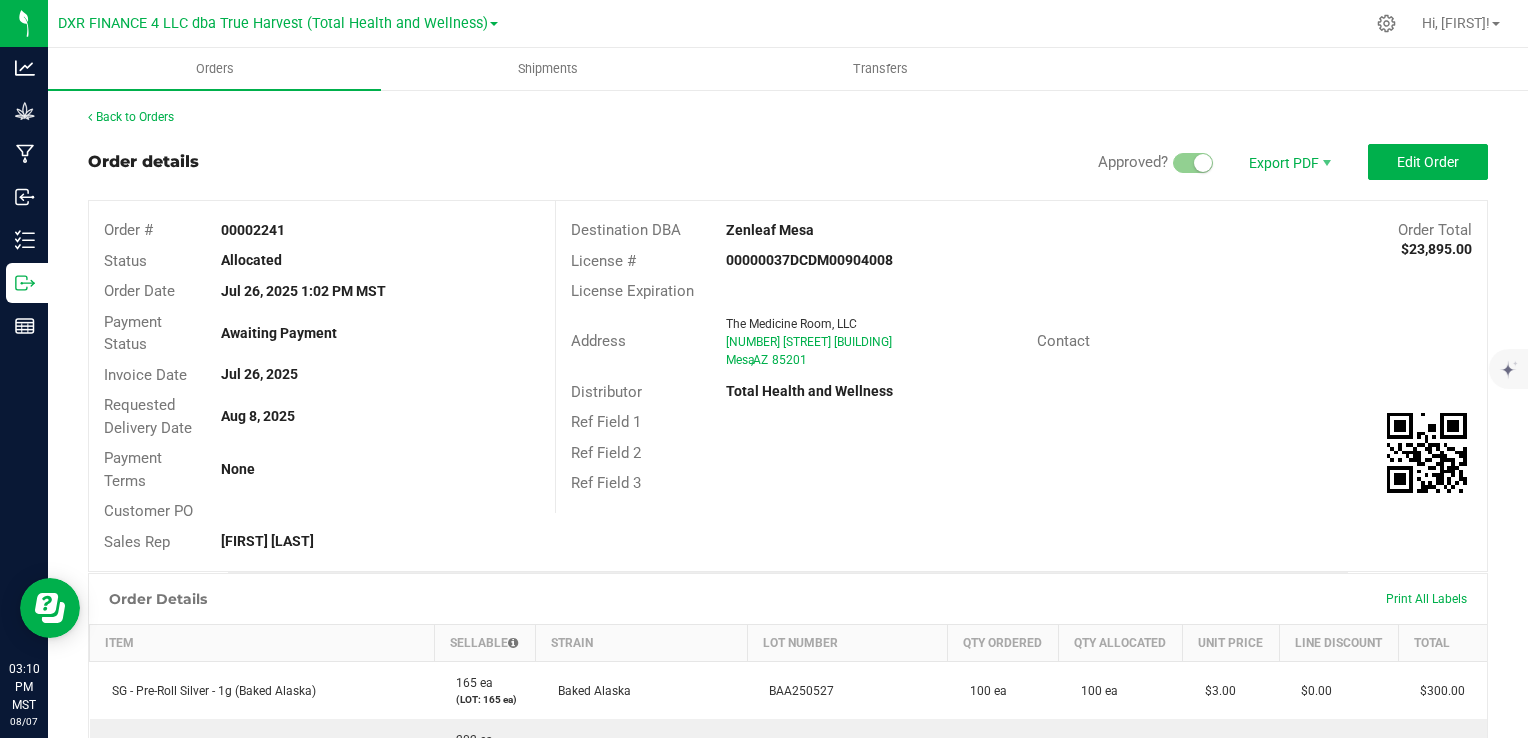 scroll, scrollTop: 0, scrollLeft: 0, axis: both 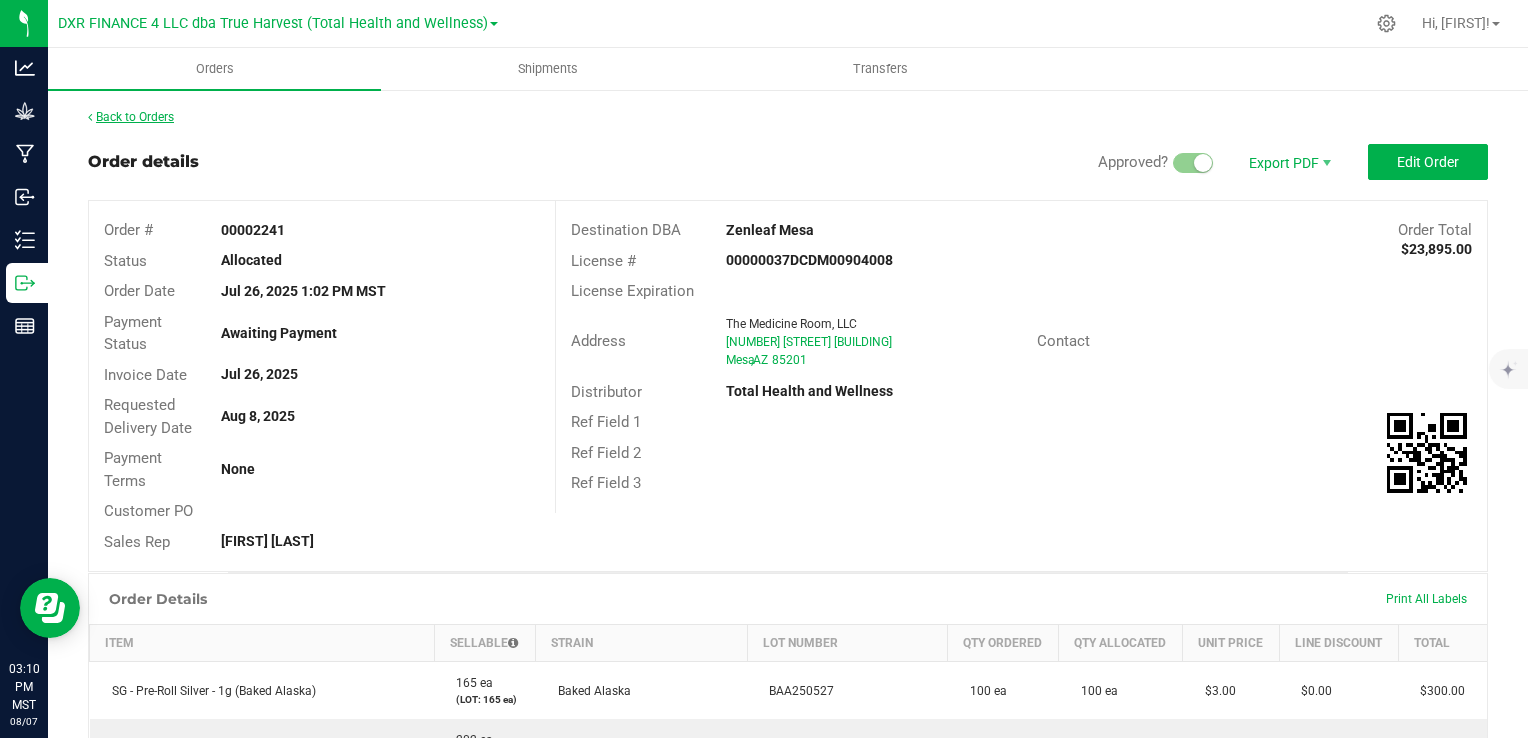 click on "Back to Orders" at bounding box center [131, 117] 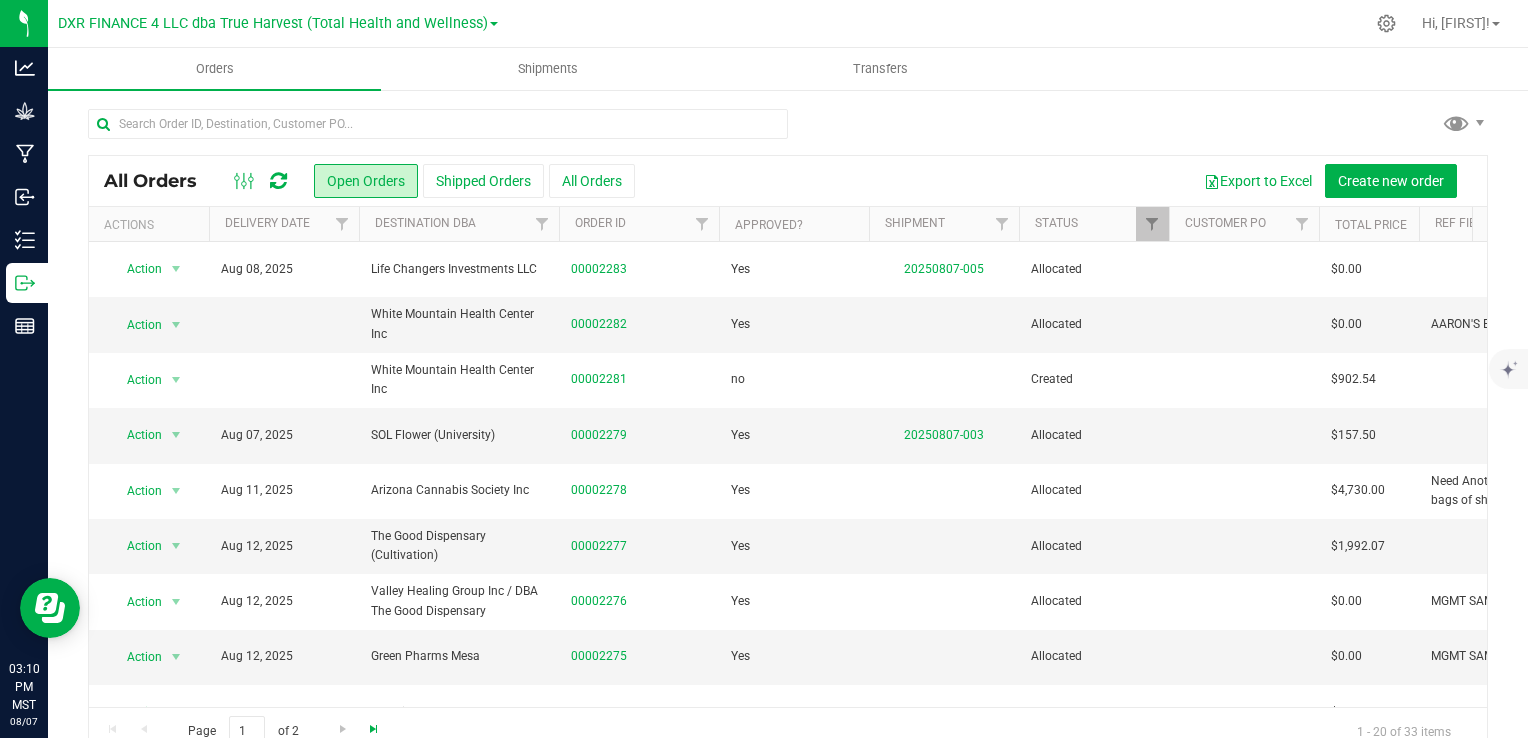 scroll, scrollTop: 300, scrollLeft: 0, axis: vertical 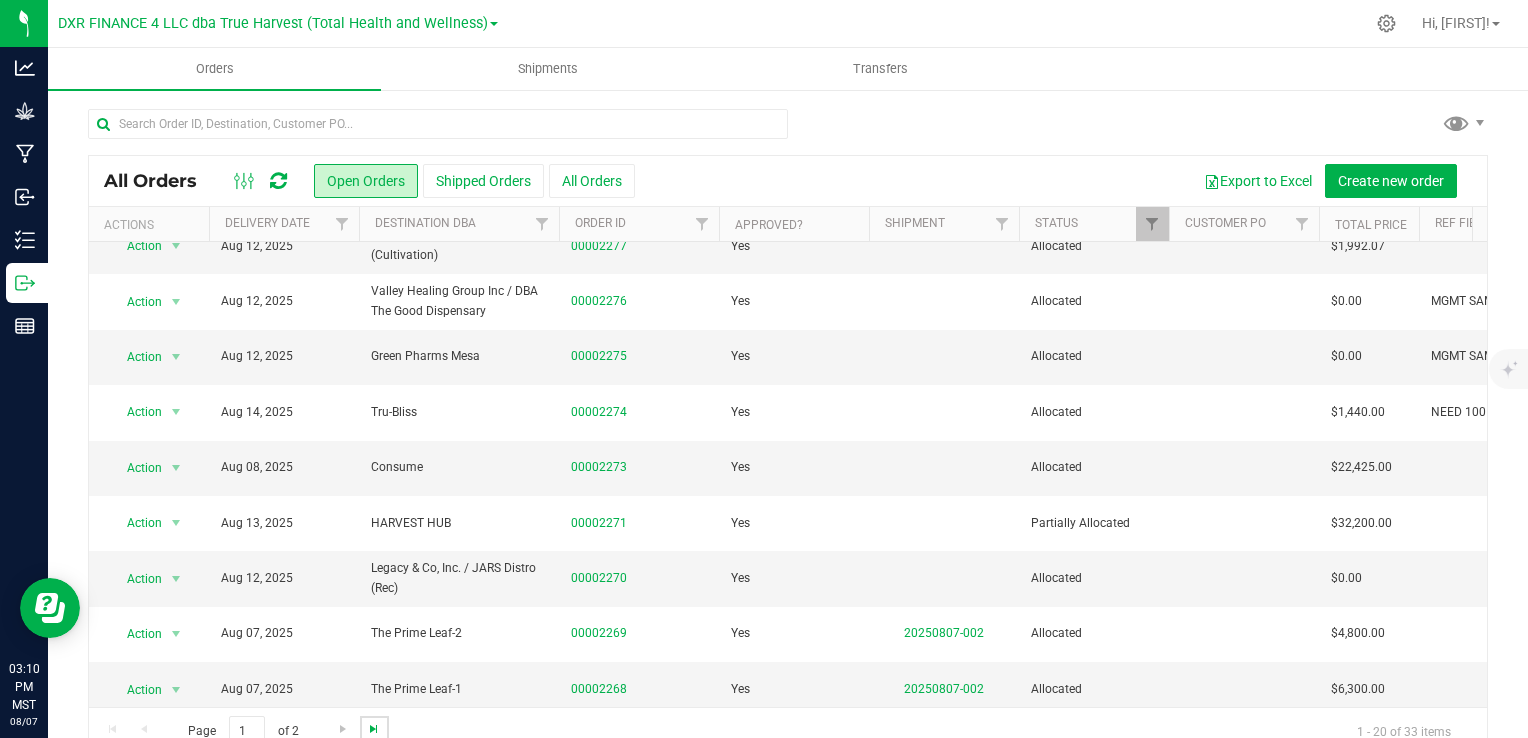 click at bounding box center [374, 729] 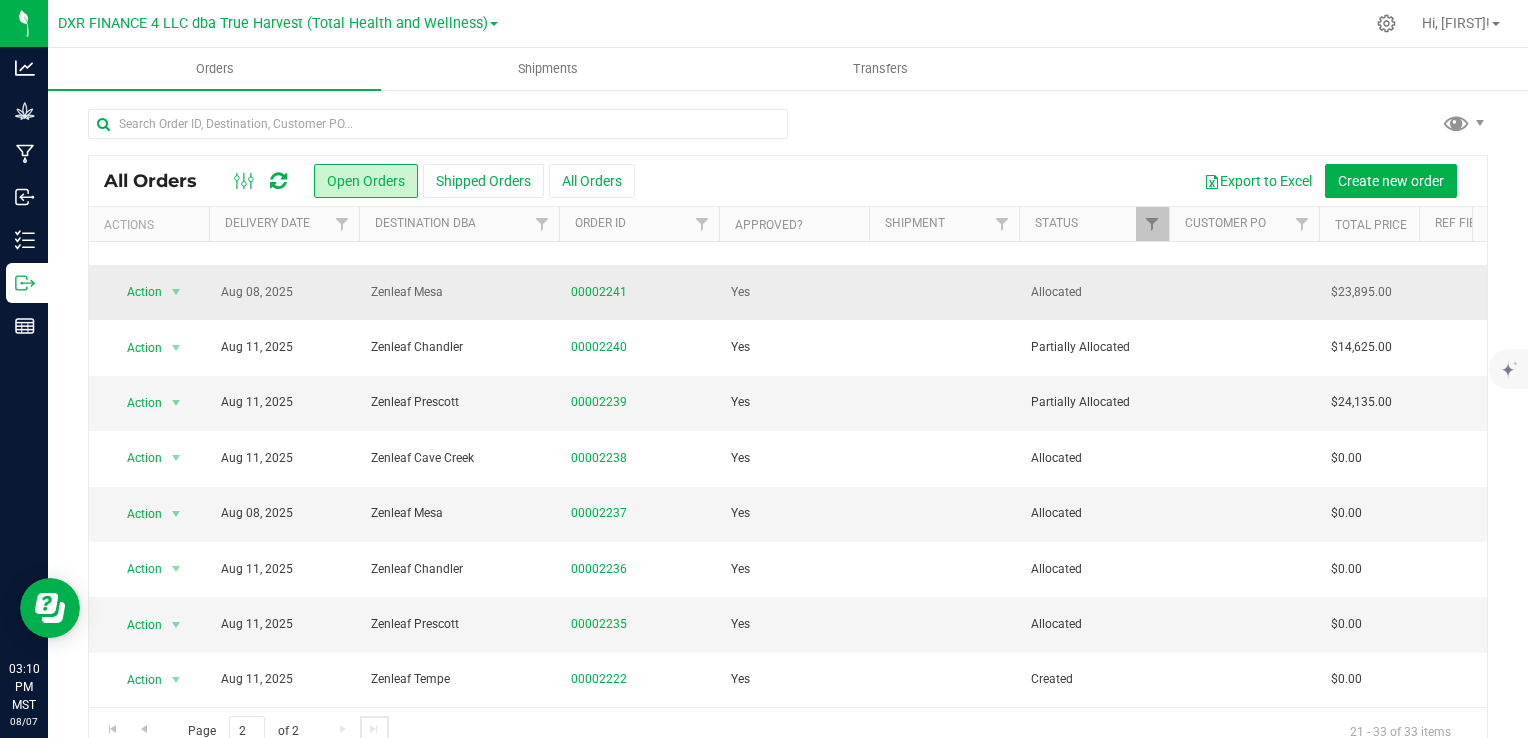 scroll, scrollTop: 267, scrollLeft: 0, axis: vertical 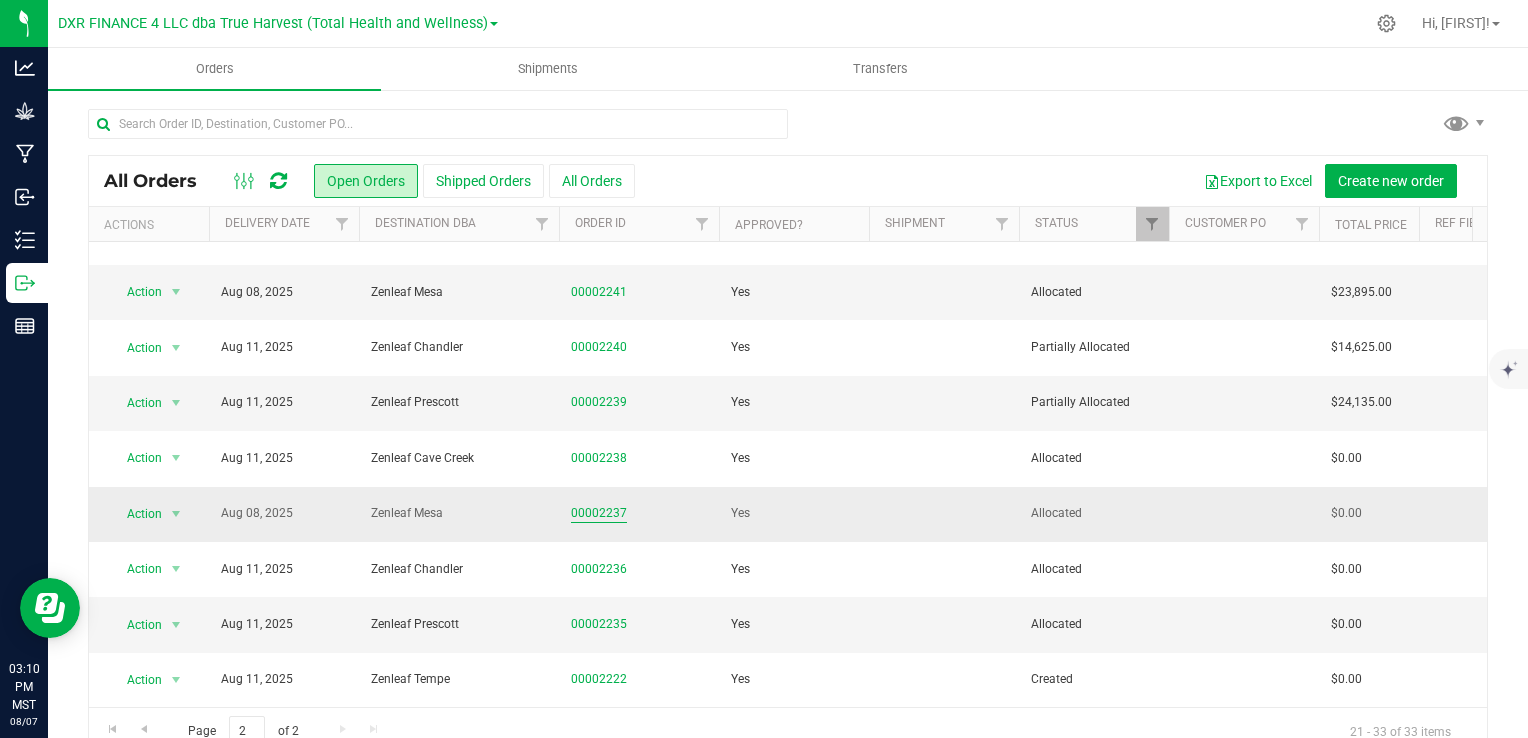 click on "00002237" at bounding box center (599, 513) 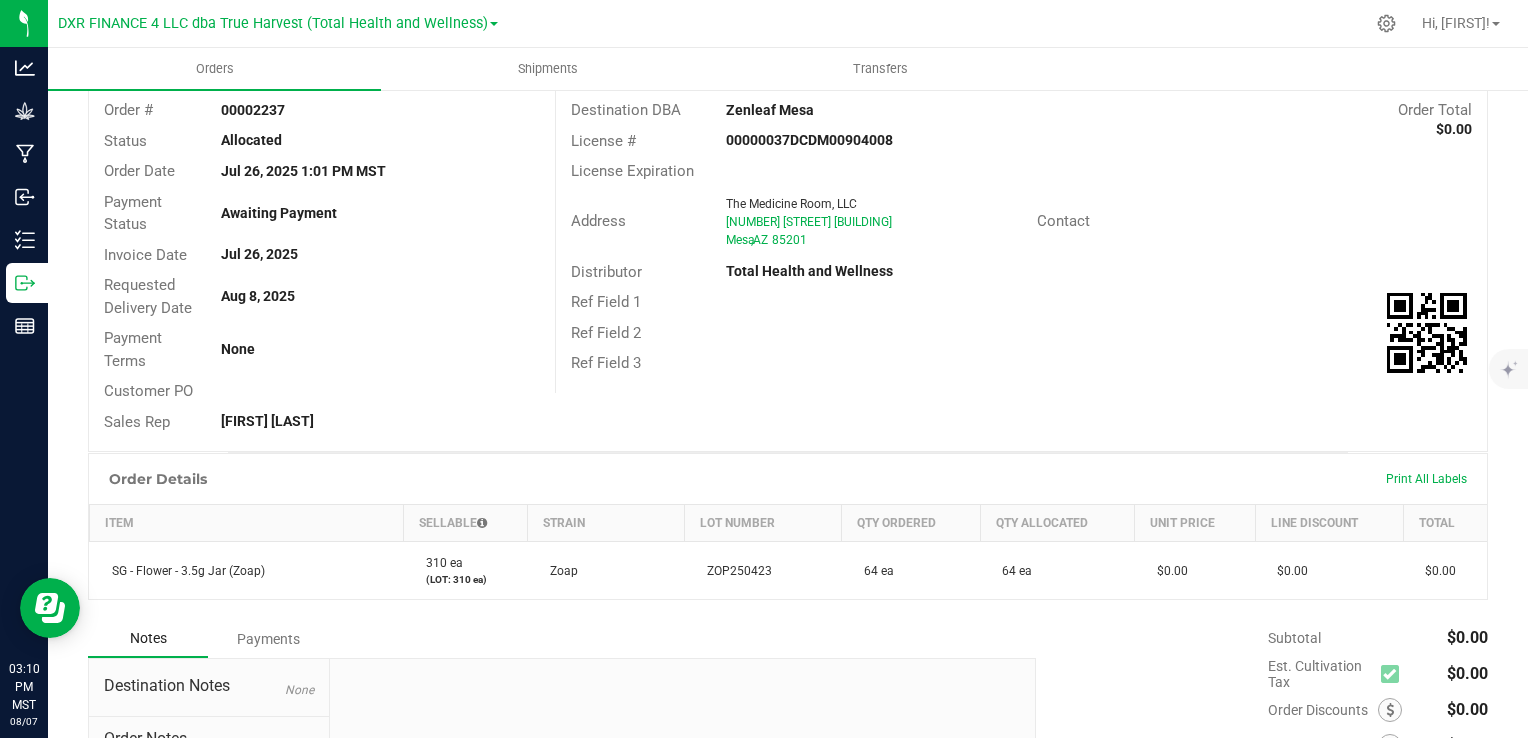 scroll, scrollTop: 300, scrollLeft: 0, axis: vertical 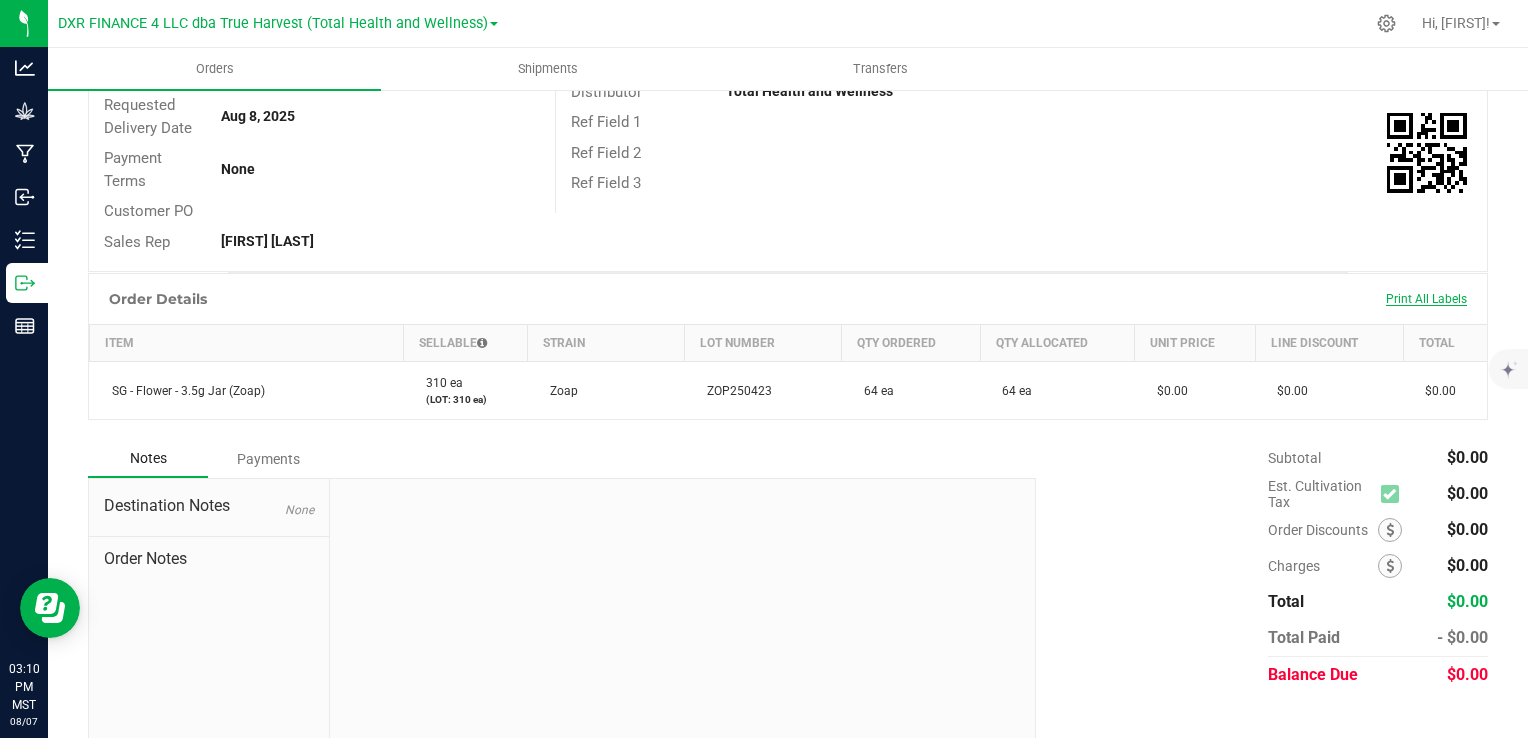 click on "Print All Labels" at bounding box center (1426, 299) 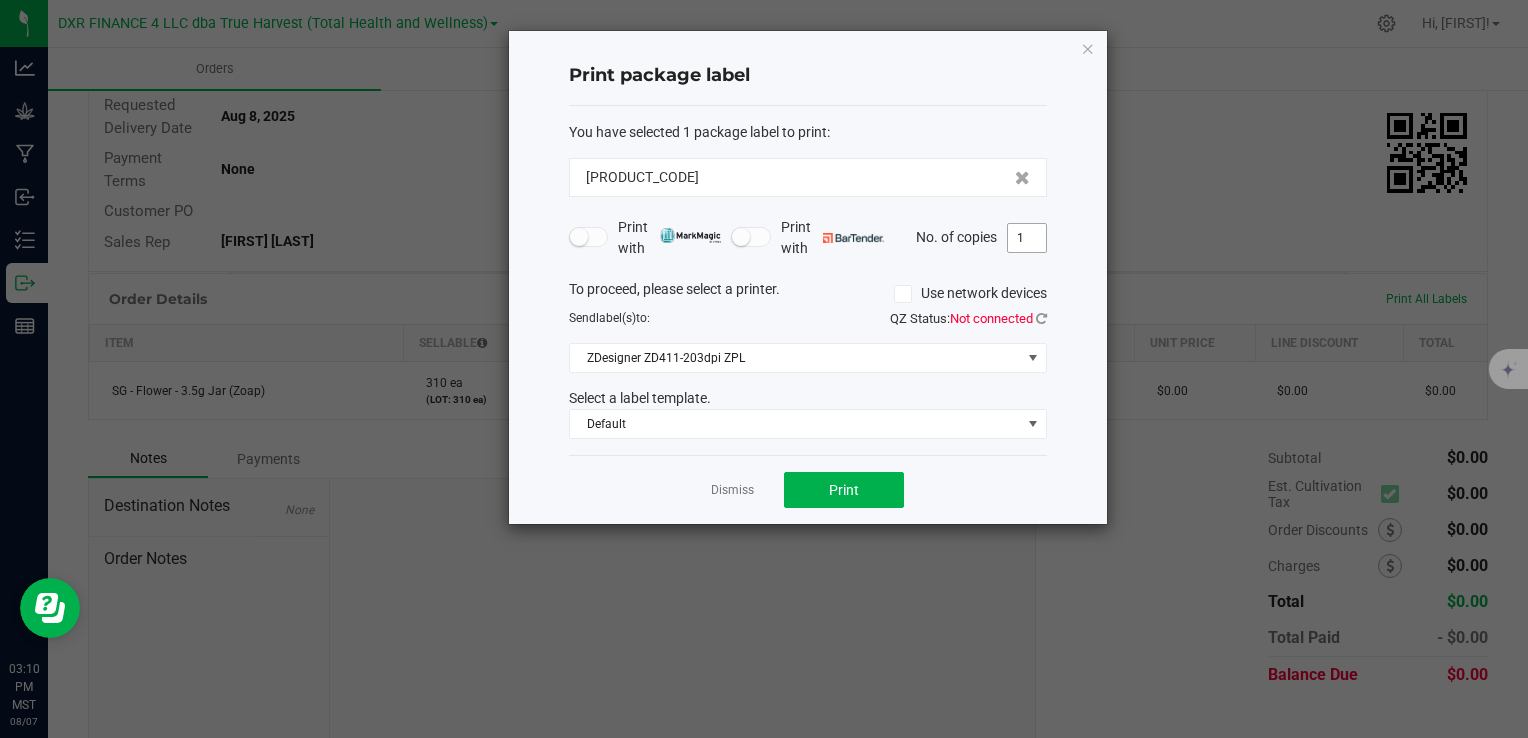 click on "1" at bounding box center (1027, 238) 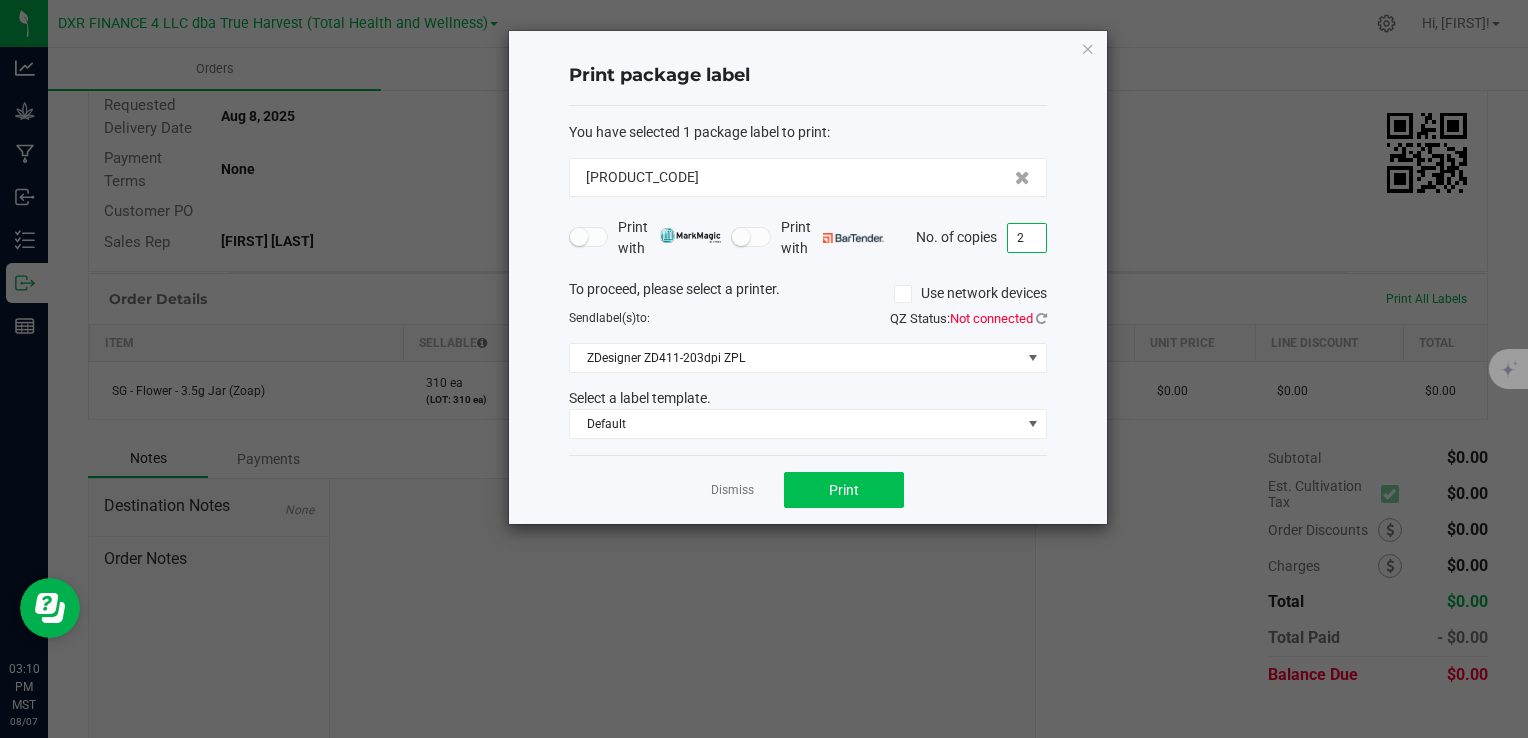 type on "2" 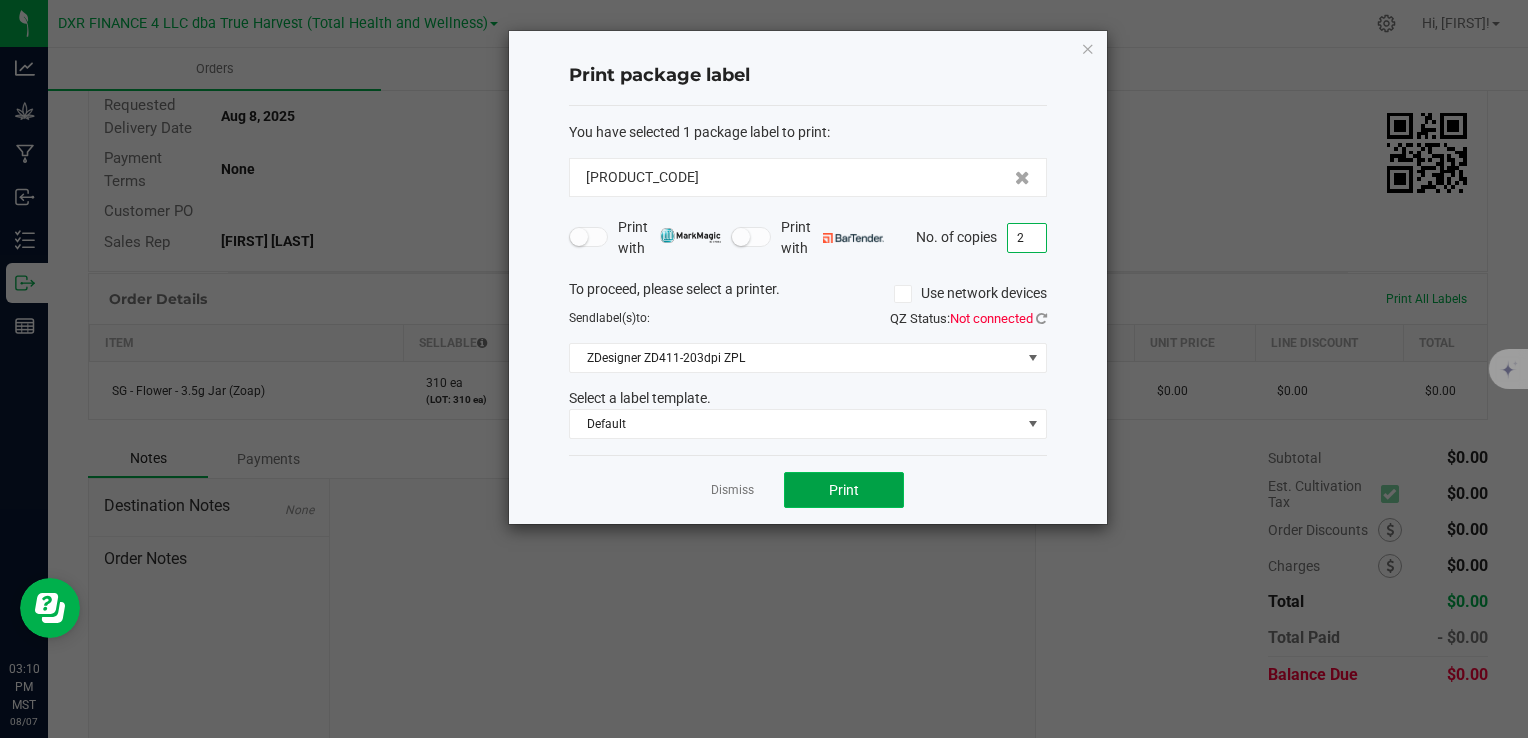 click on "Print" 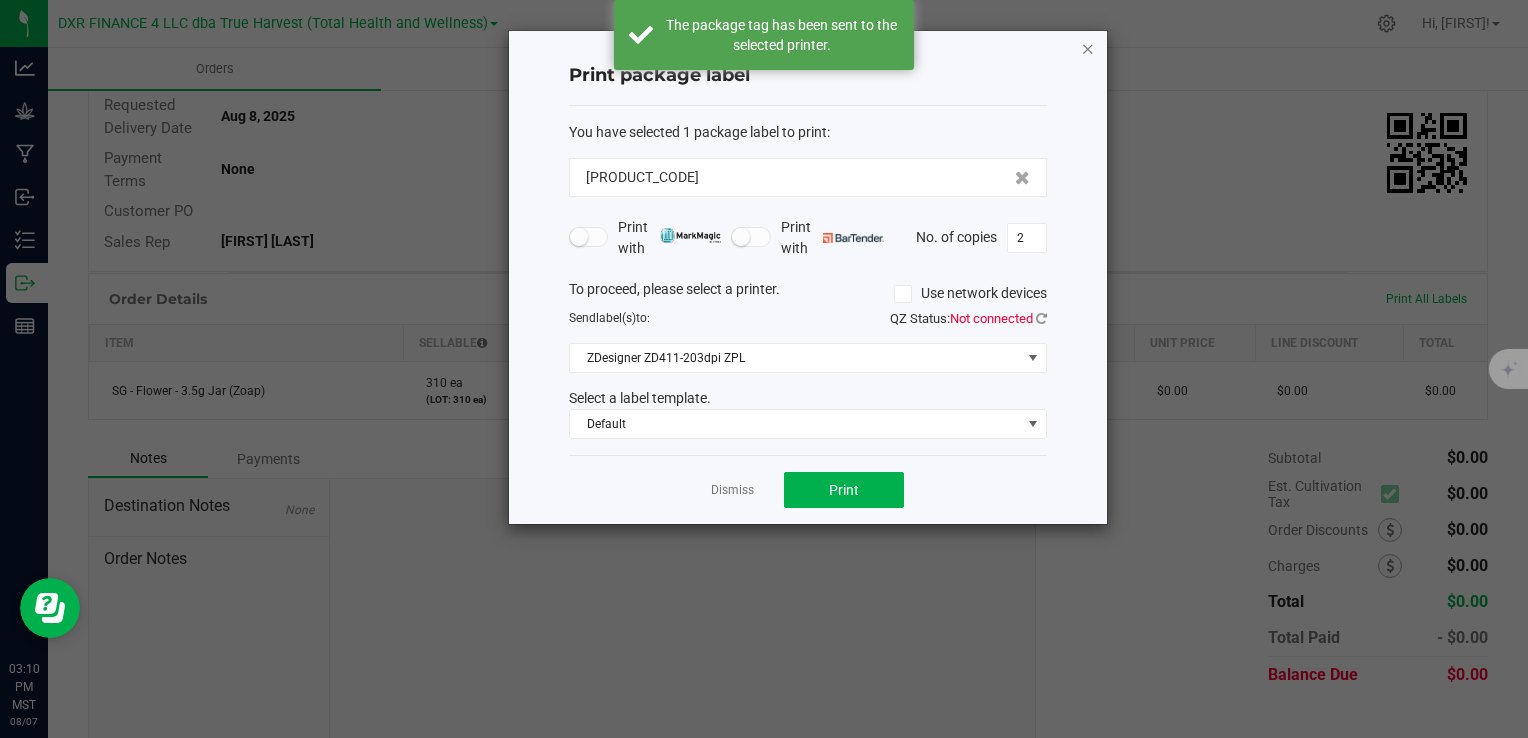 click 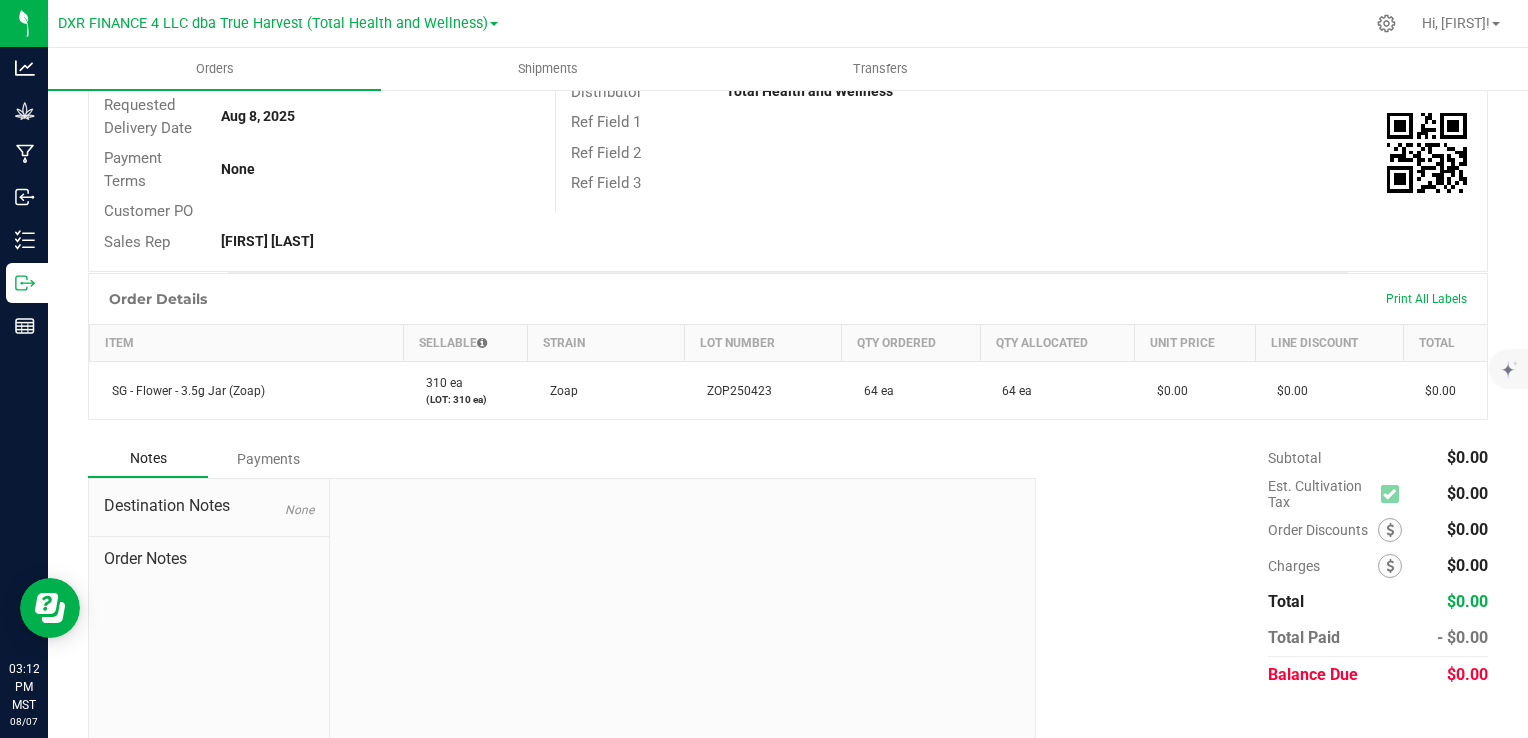click on "Order #   00002237   Status   Allocated   Order Date   Jul 26, 2025 1:01 PM MST   Payment Status   Awaiting Payment   Invoice Date   Jul 26, 2025   Requested Delivery Date   Aug 8, 2025   Payment Terms   None   Customer PO      Sales Rep   [FIRST] [LAST]   Destination DBA   Zenleaf Mesa   Order Total   $0.00   License #   00000037DCDM00904008   License Expiration   Address  The Medicine Room, LLC [NUMBER] [STREET] [CITY]  ,  AZ [POSTAL_CODE]  Contact   Distributor   Total Health and Wellness   Ref Field 1      Ref Field 2      Ref Field 3" at bounding box center (788, 86) 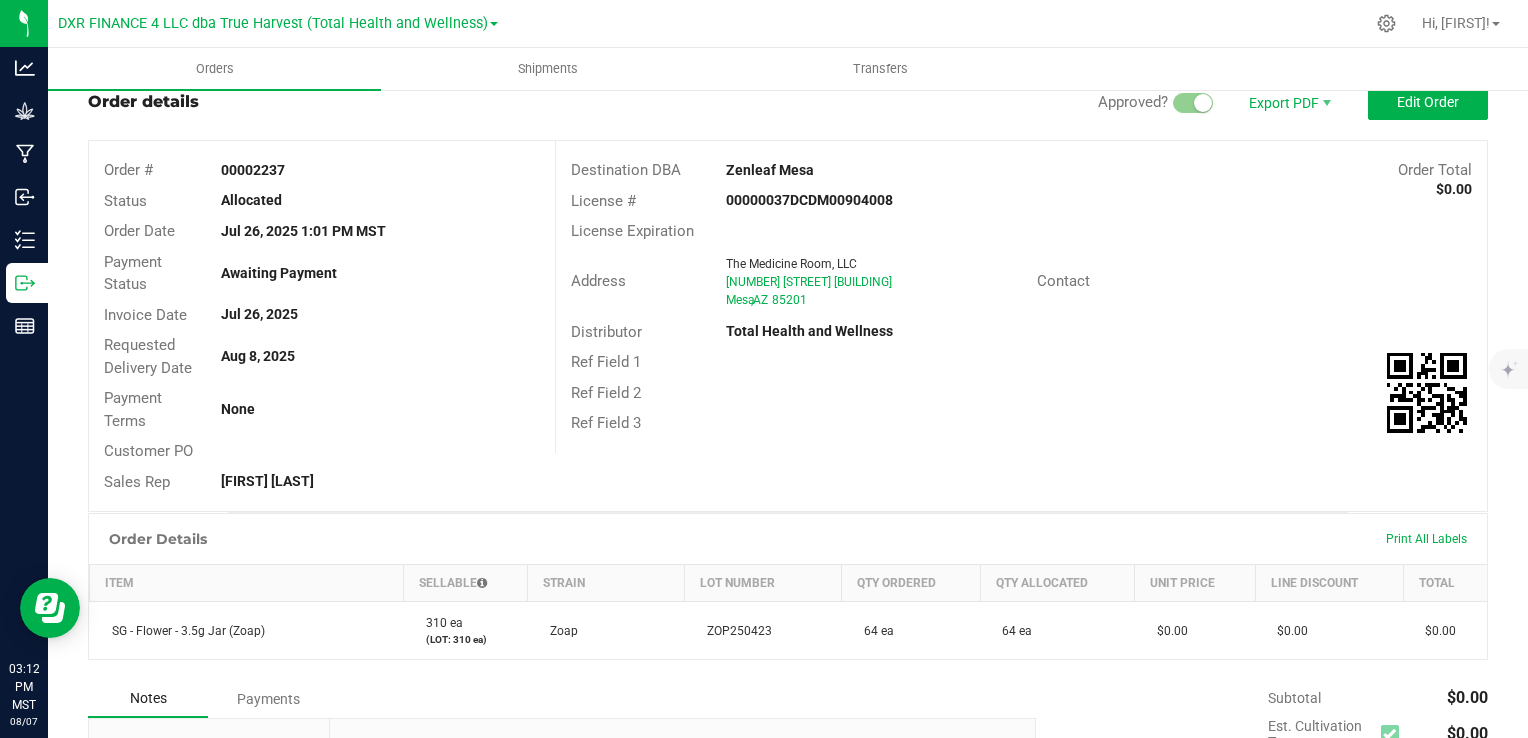 scroll, scrollTop: 20, scrollLeft: 0, axis: vertical 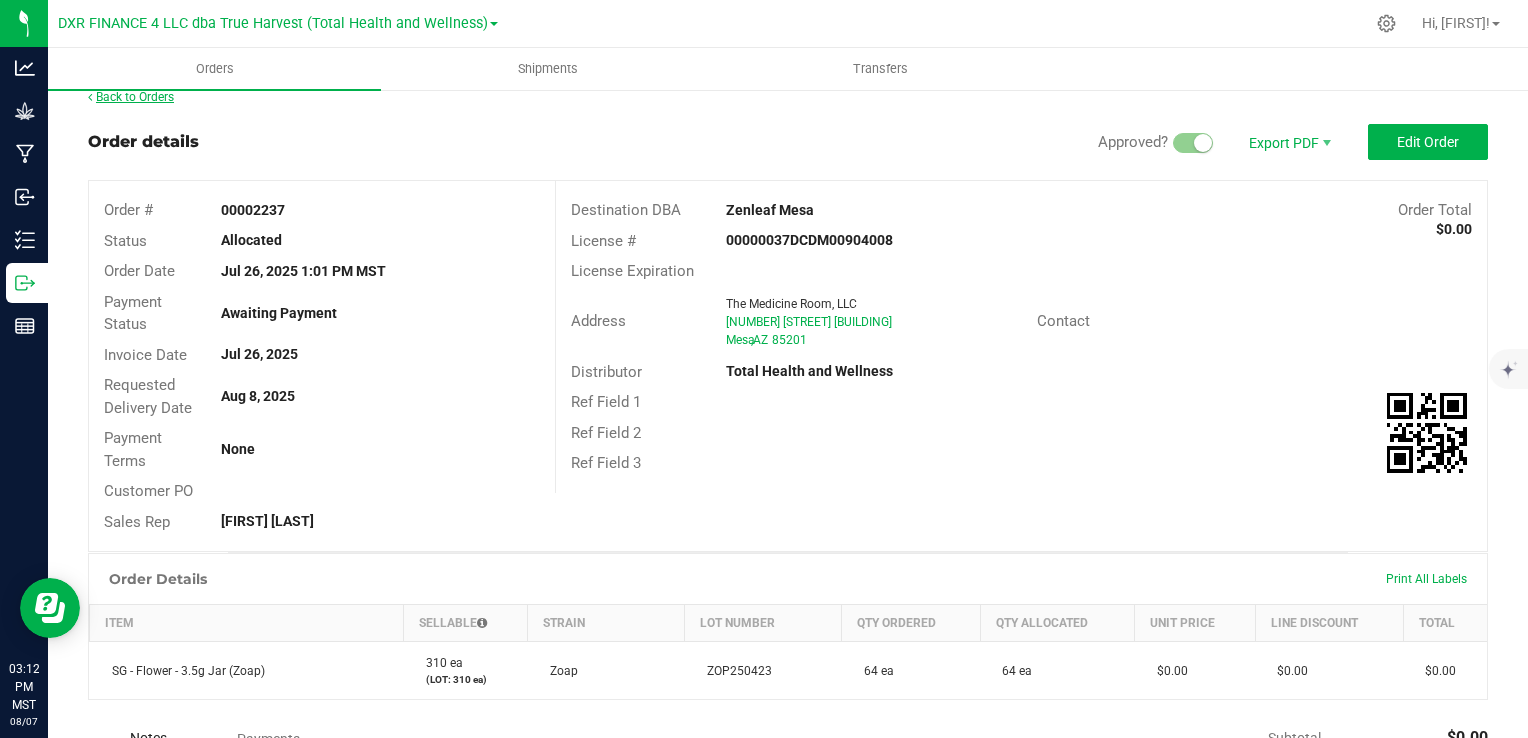 click on "Back to Orders" at bounding box center (131, 97) 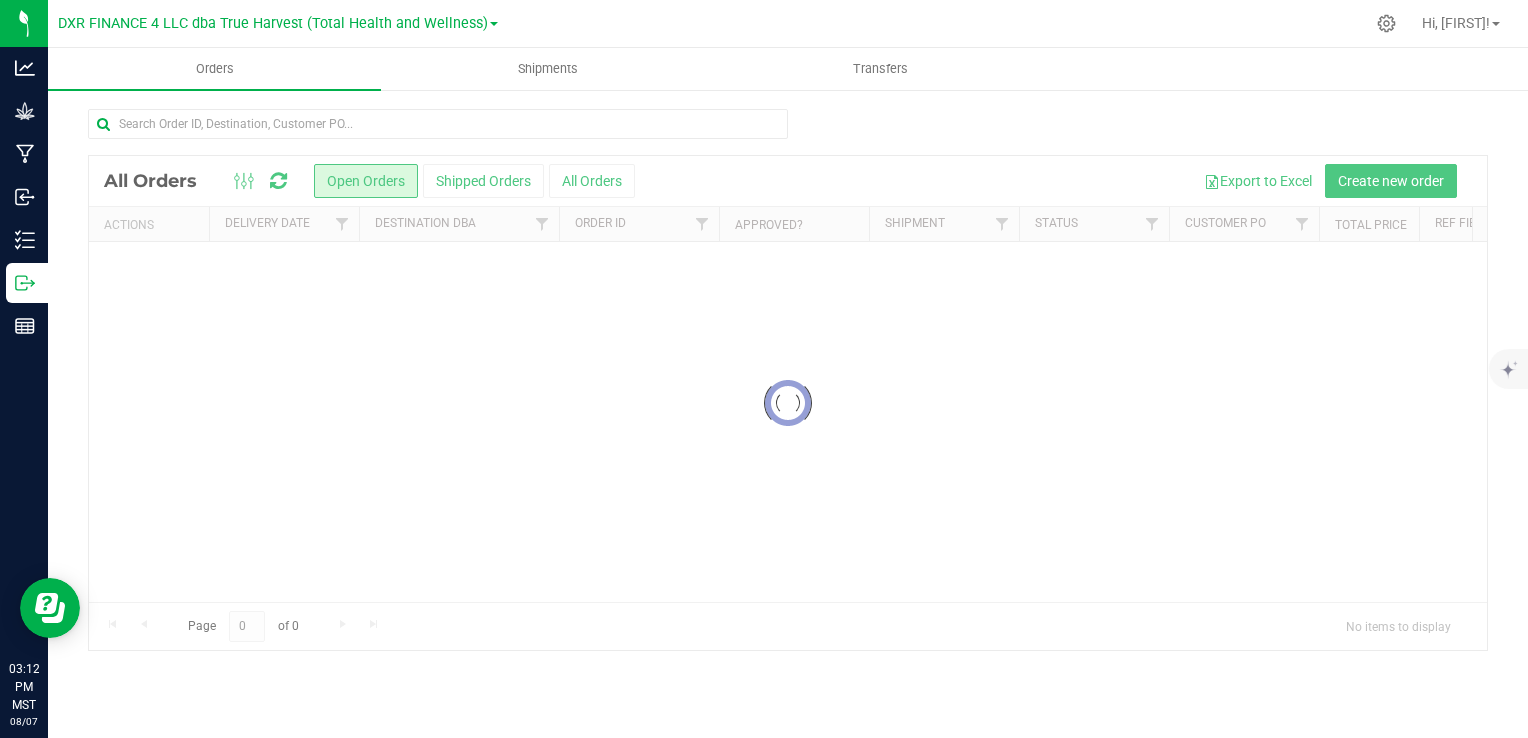 scroll, scrollTop: 0, scrollLeft: 0, axis: both 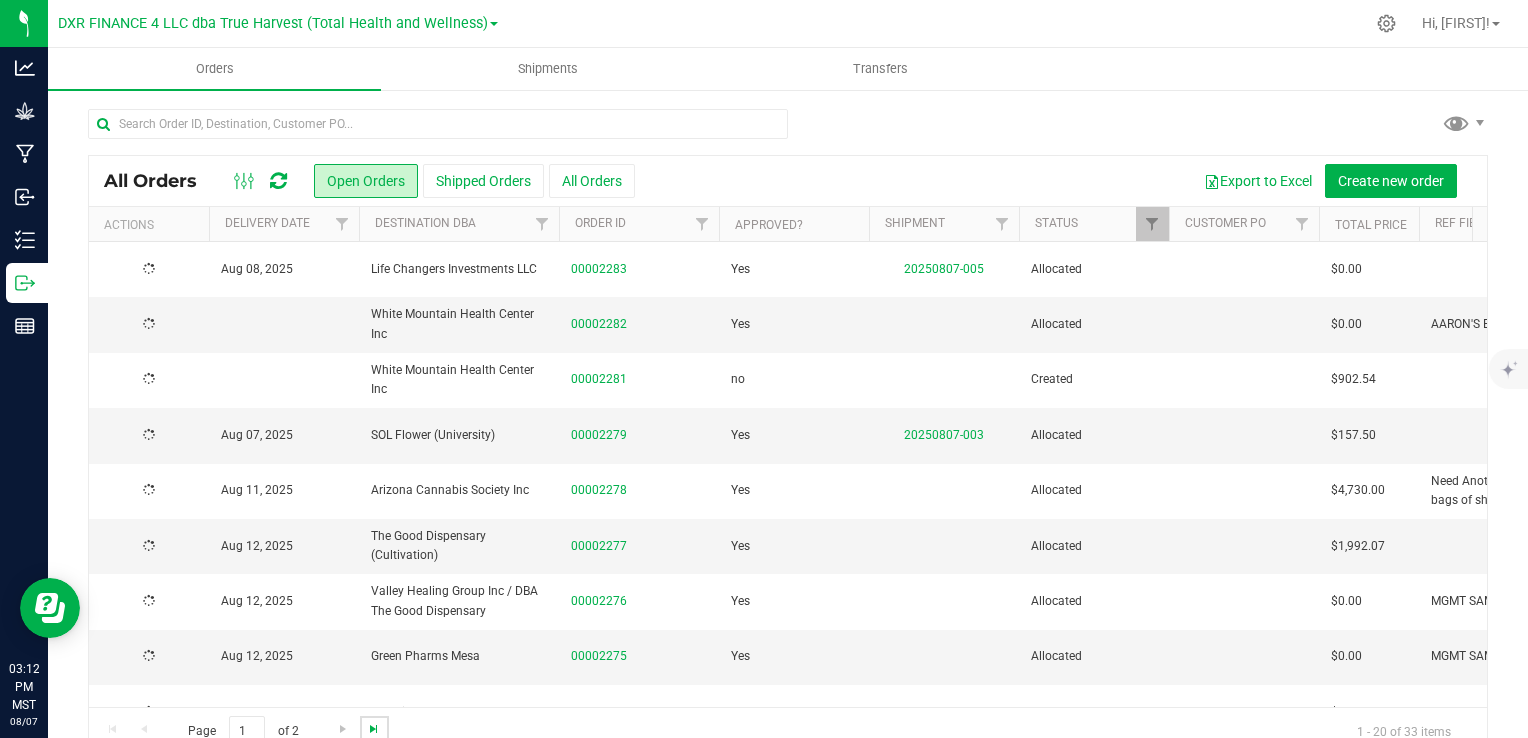 click at bounding box center (374, 729) 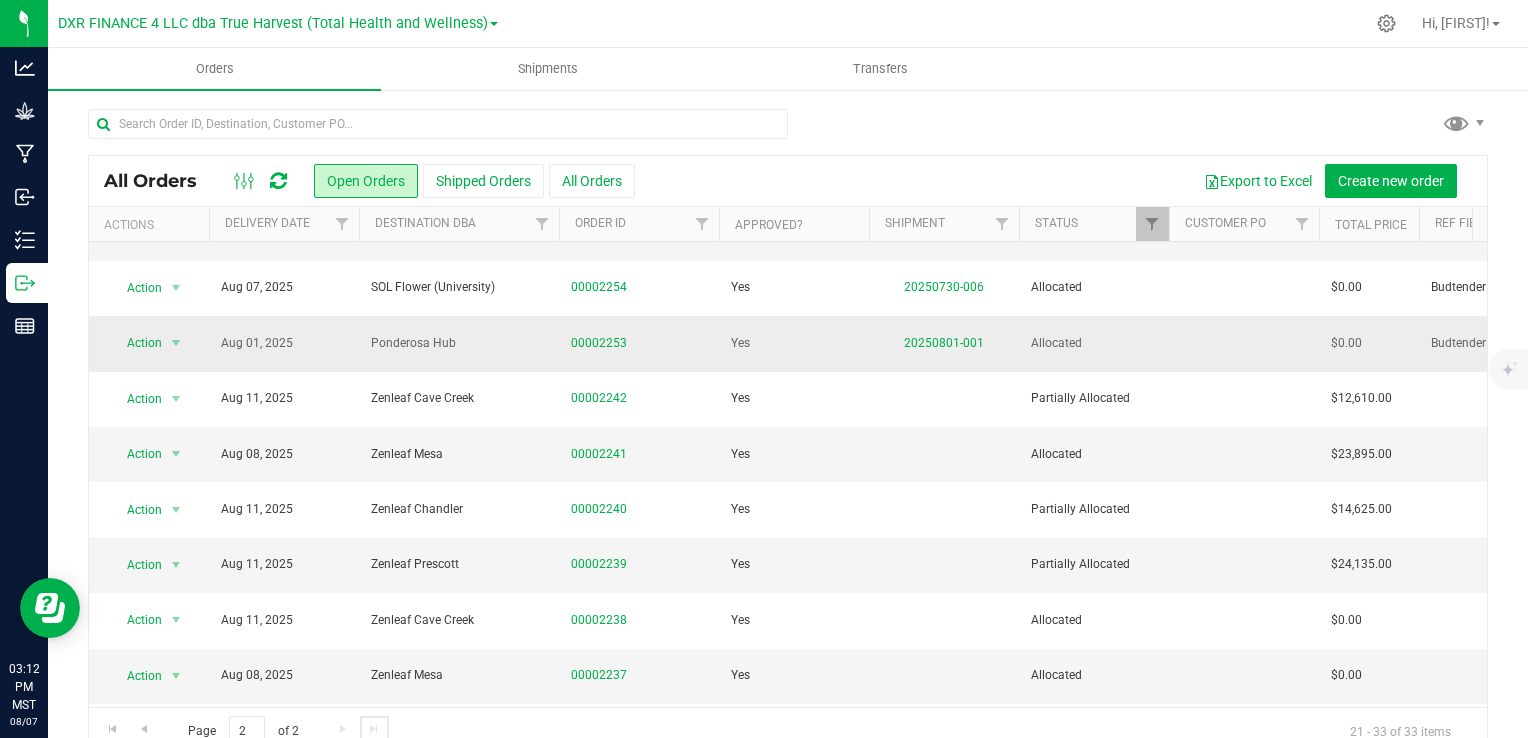 scroll, scrollTop: 267, scrollLeft: 0, axis: vertical 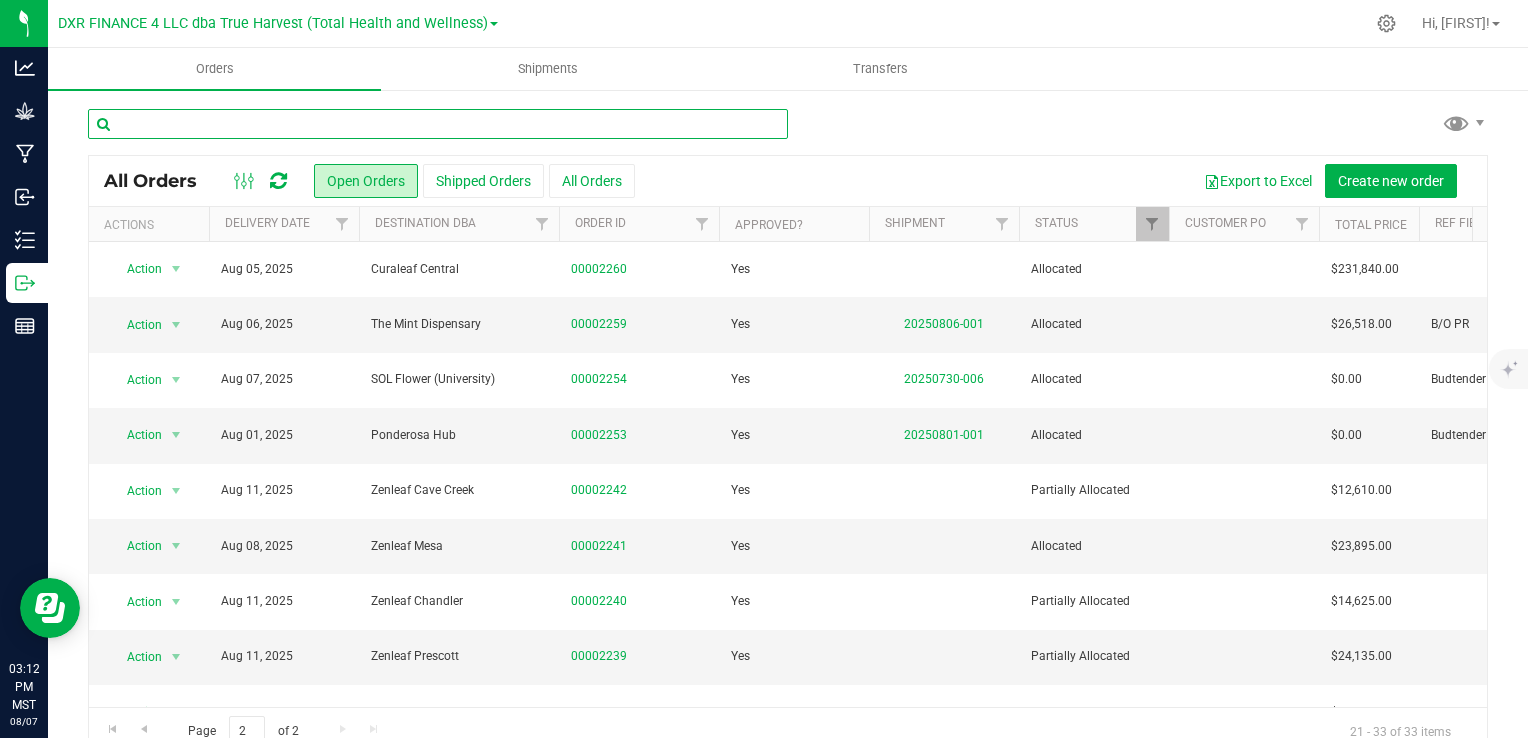 click at bounding box center [438, 124] 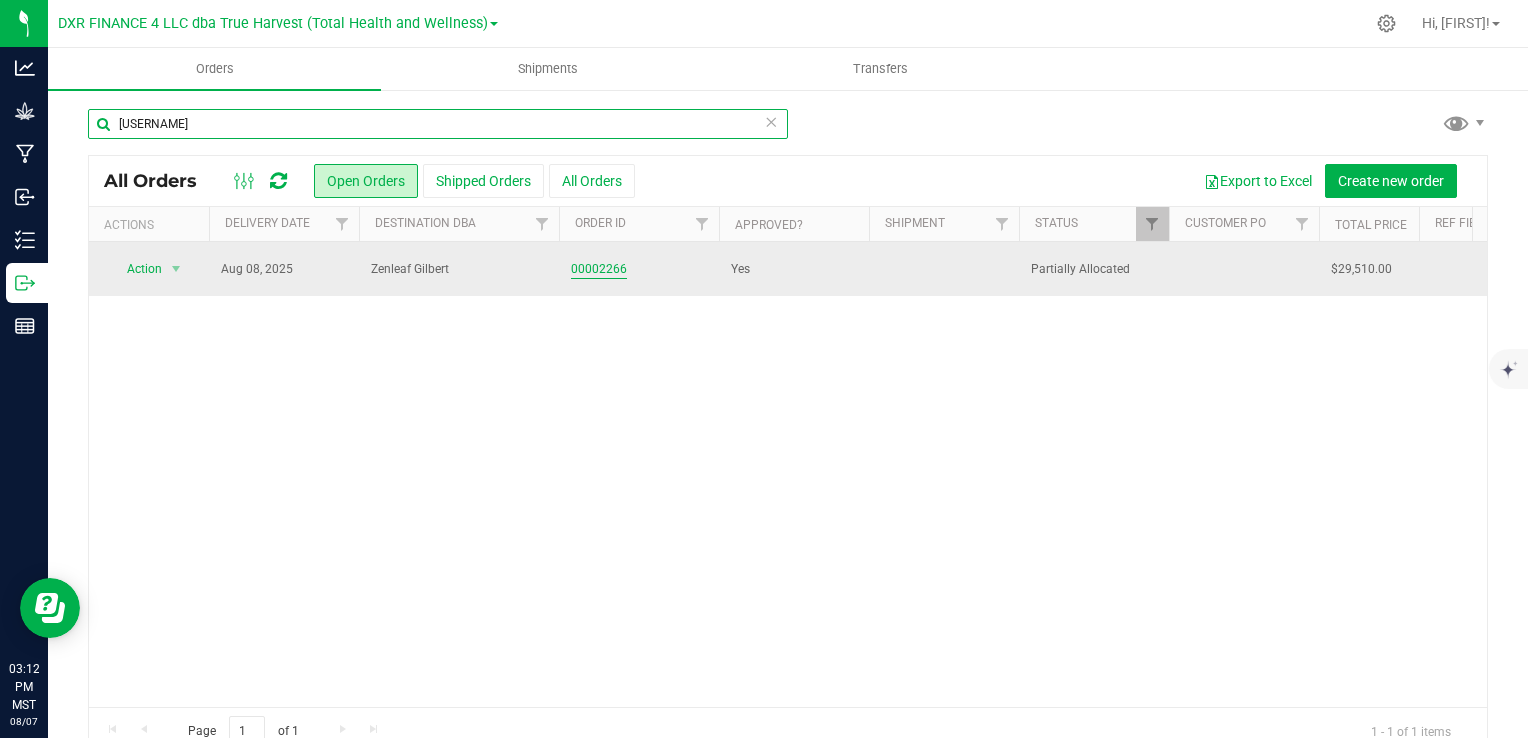 type on "[USERNAME]" 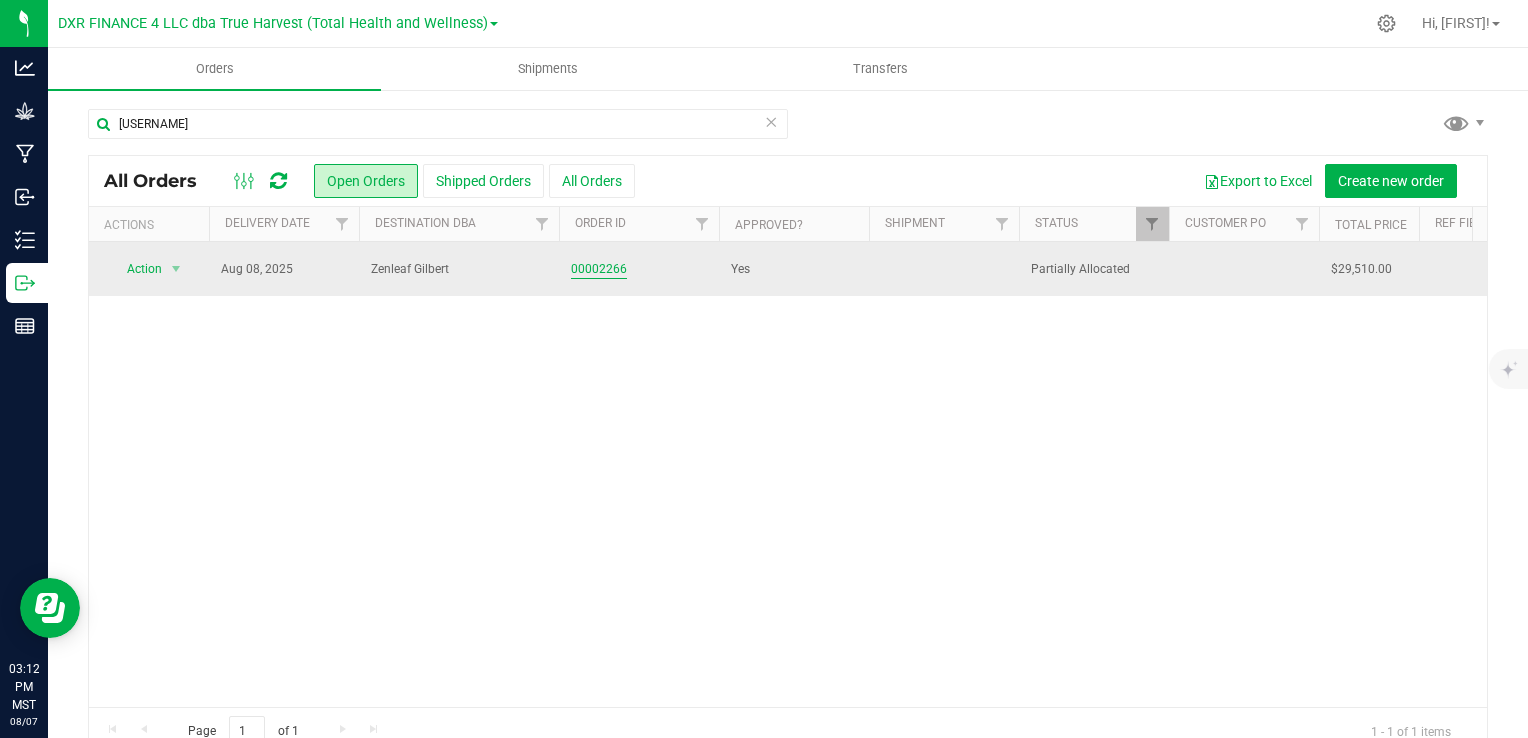 click on "00002266" at bounding box center [599, 269] 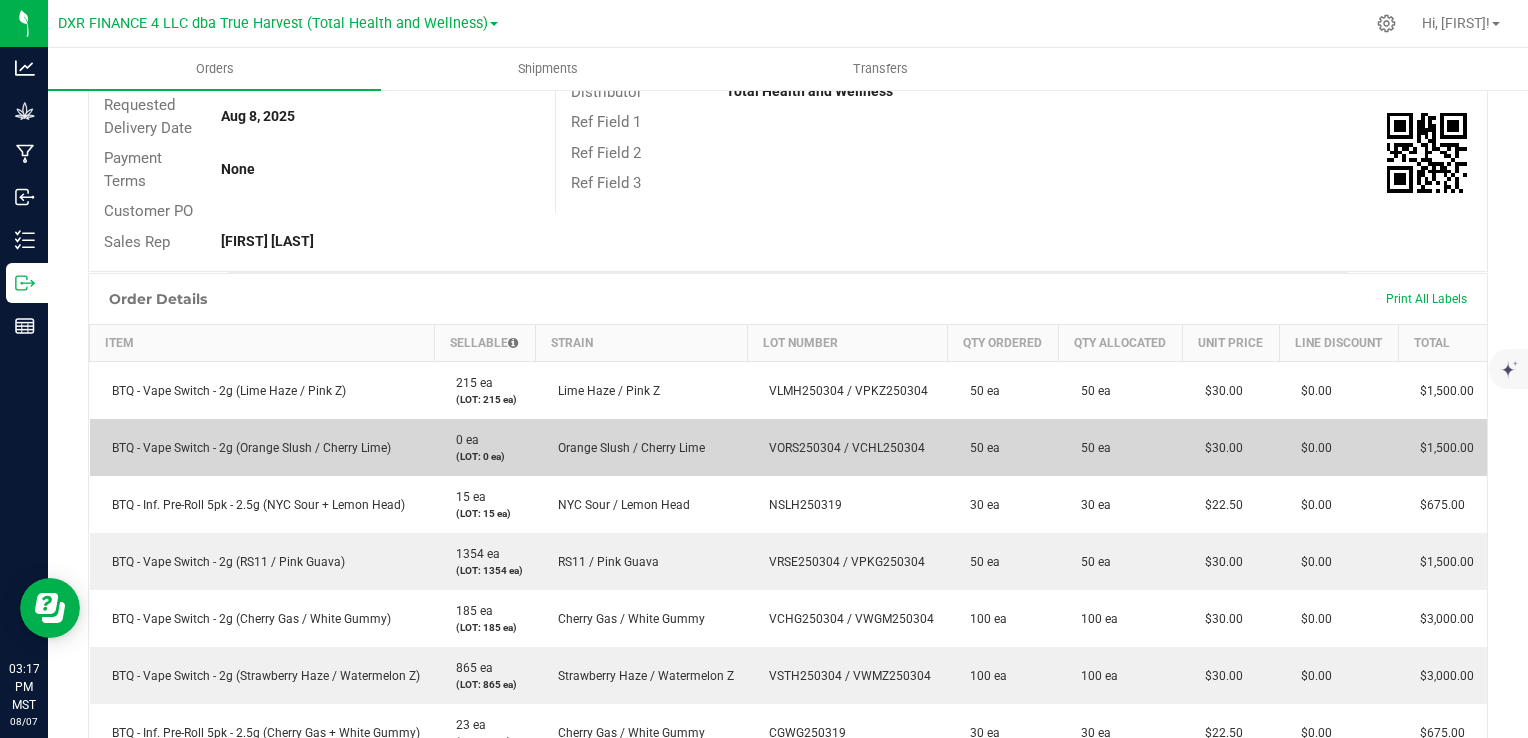 scroll, scrollTop: 400, scrollLeft: 0, axis: vertical 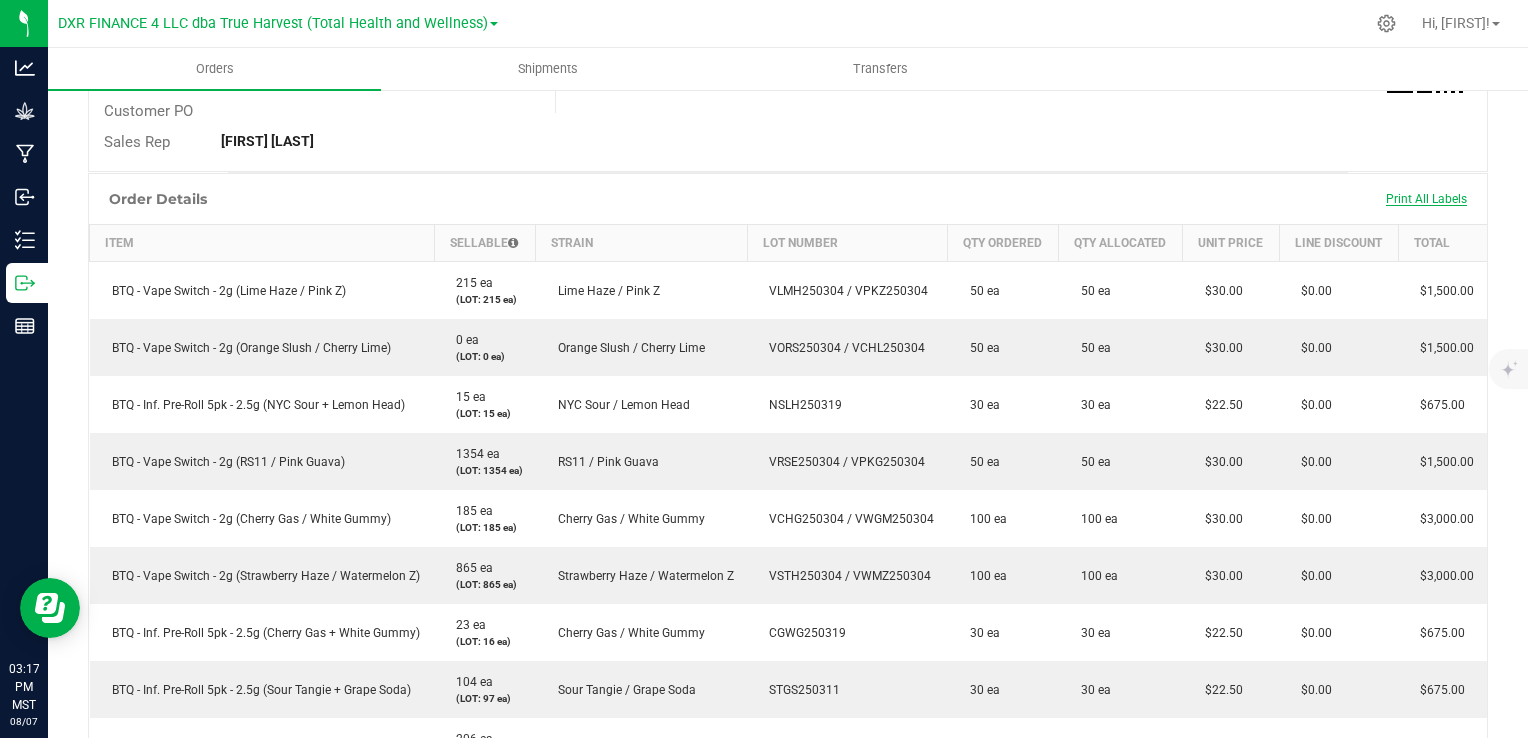 click on "Print All Labels" at bounding box center (1426, 199) 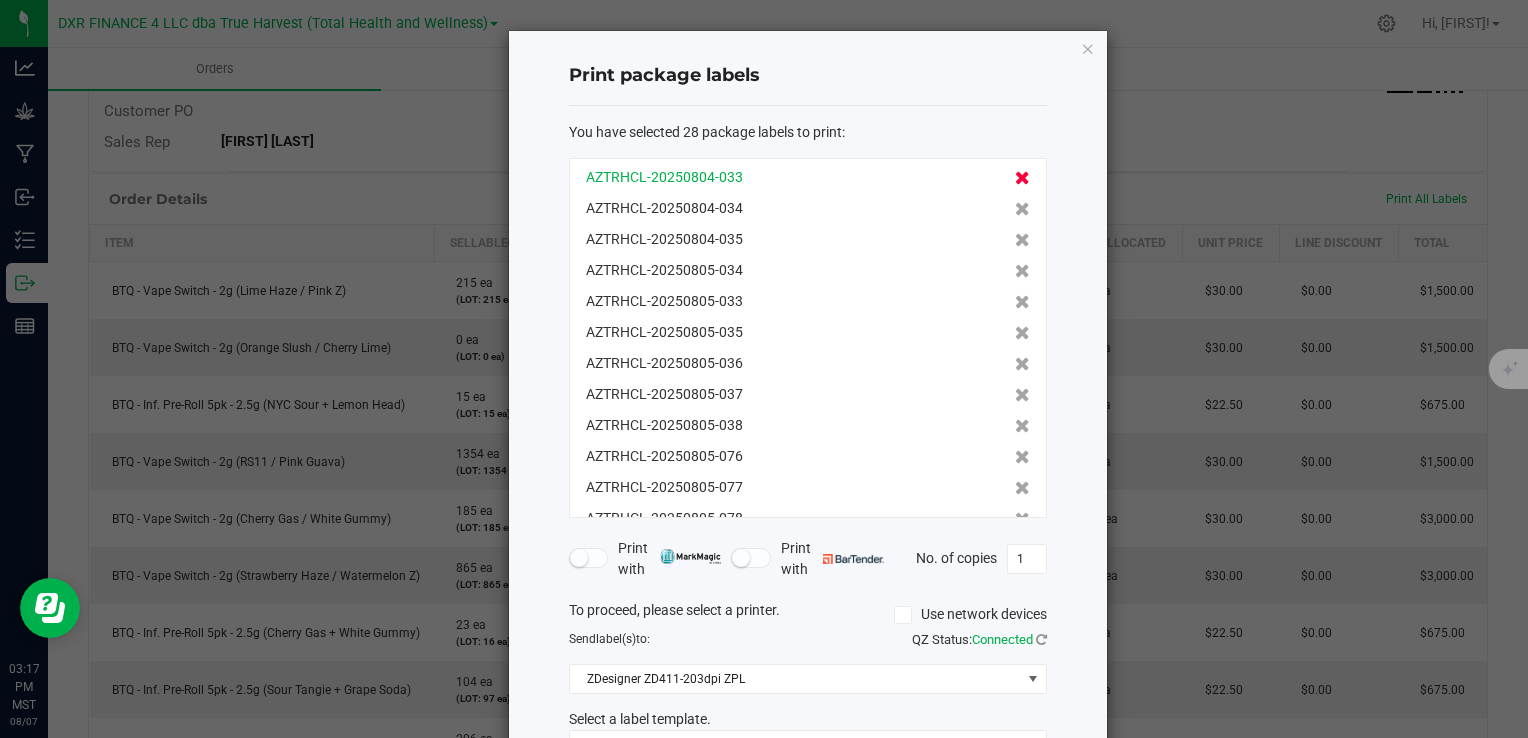 click 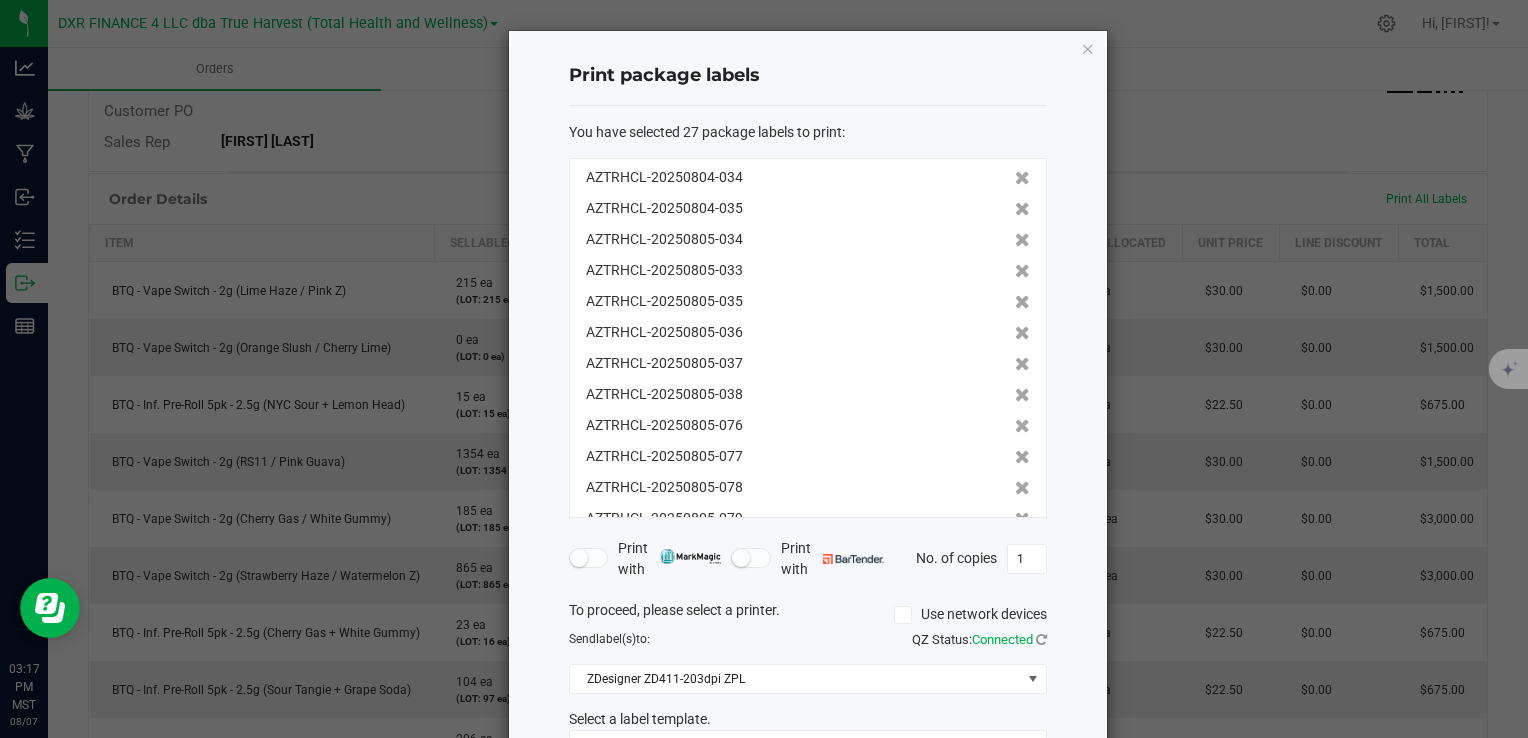click 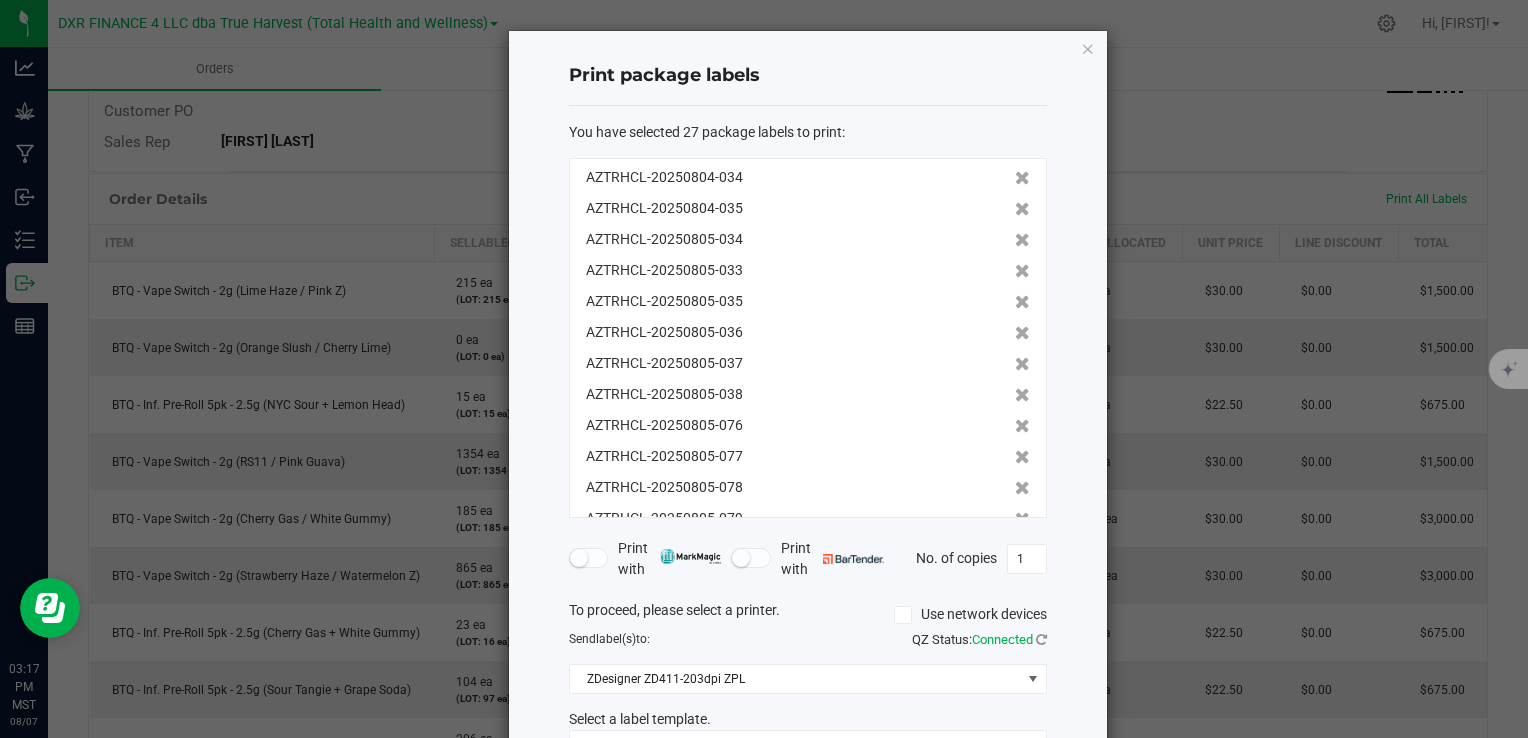 click 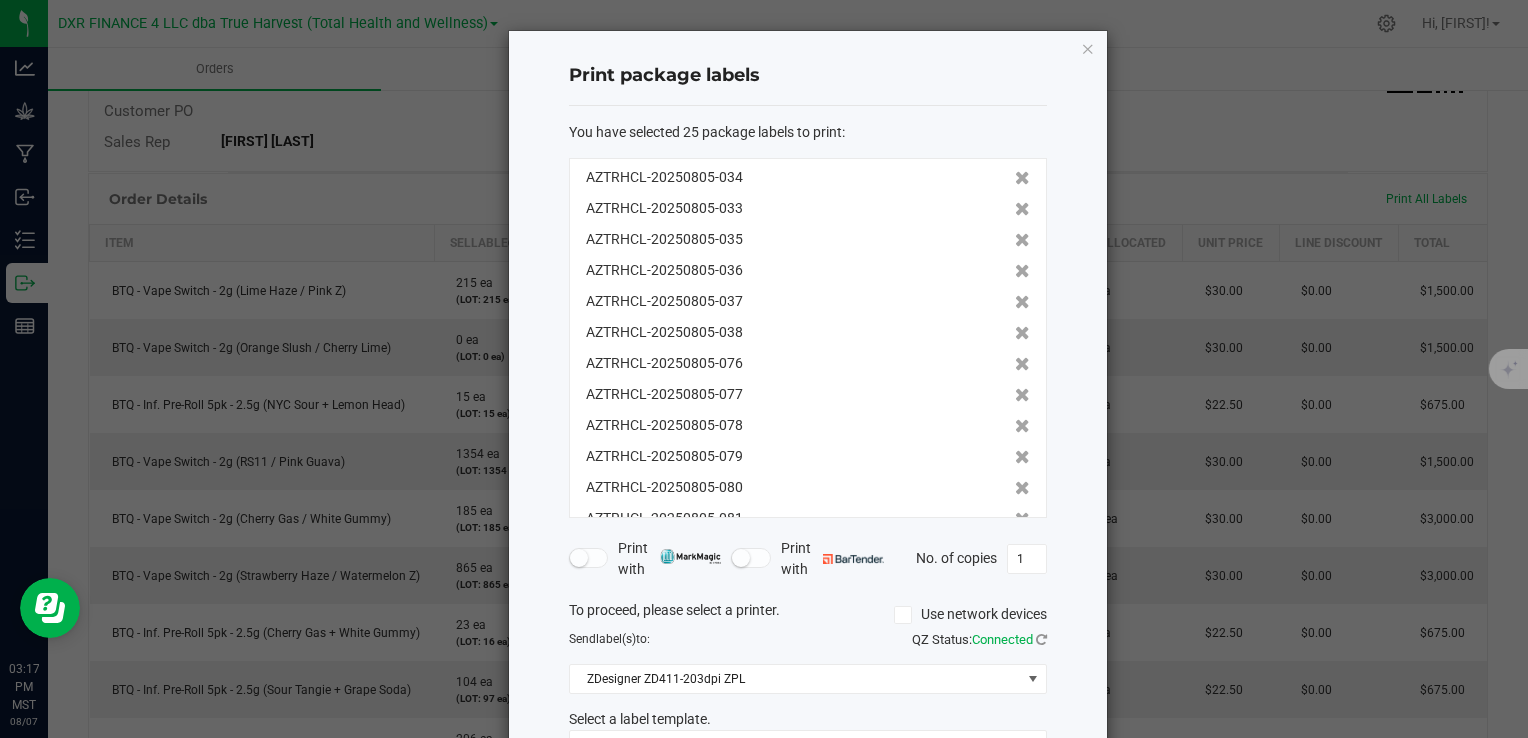 click 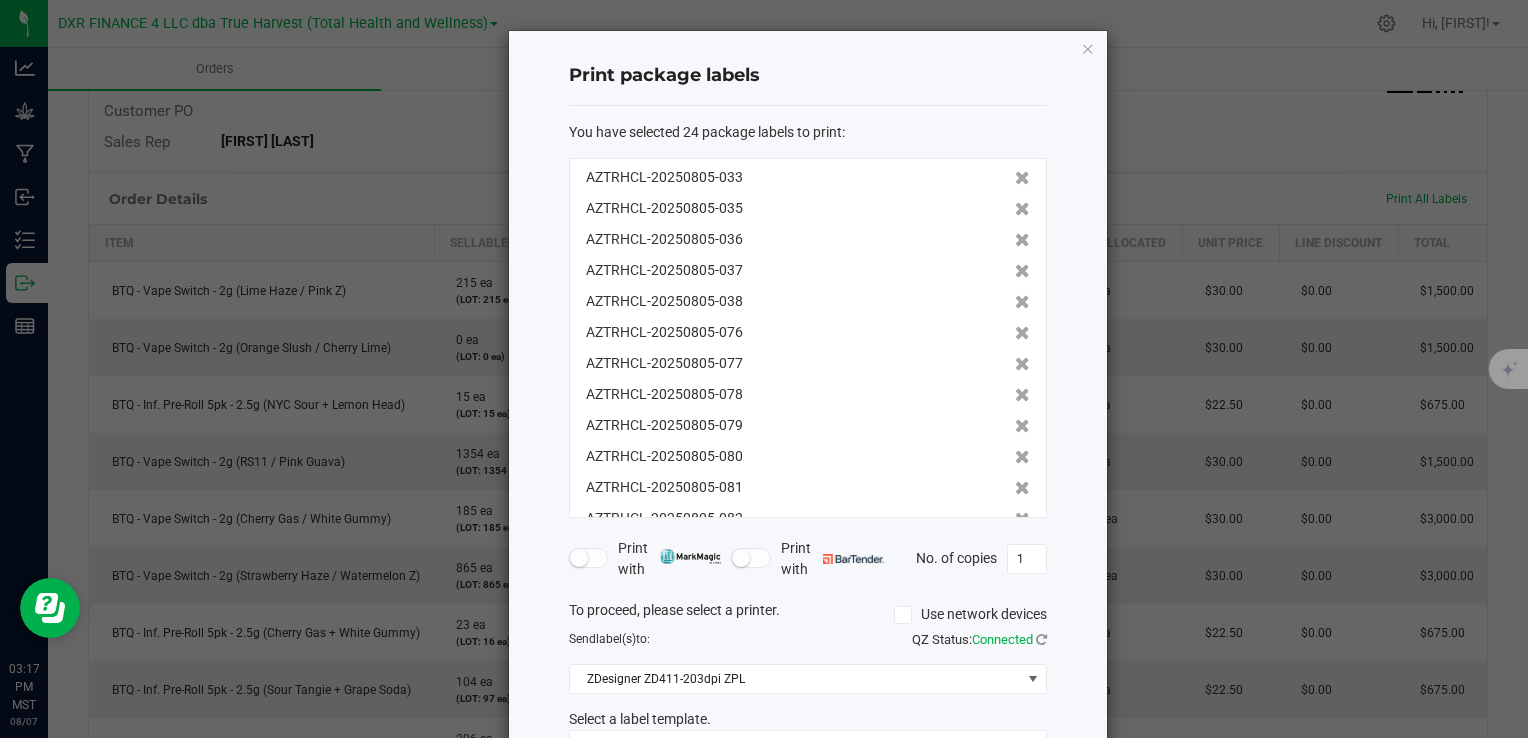 click 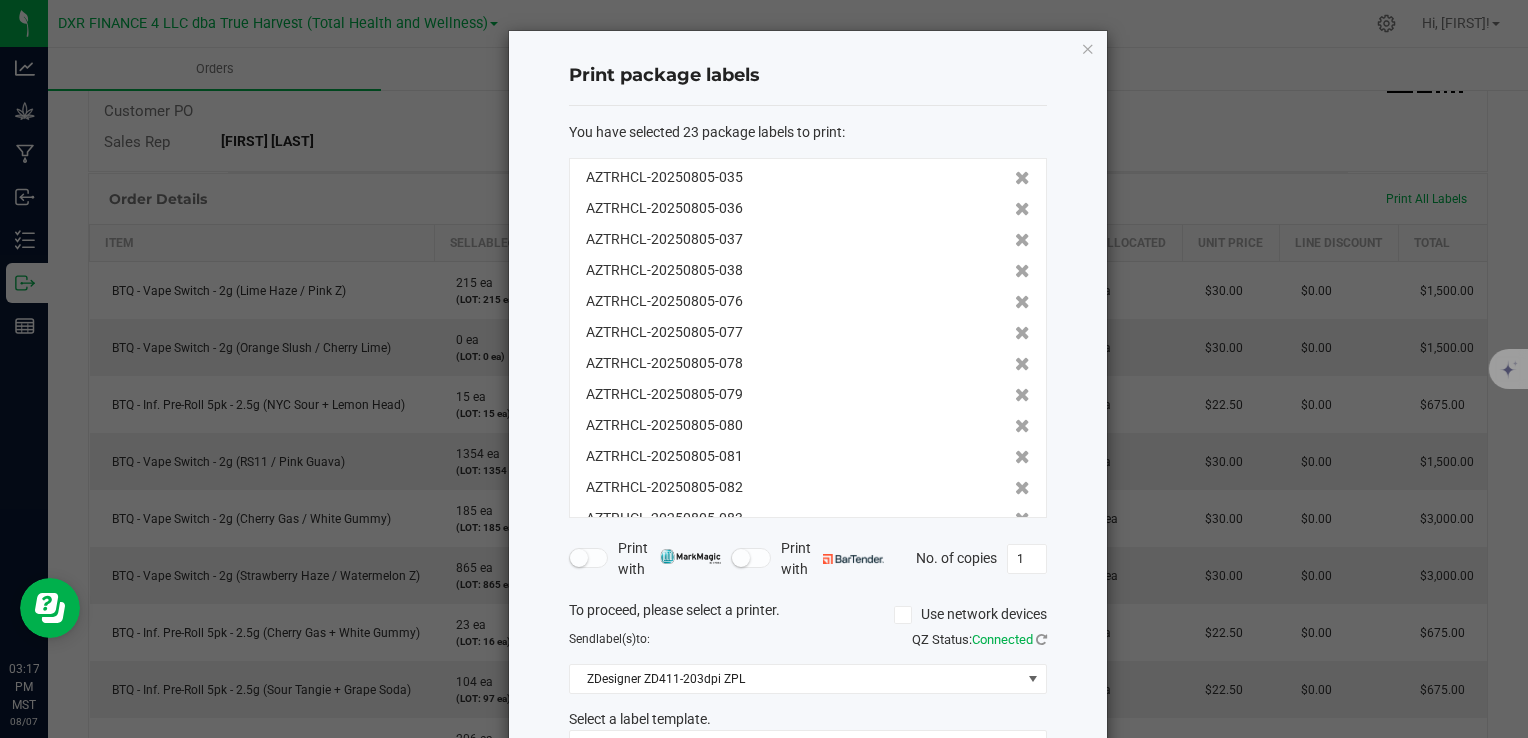 click 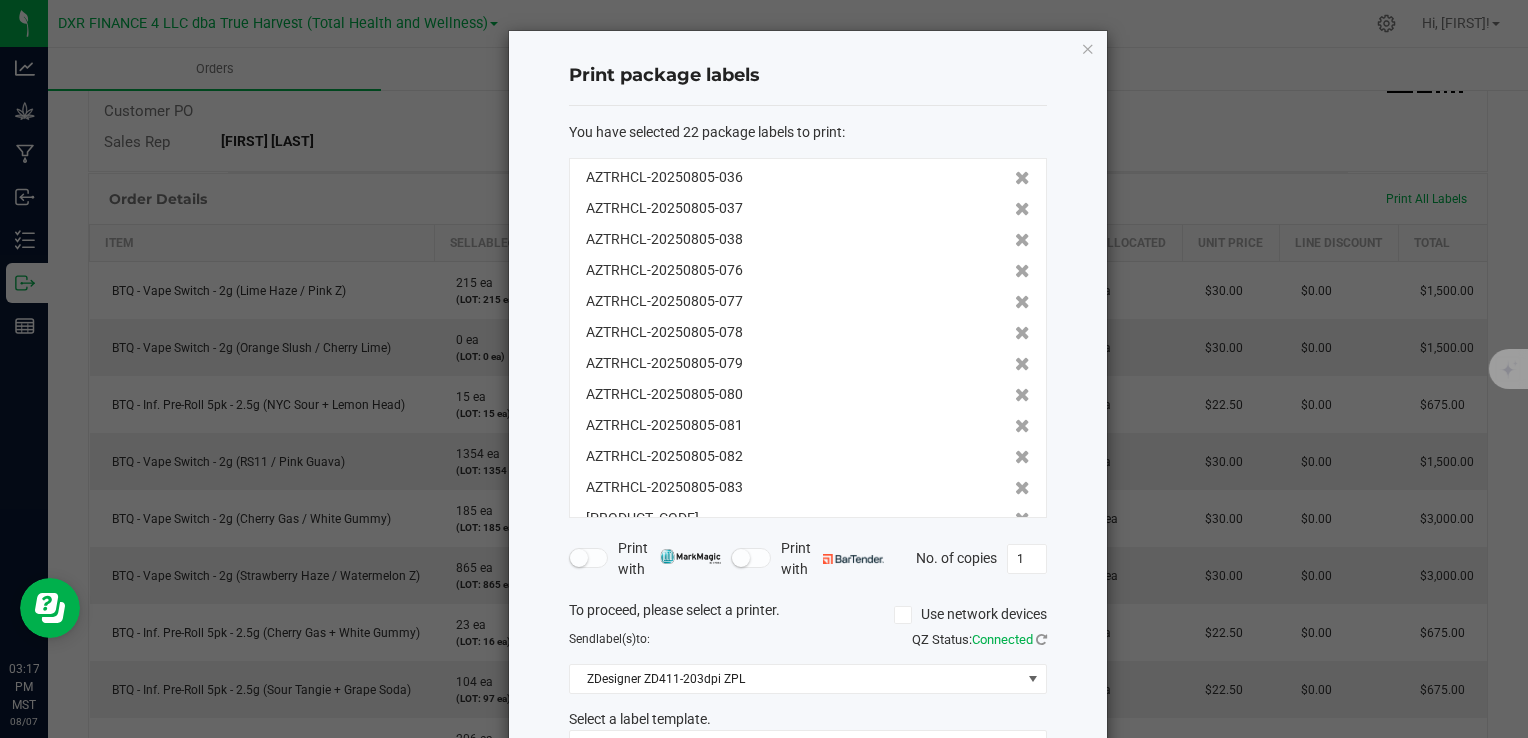 click 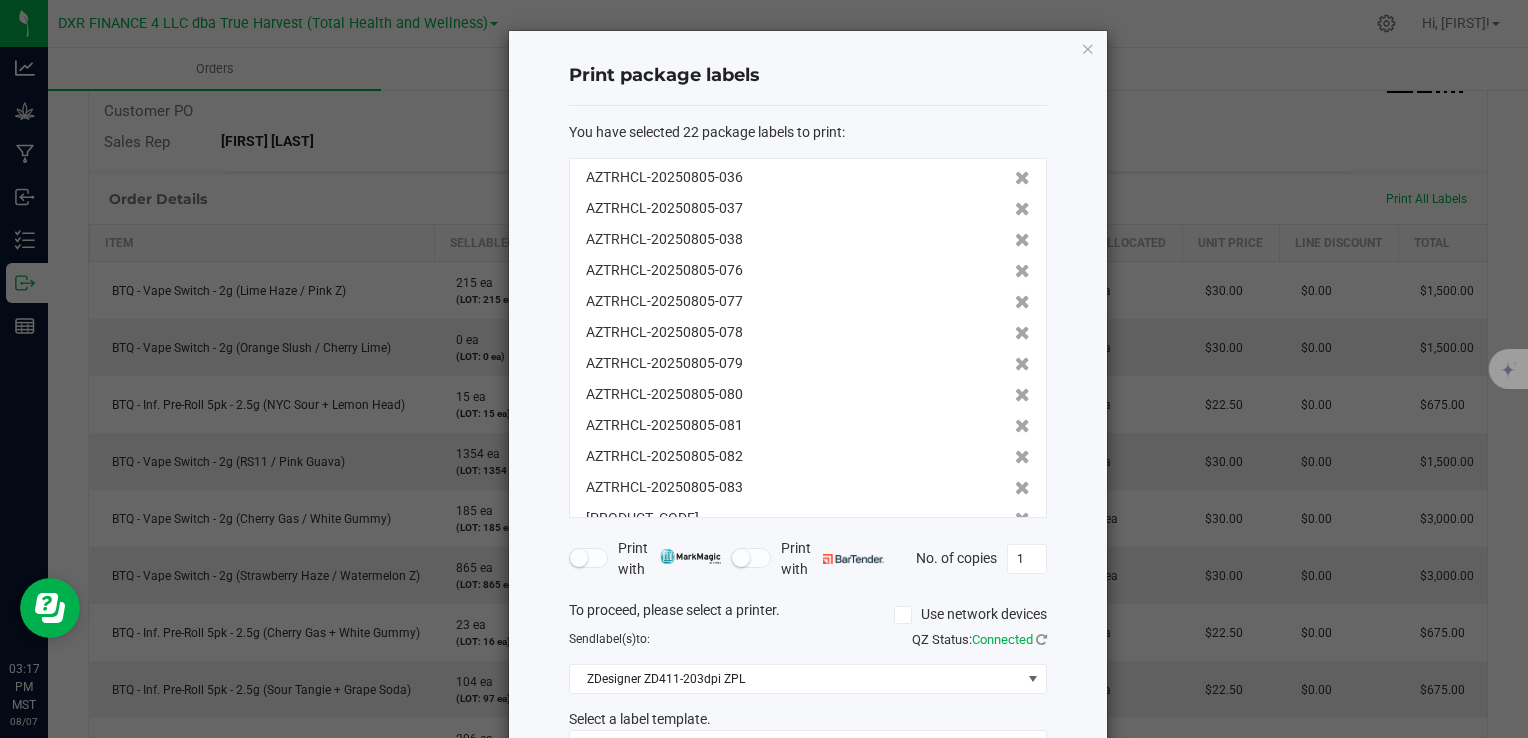 click 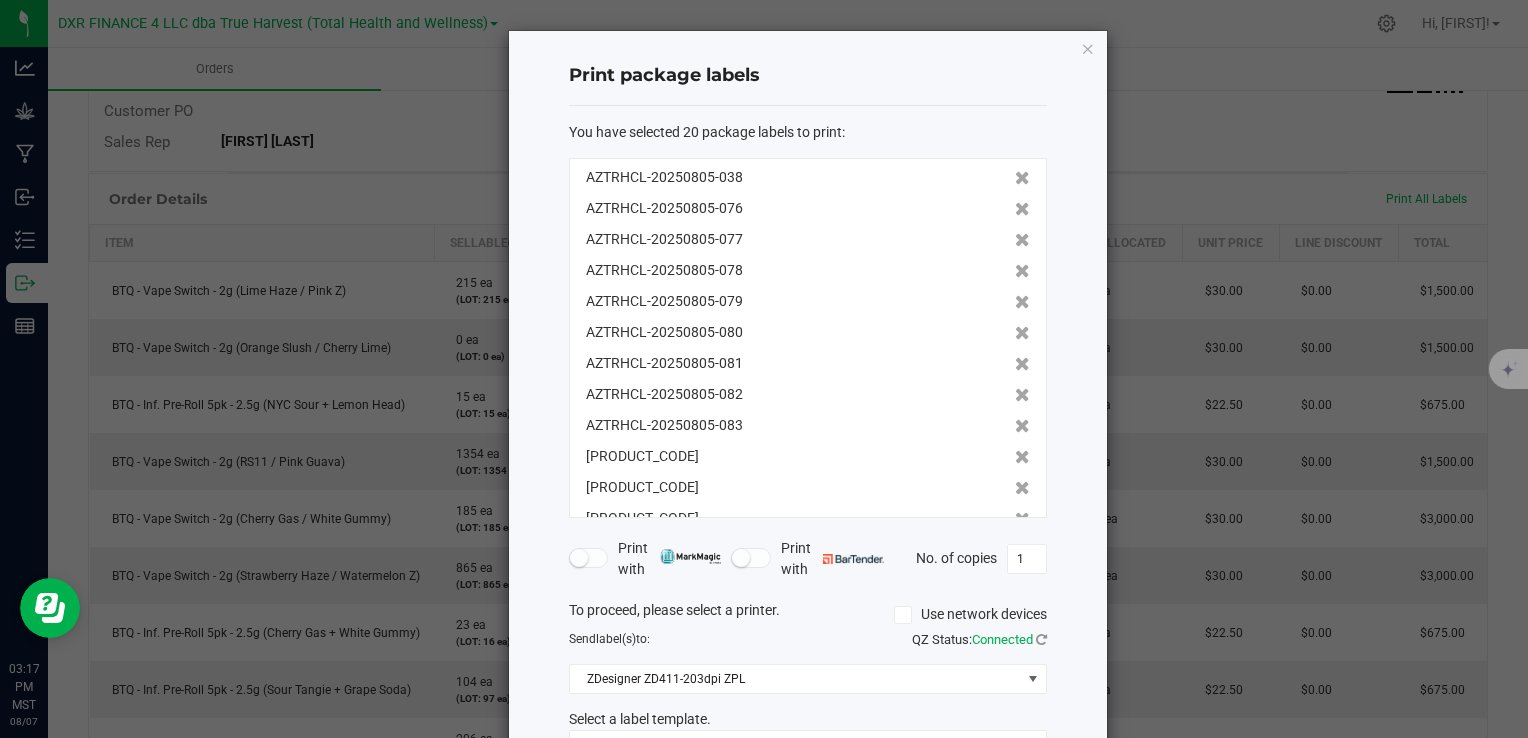 click 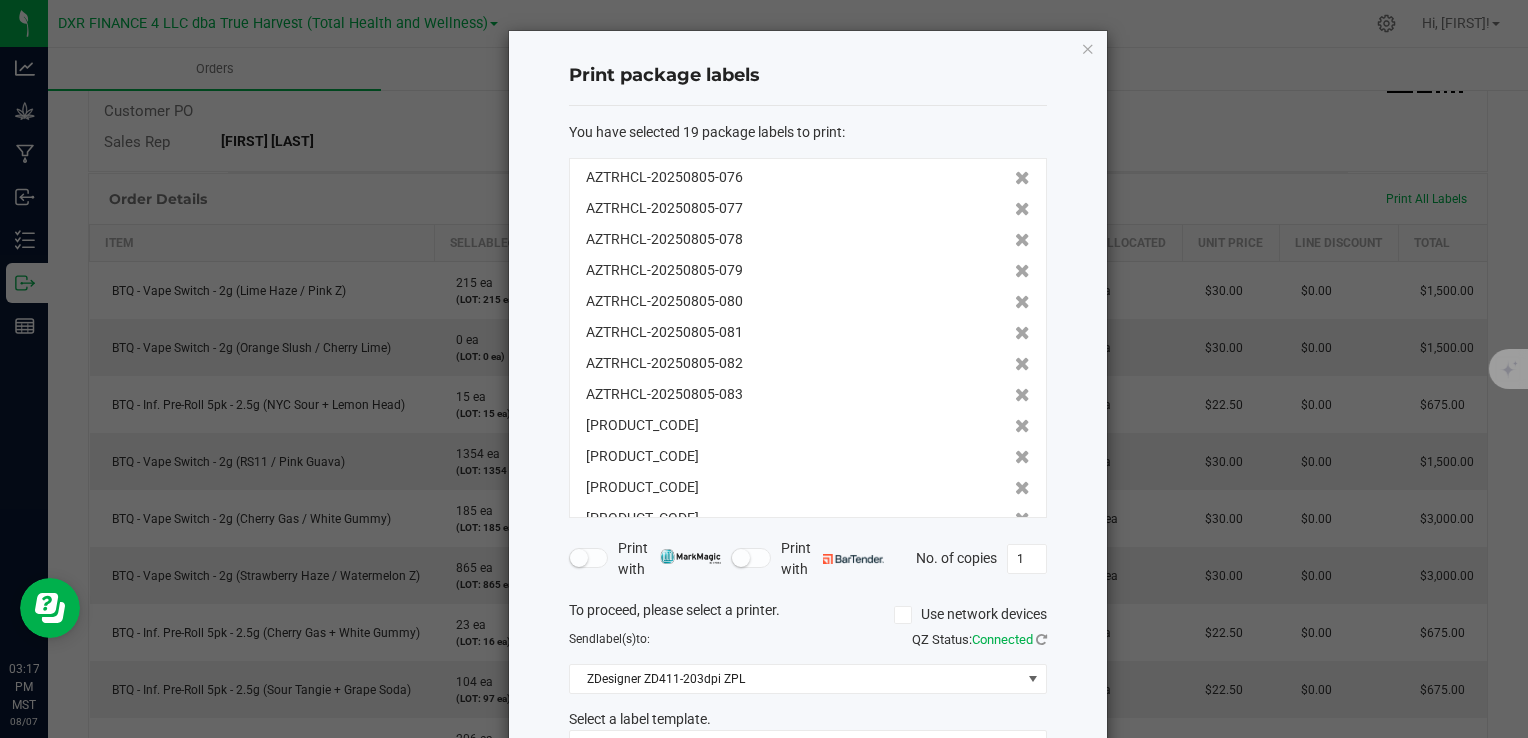 click 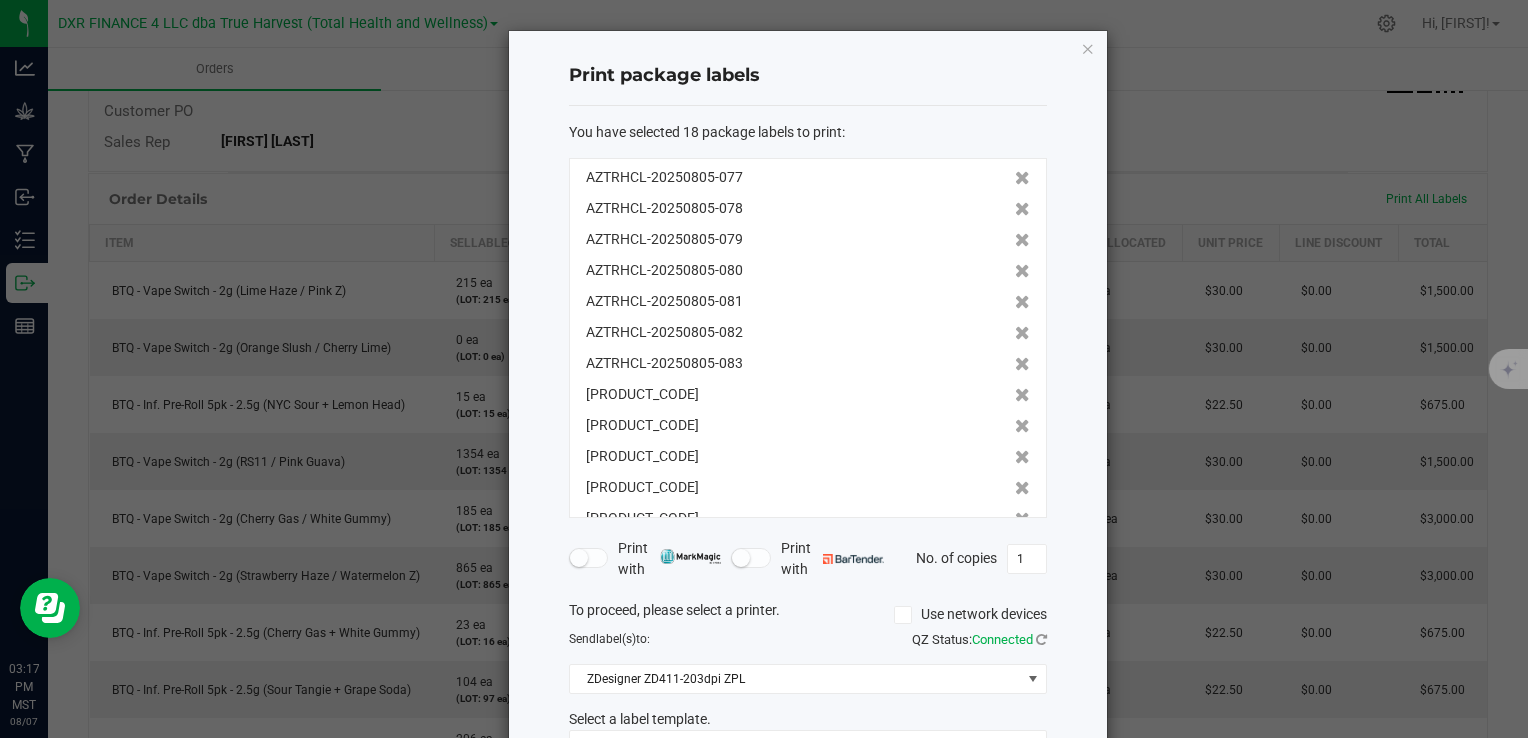 click 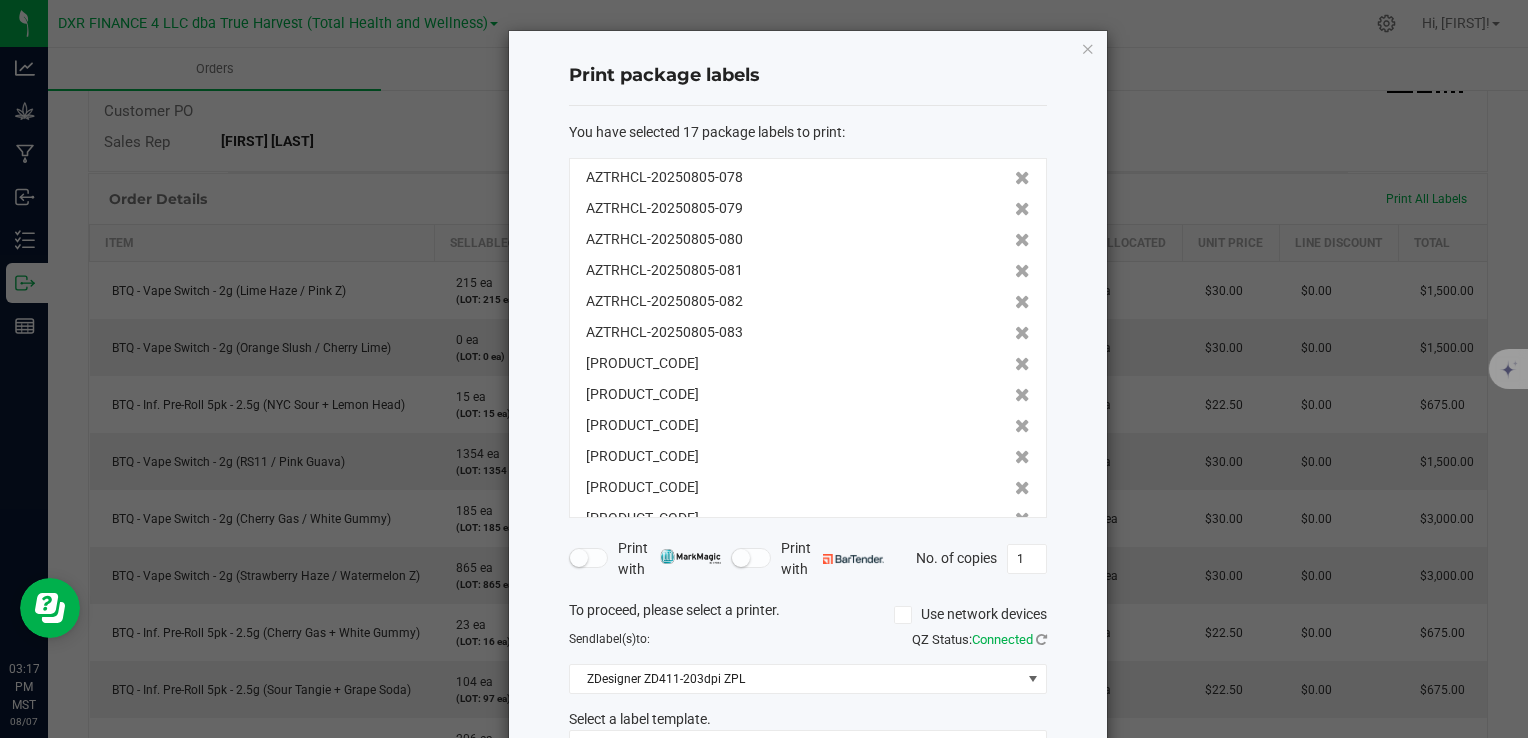 click 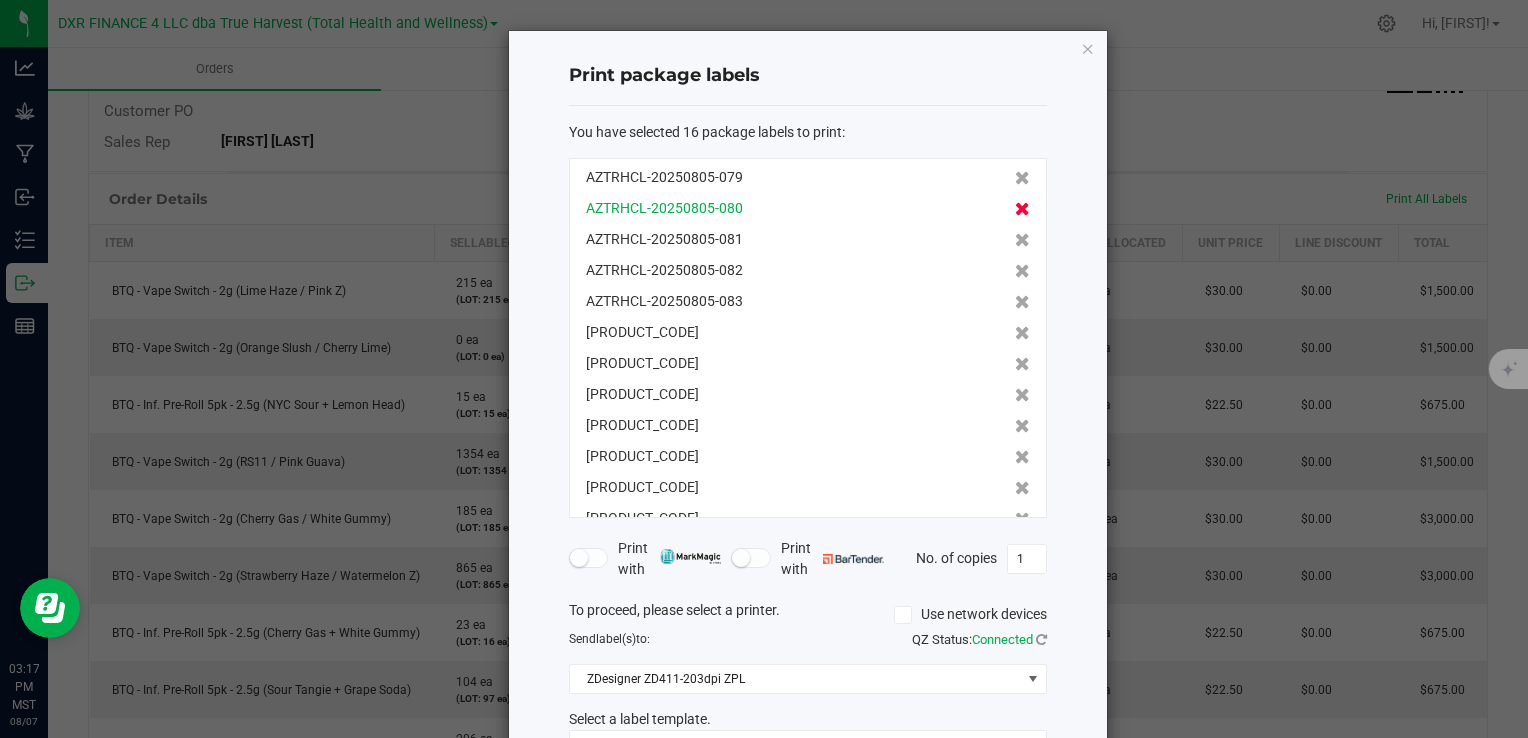 click 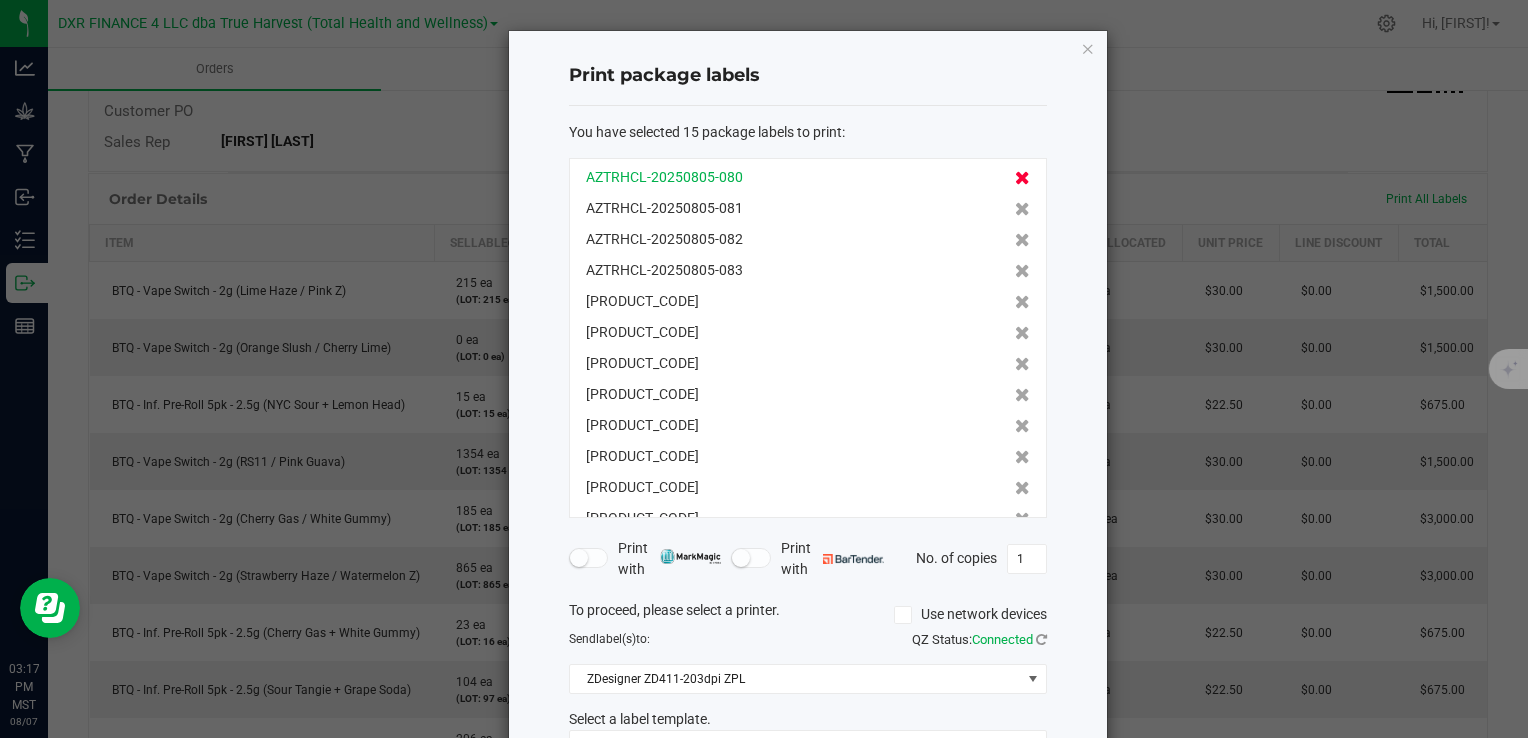 click 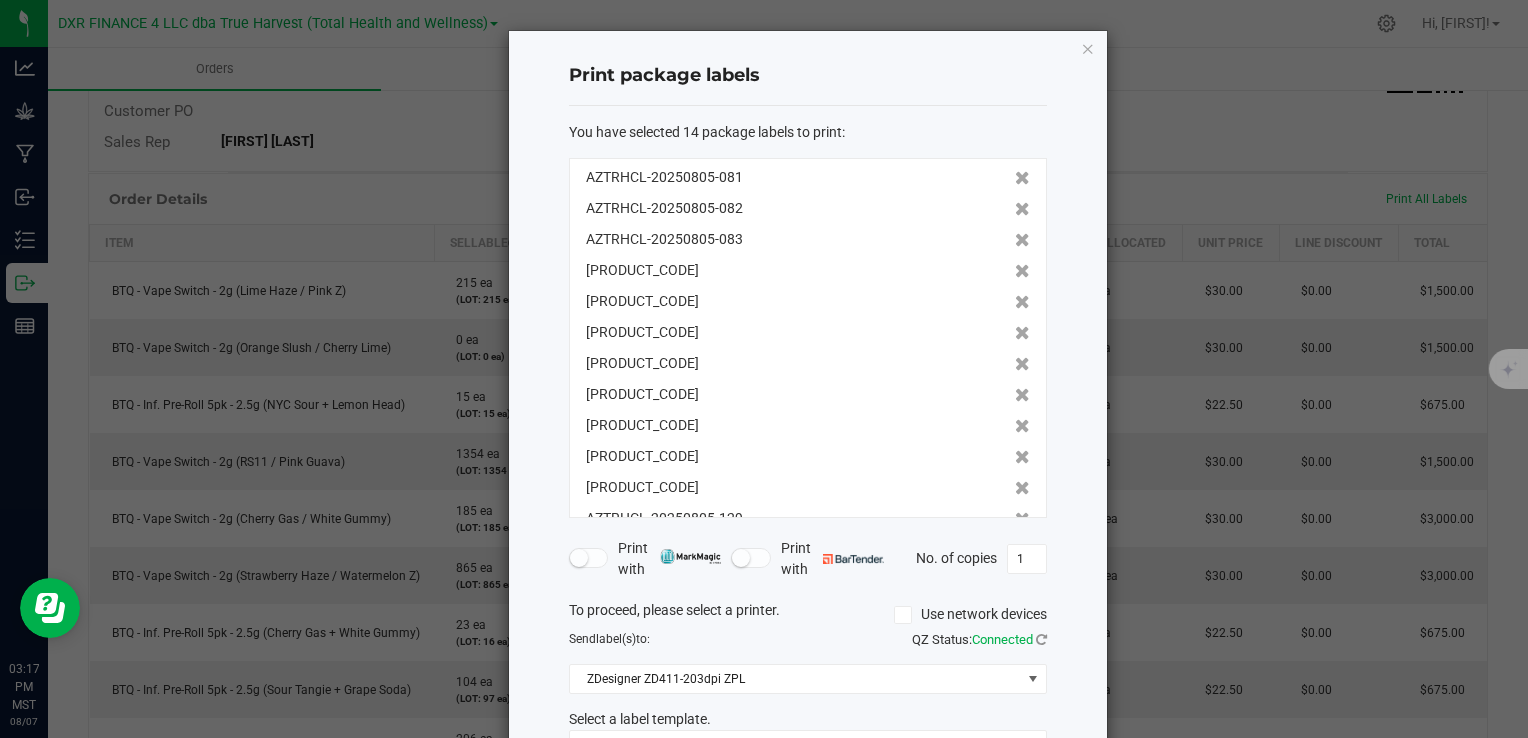 click 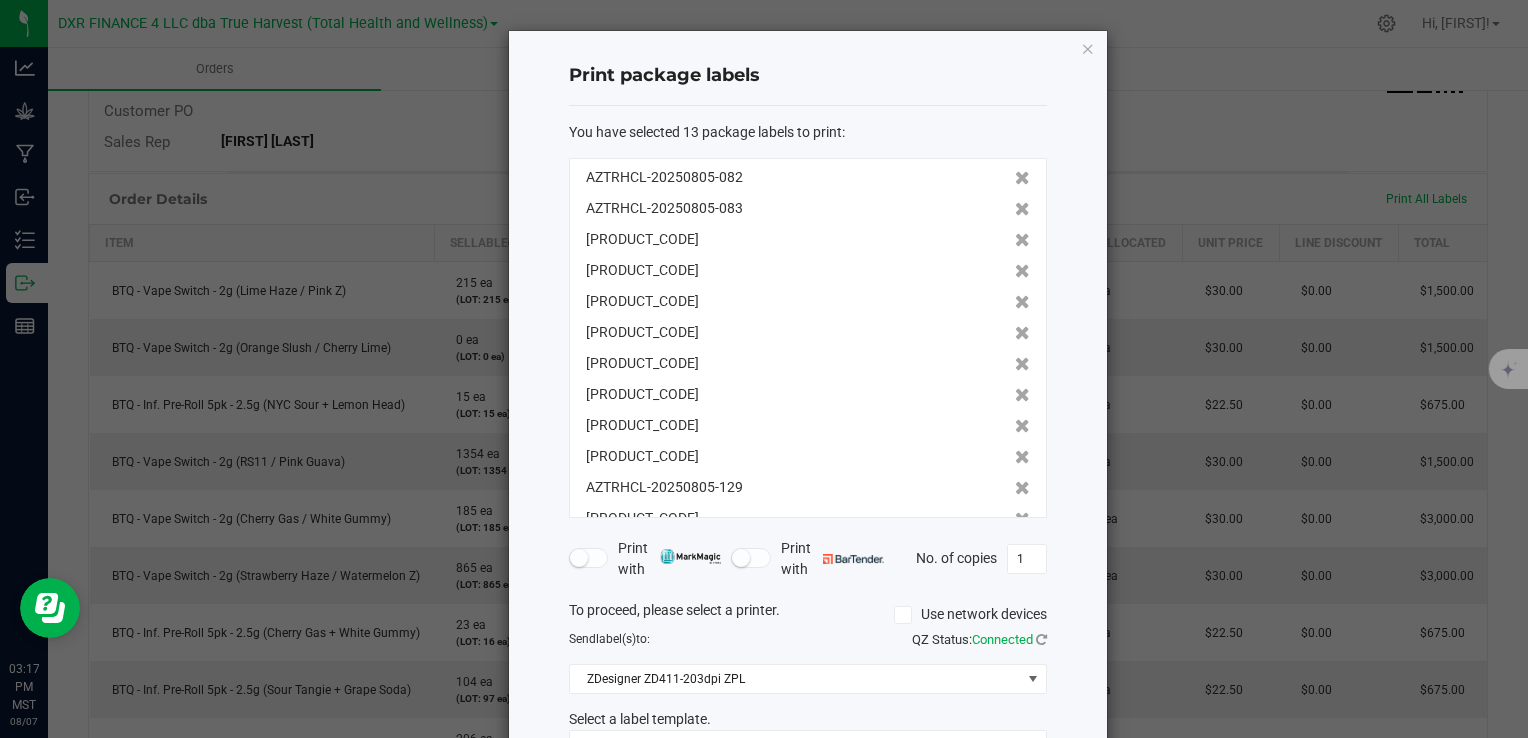 click 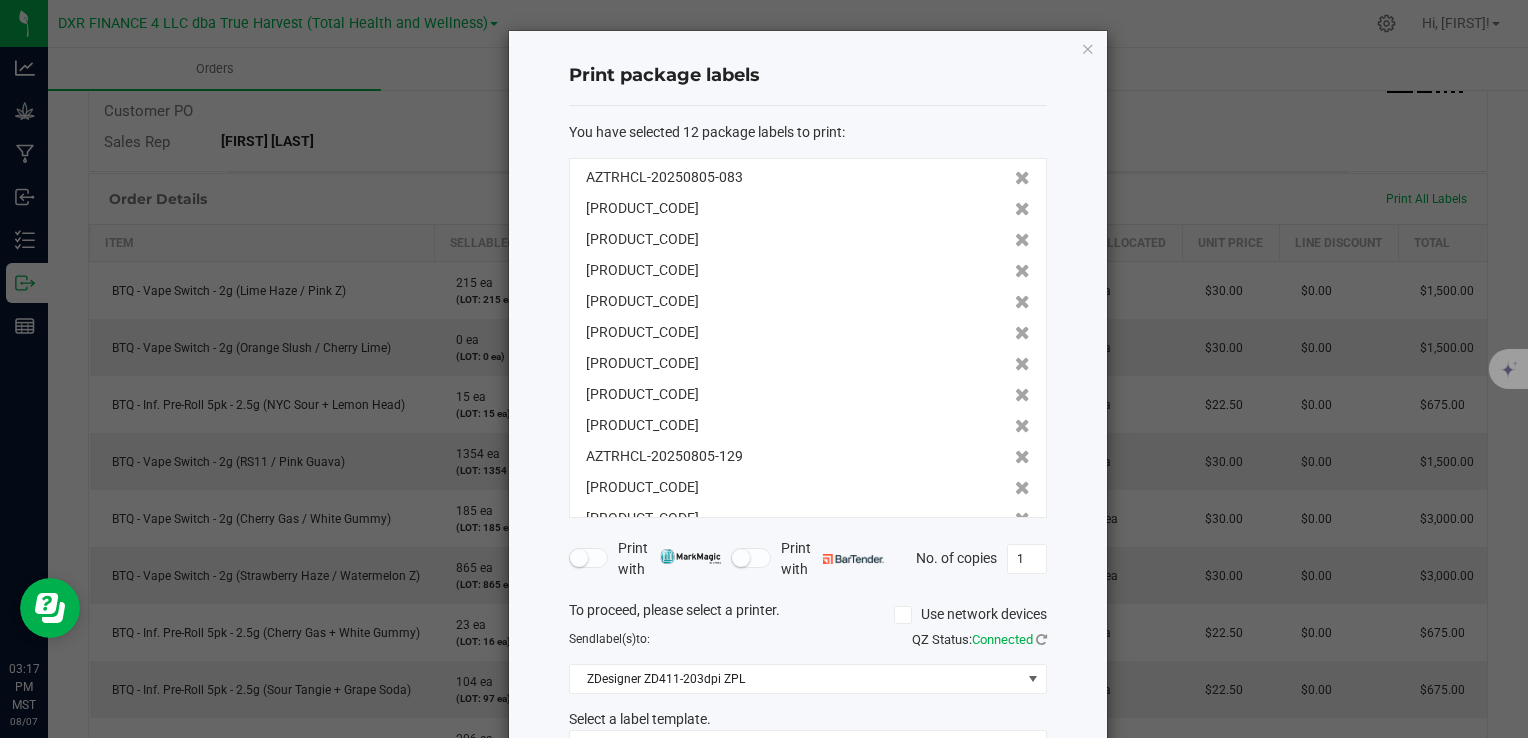 click 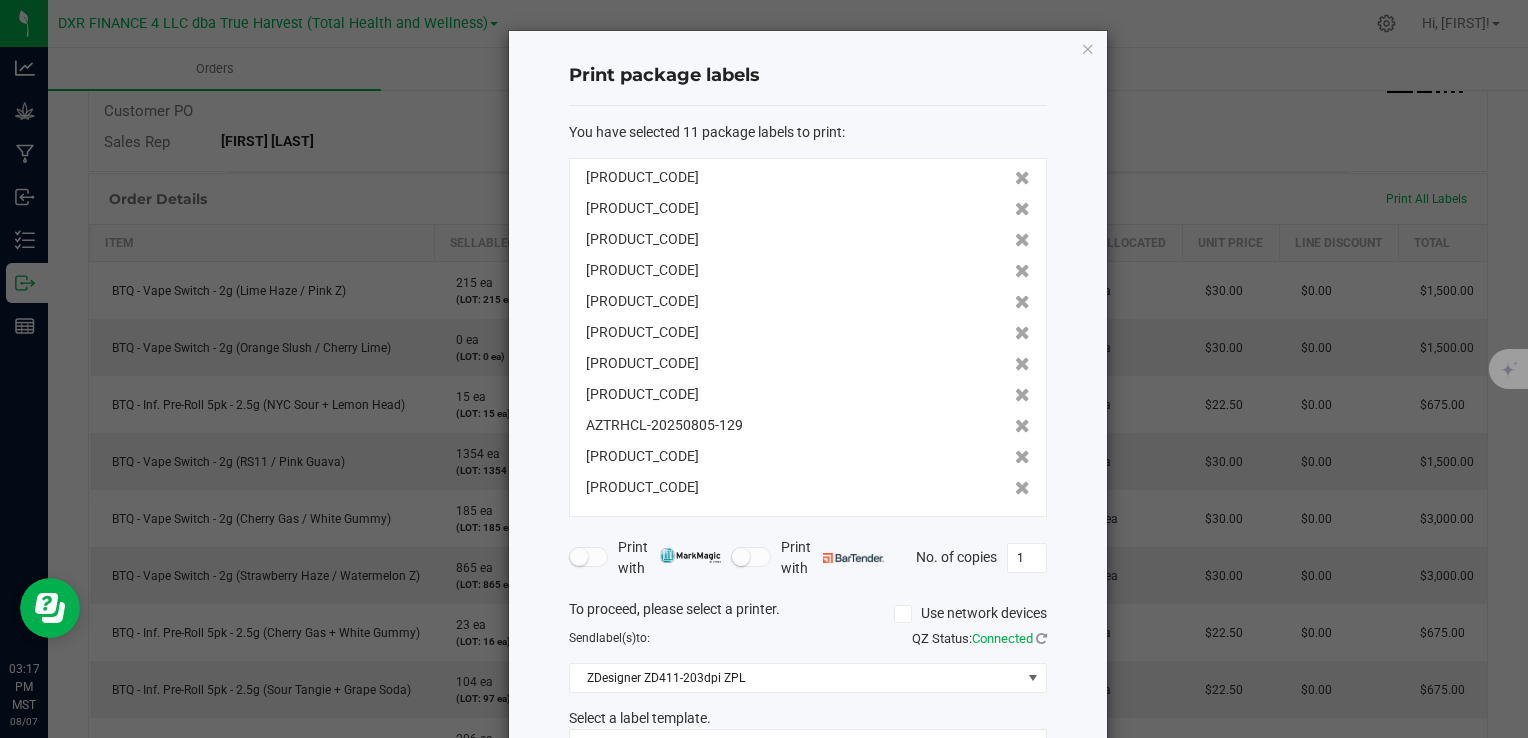 click 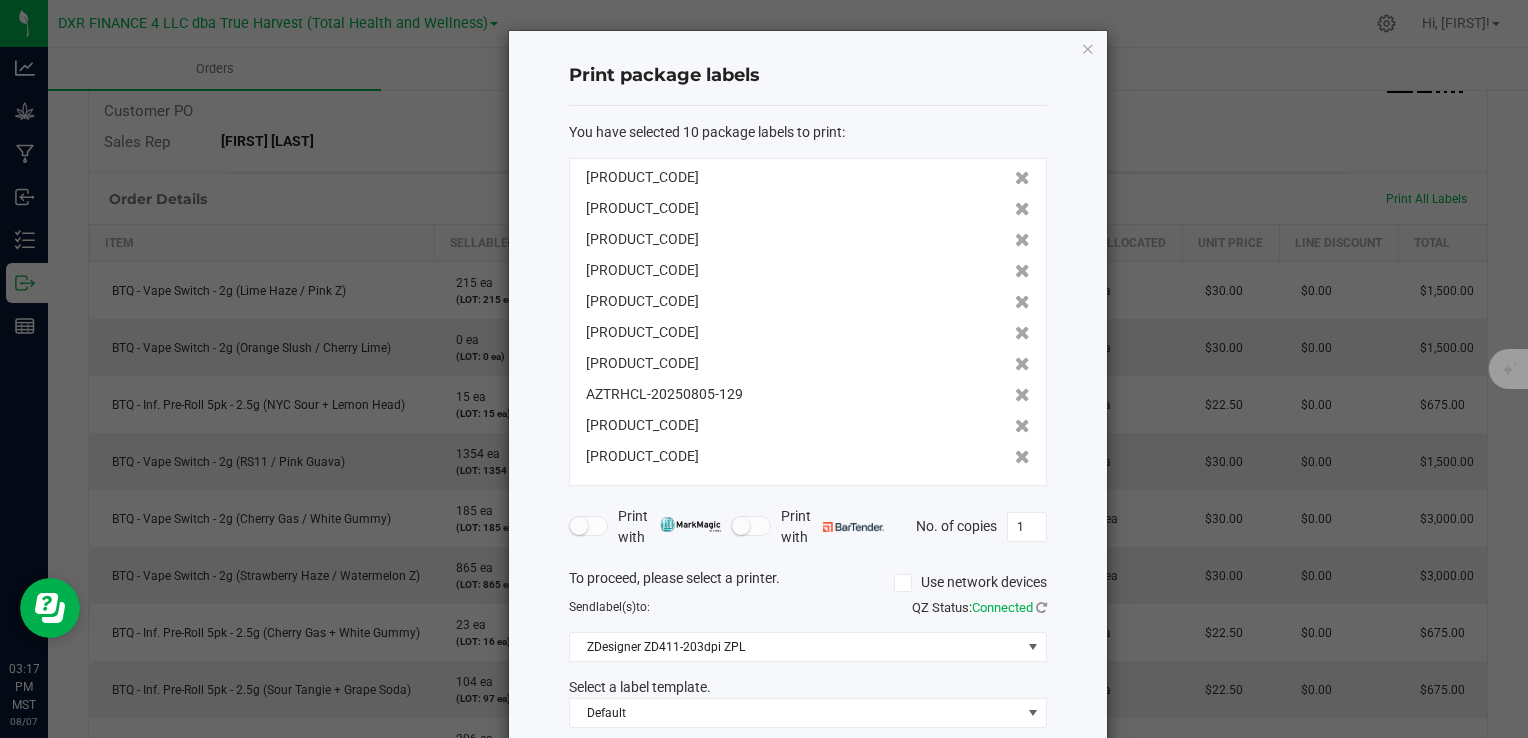 click 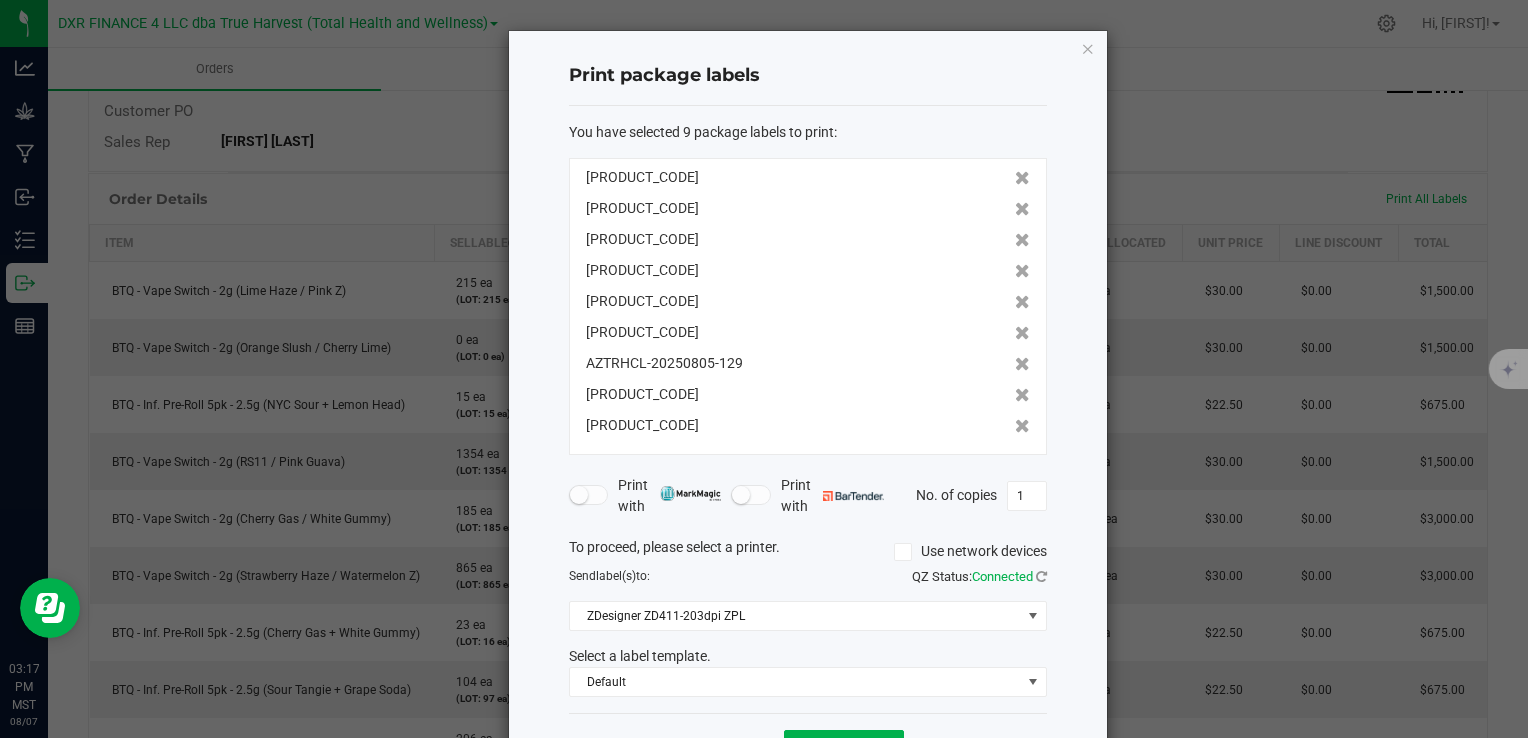 click 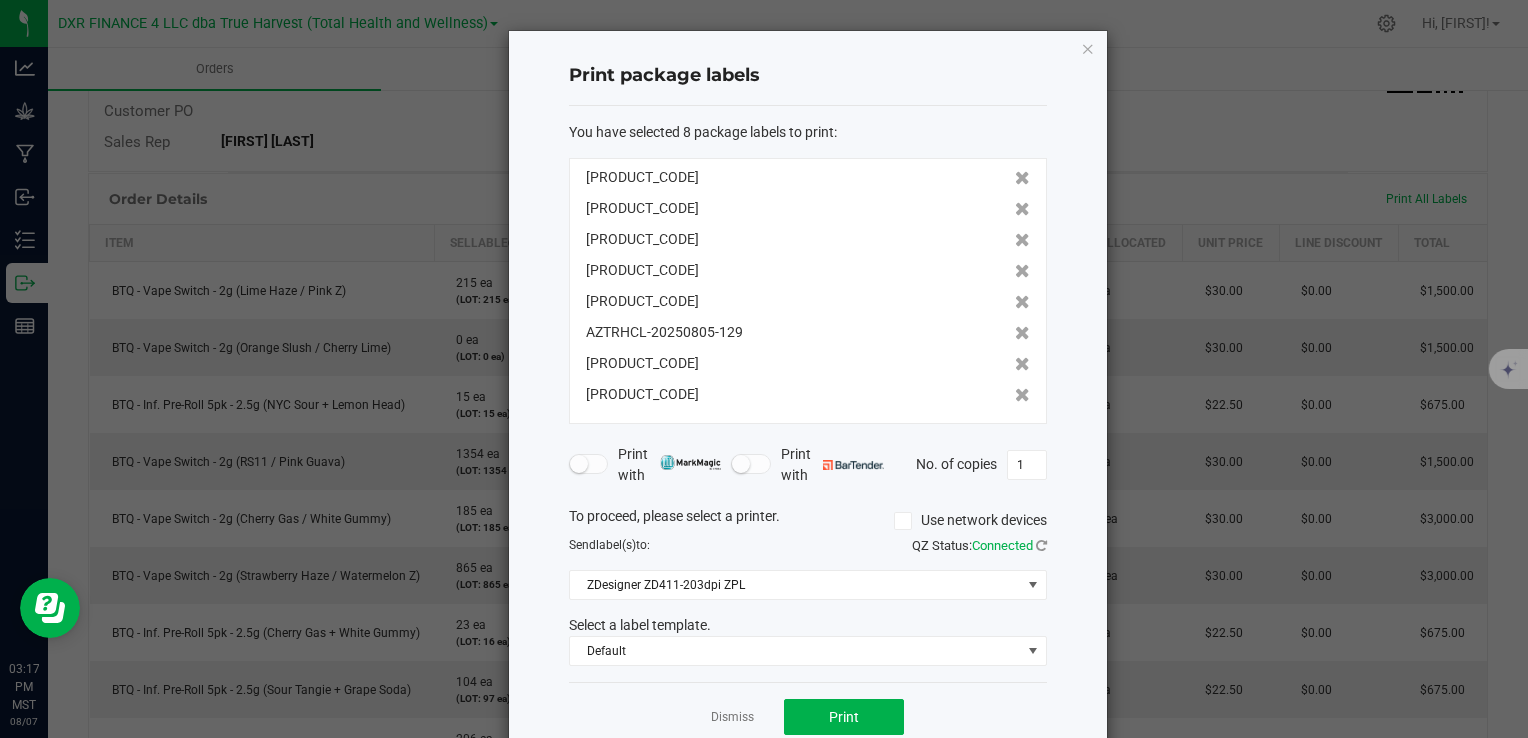 click 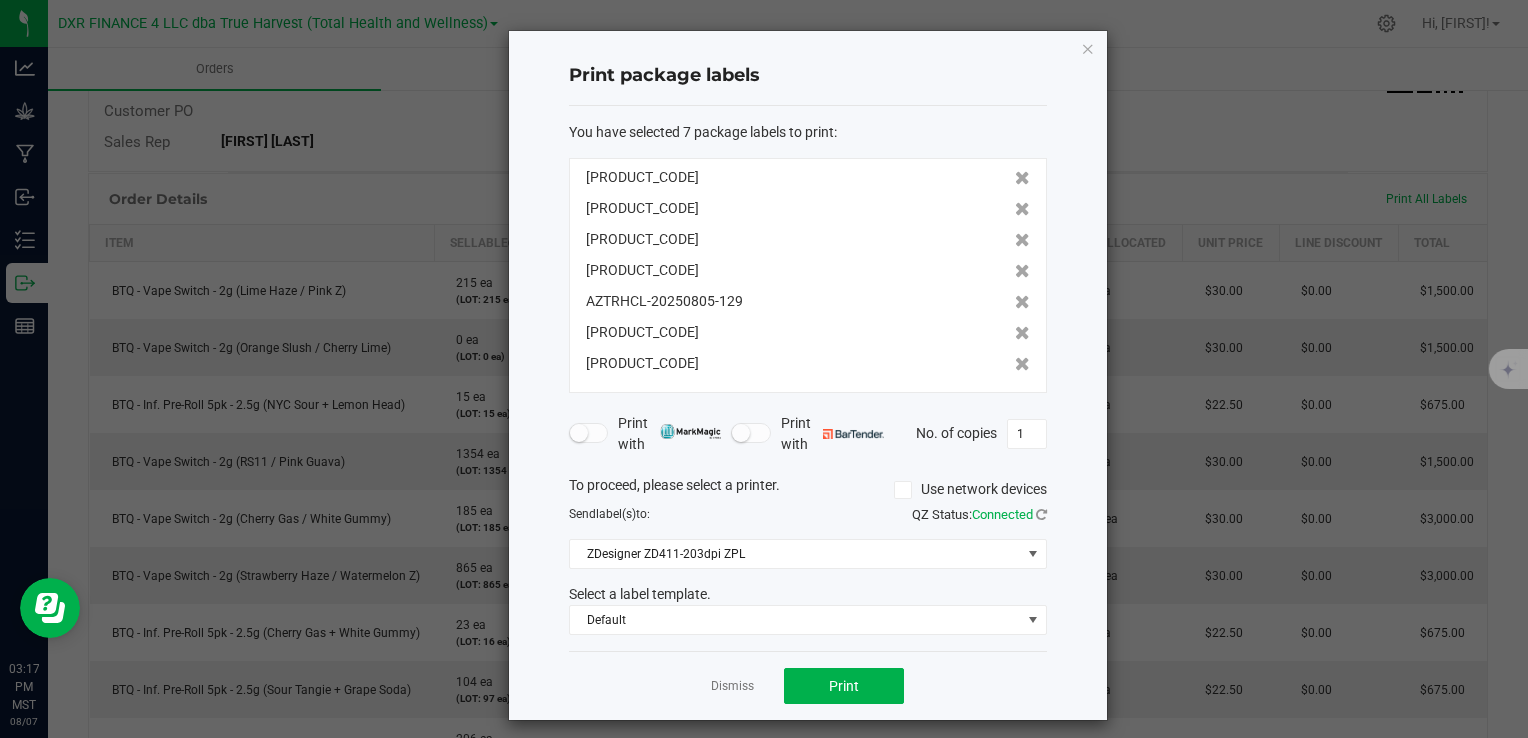 click 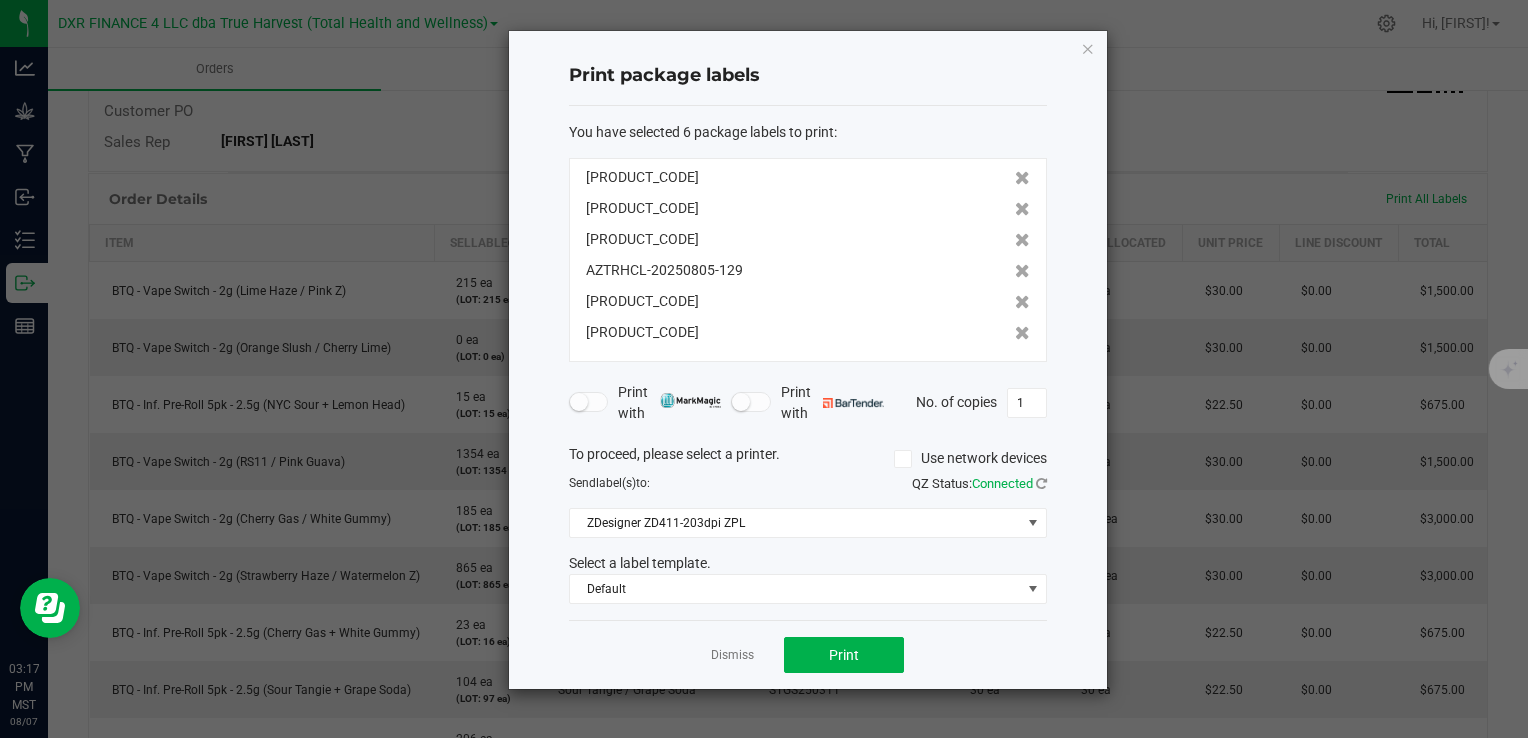 click 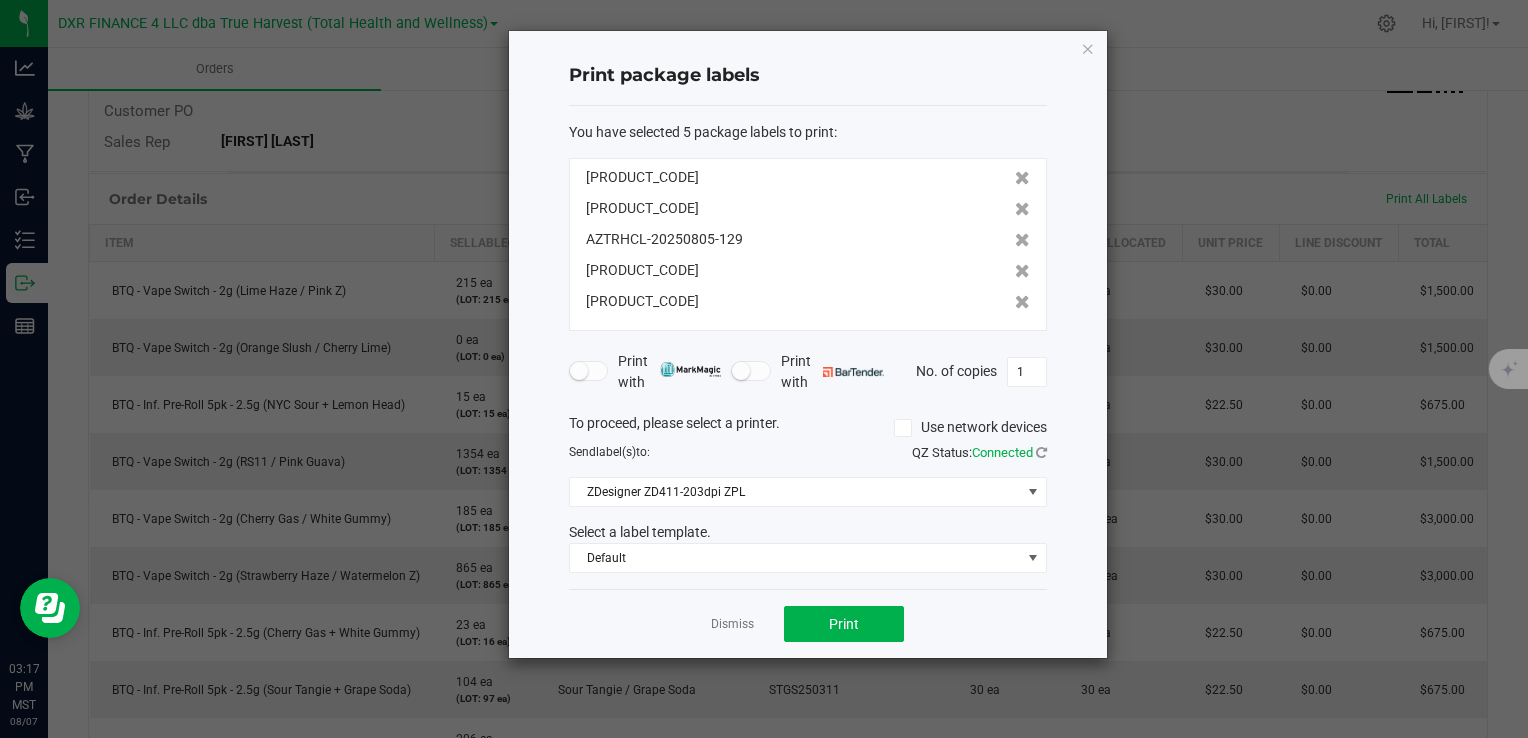 click 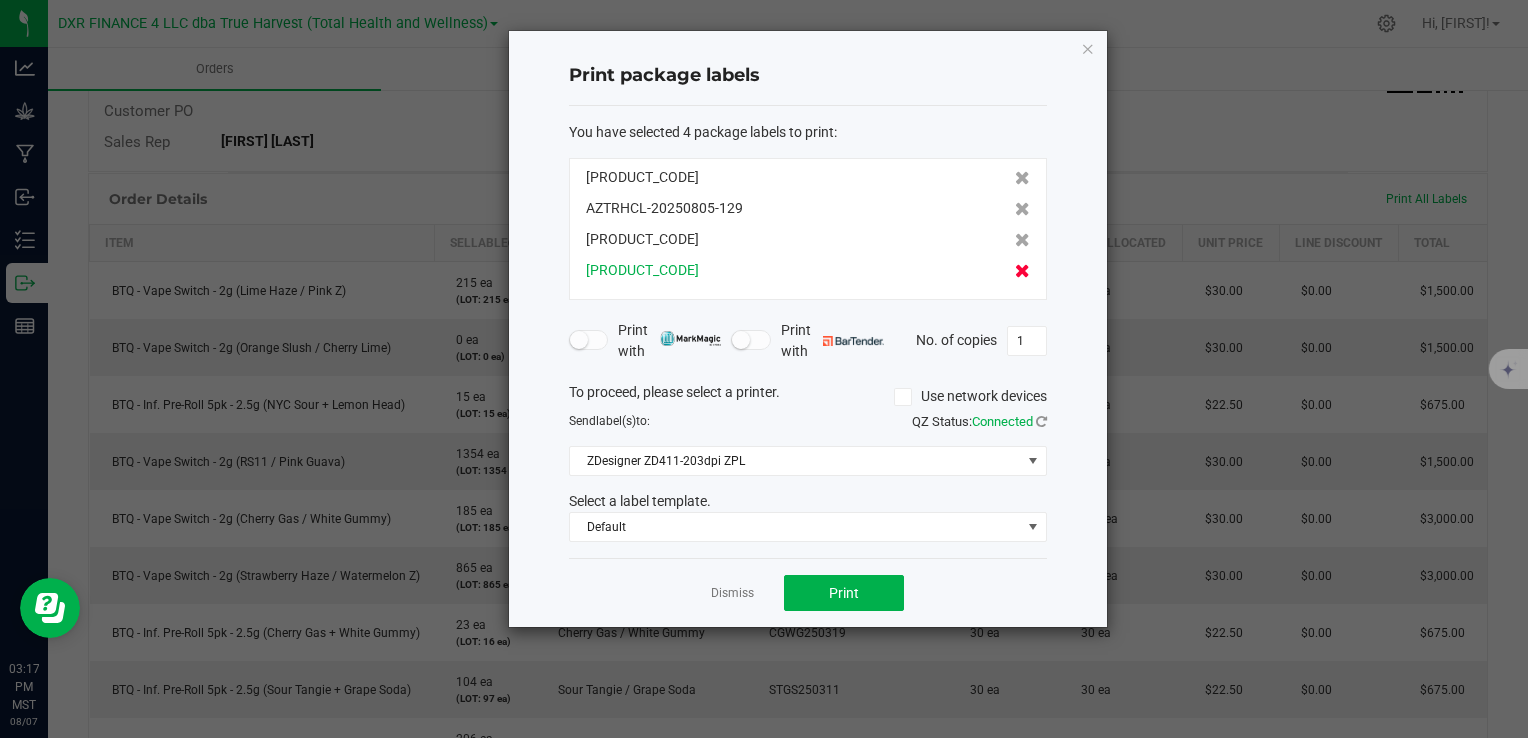 click 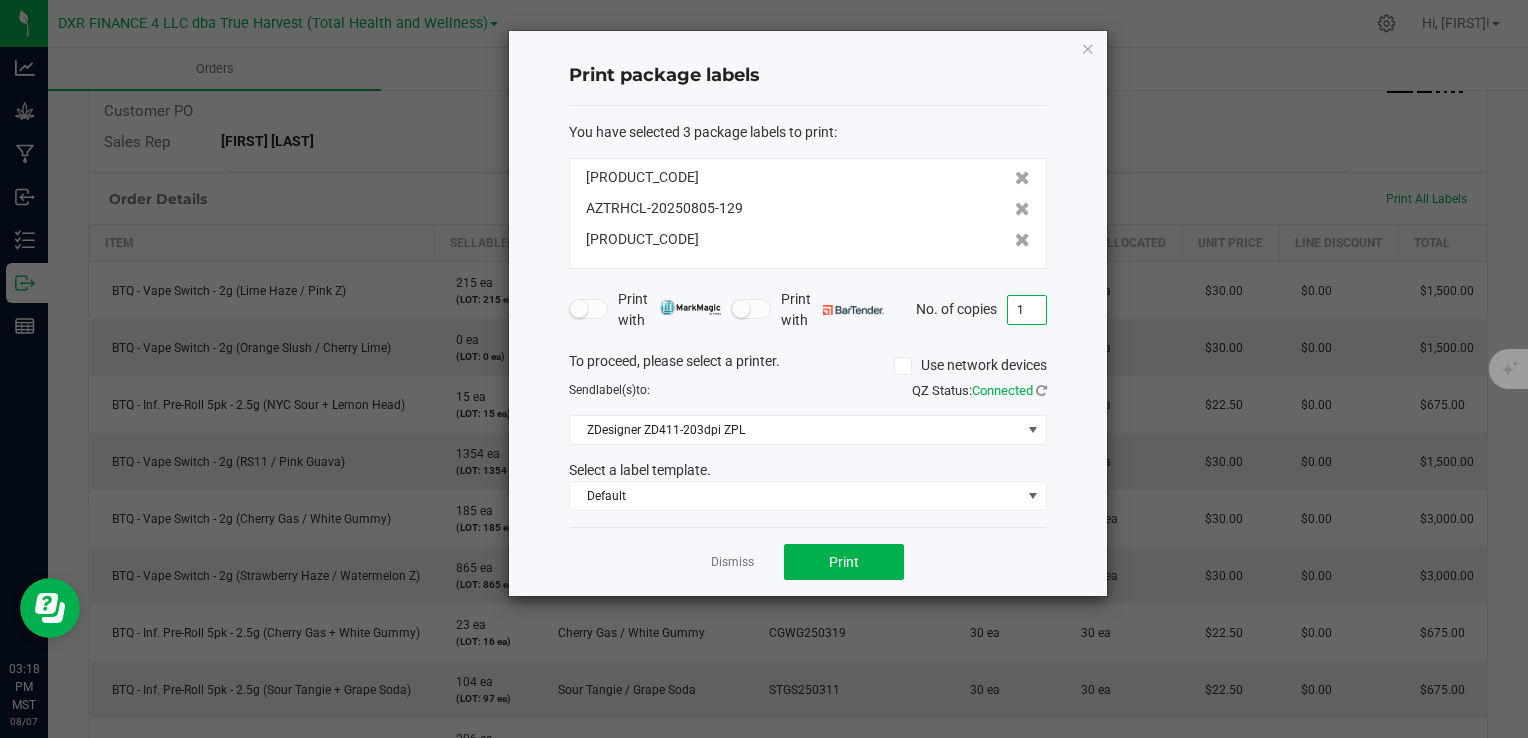 click on "1" at bounding box center [1027, 310] 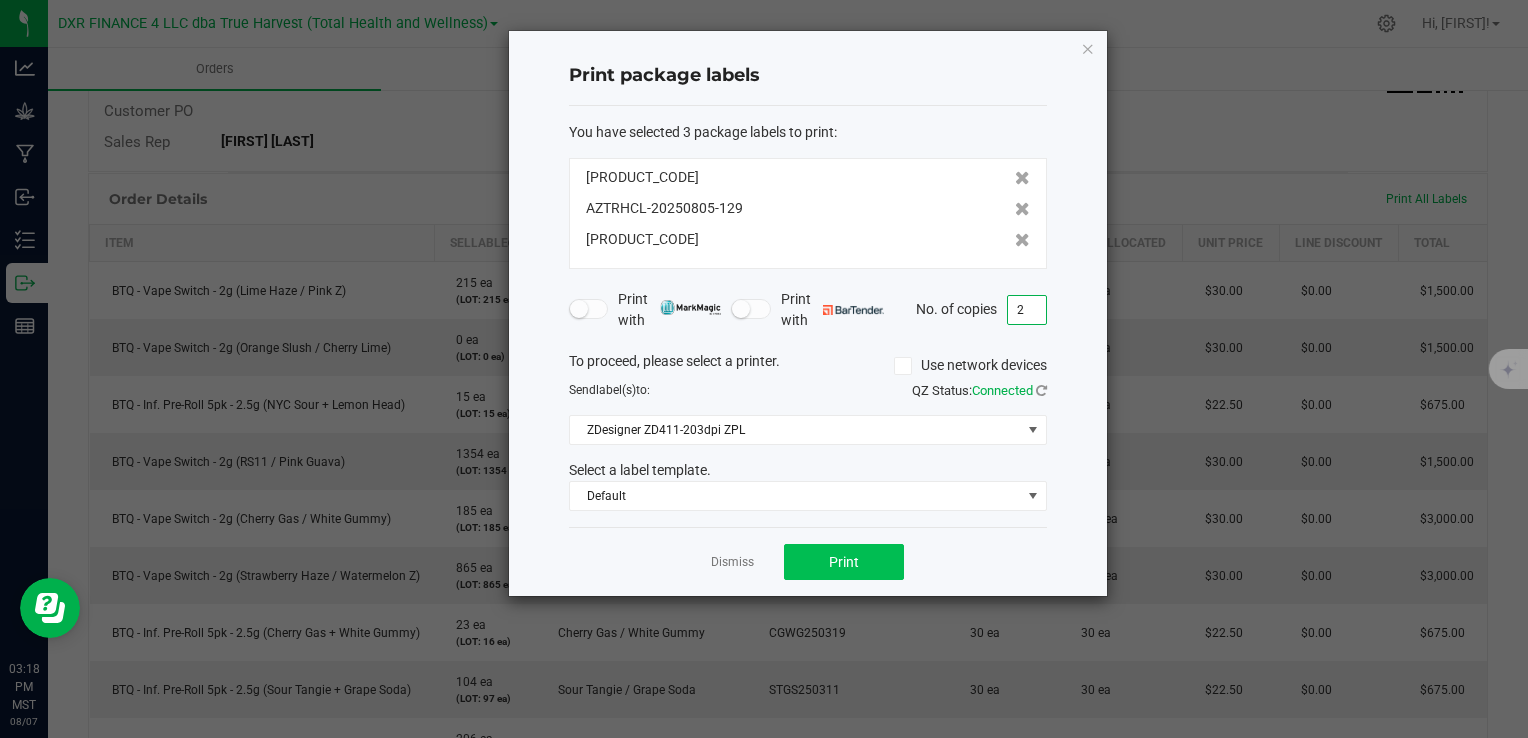 type on "2" 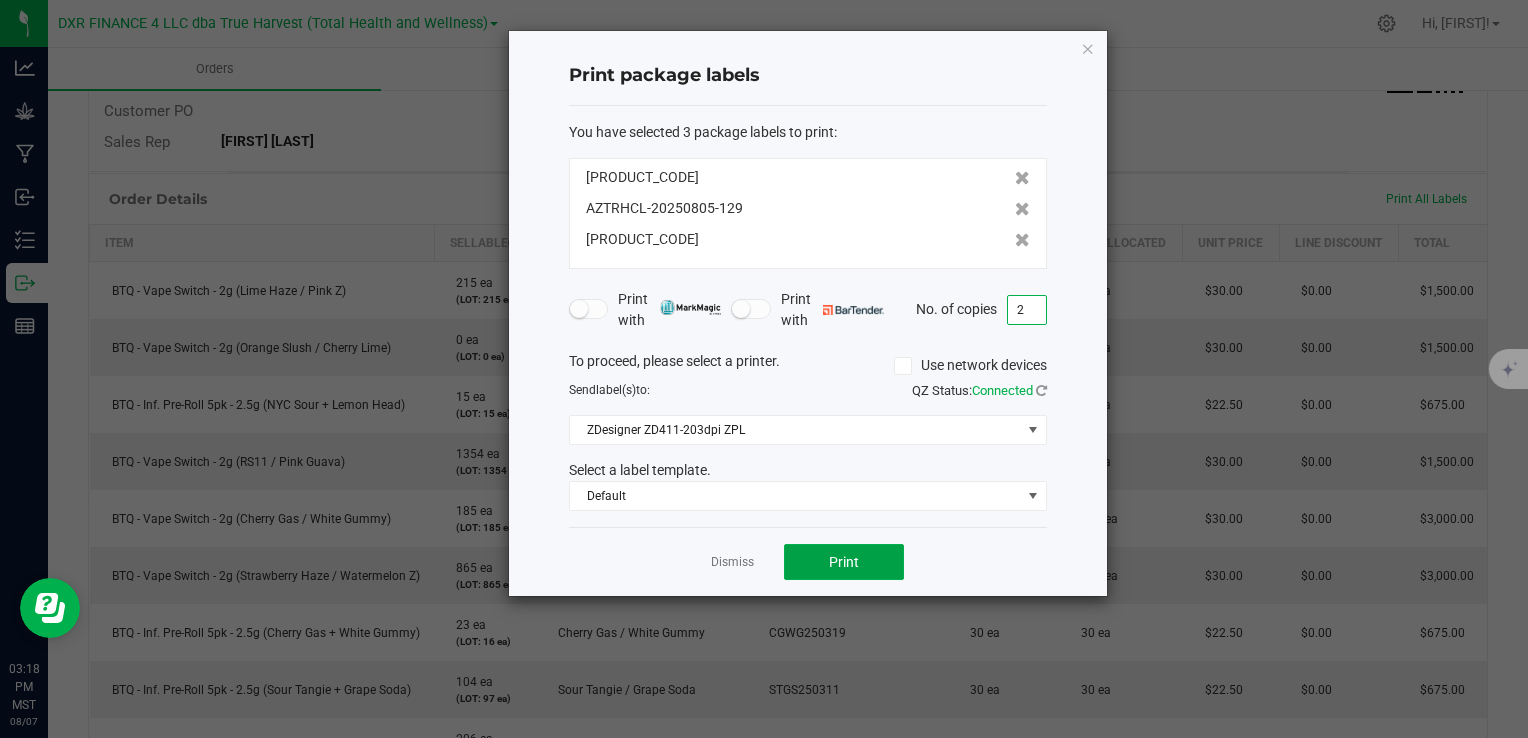 click on "Dismiss   Print" 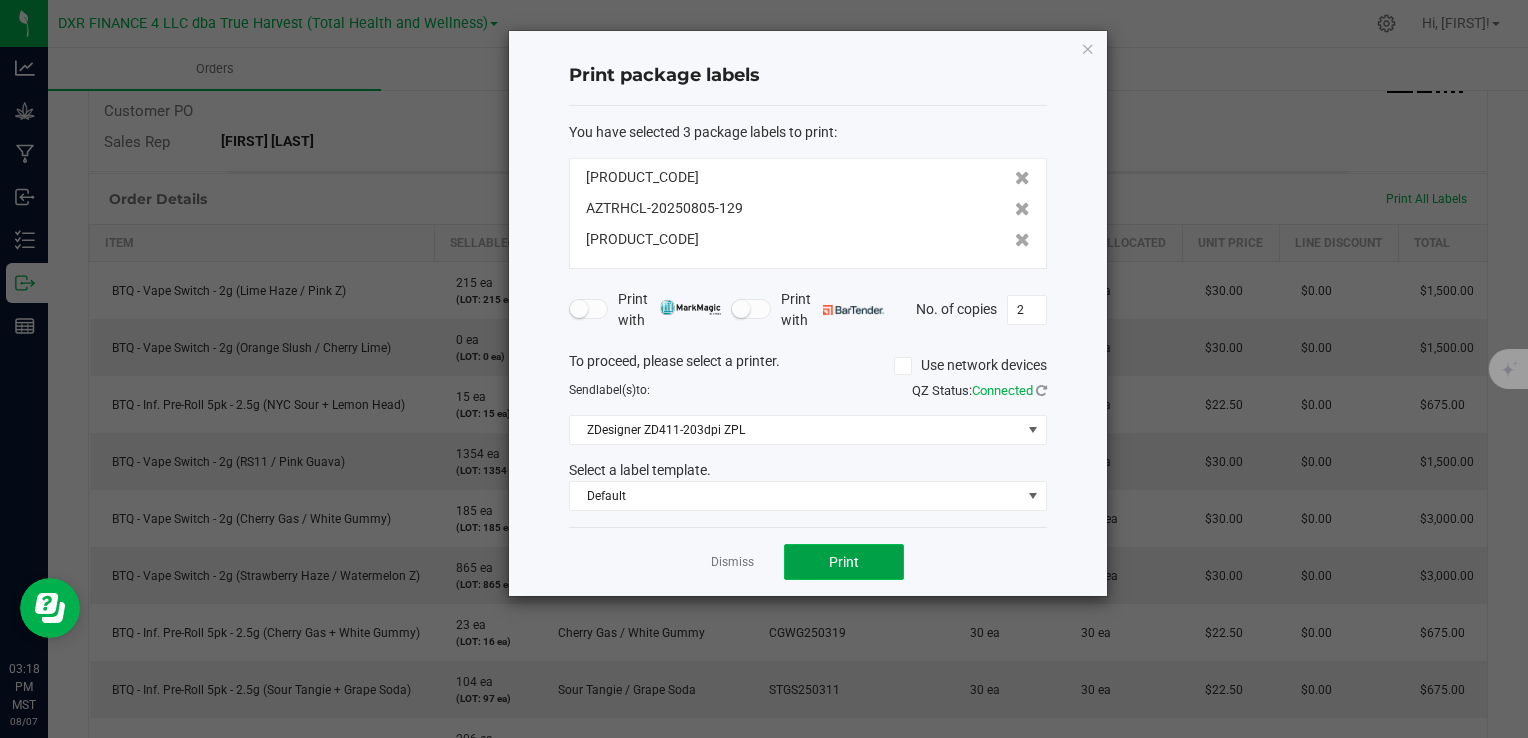 click on "Print" 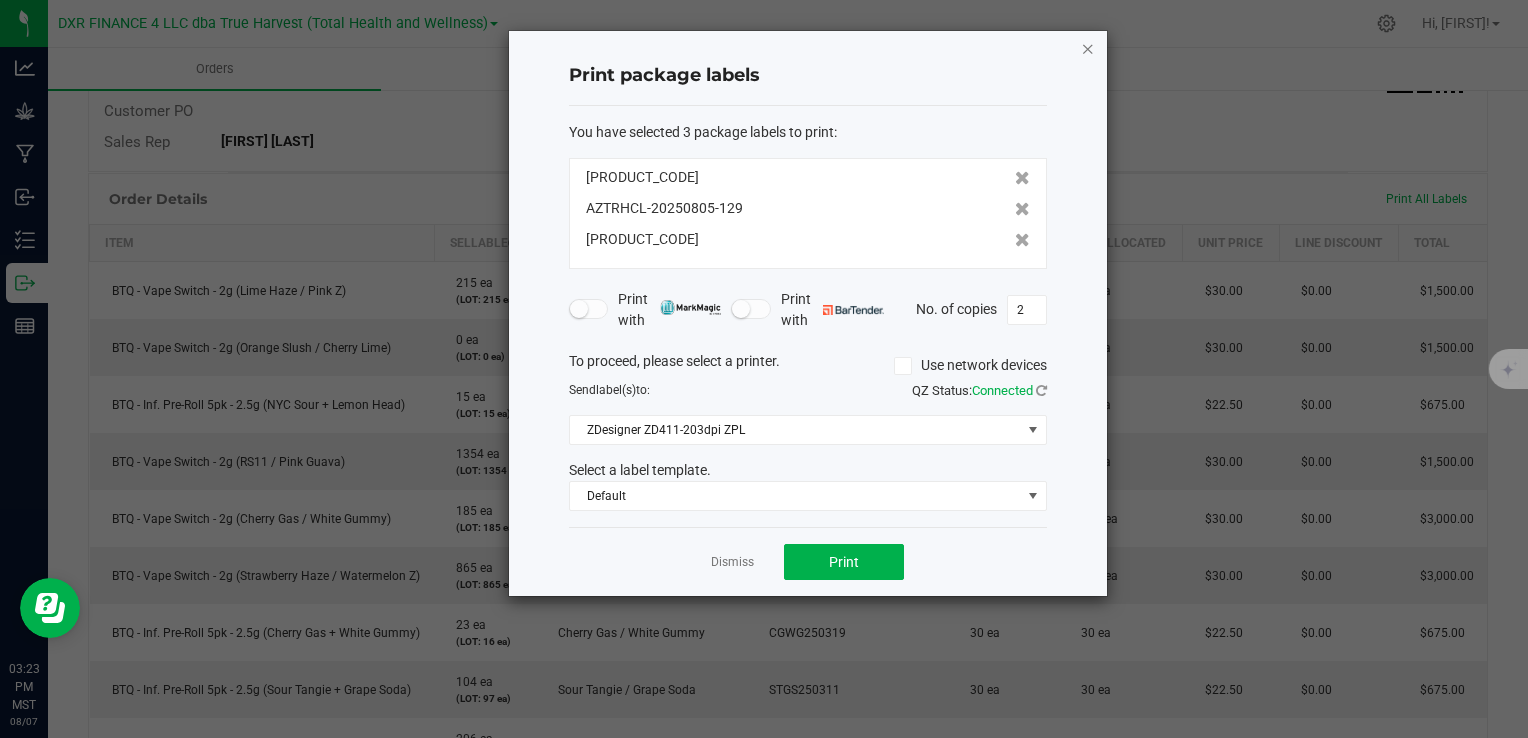 click 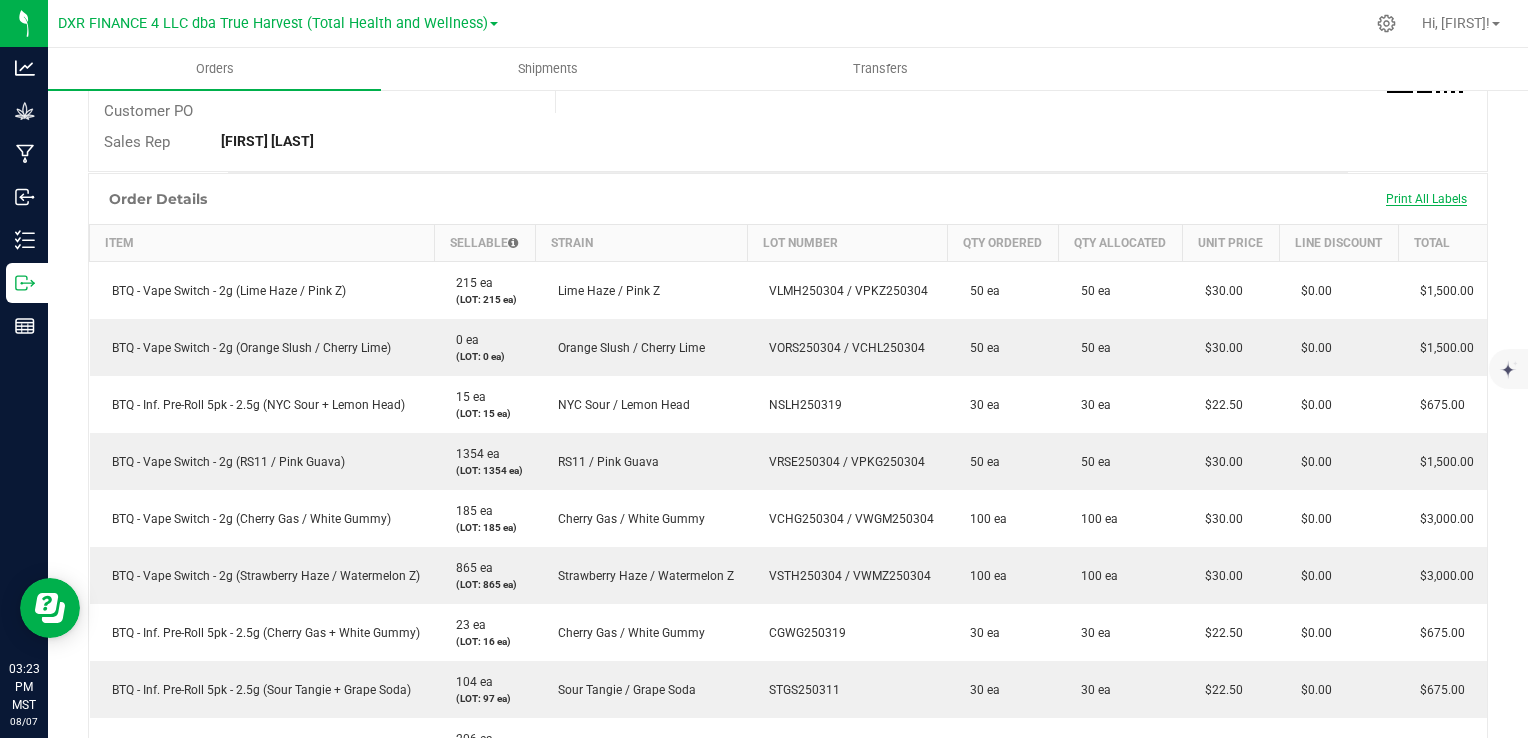 click on "Print All Labels" at bounding box center (1426, 199) 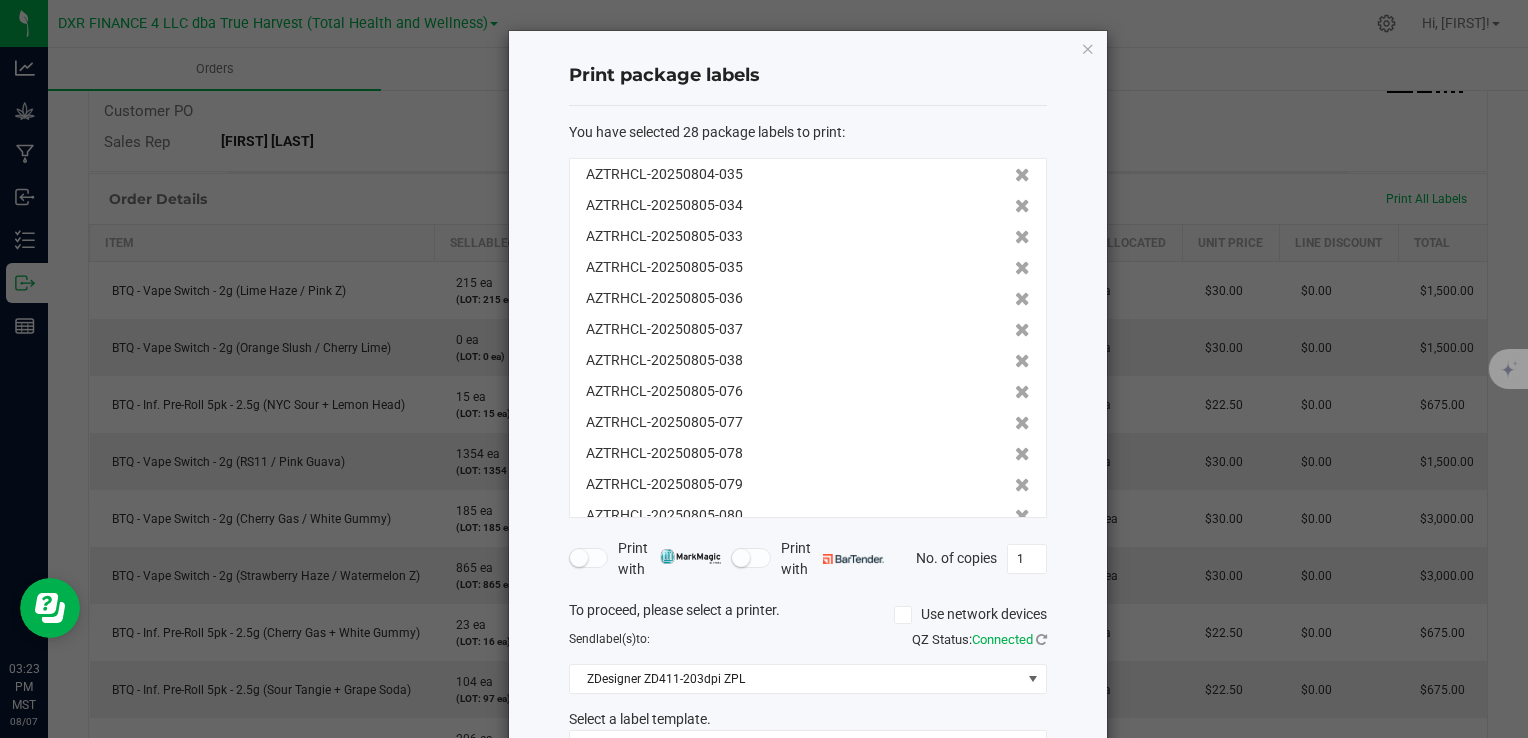 scroll, scrollTop: 525, scrollLeft: 0, axis: vertical 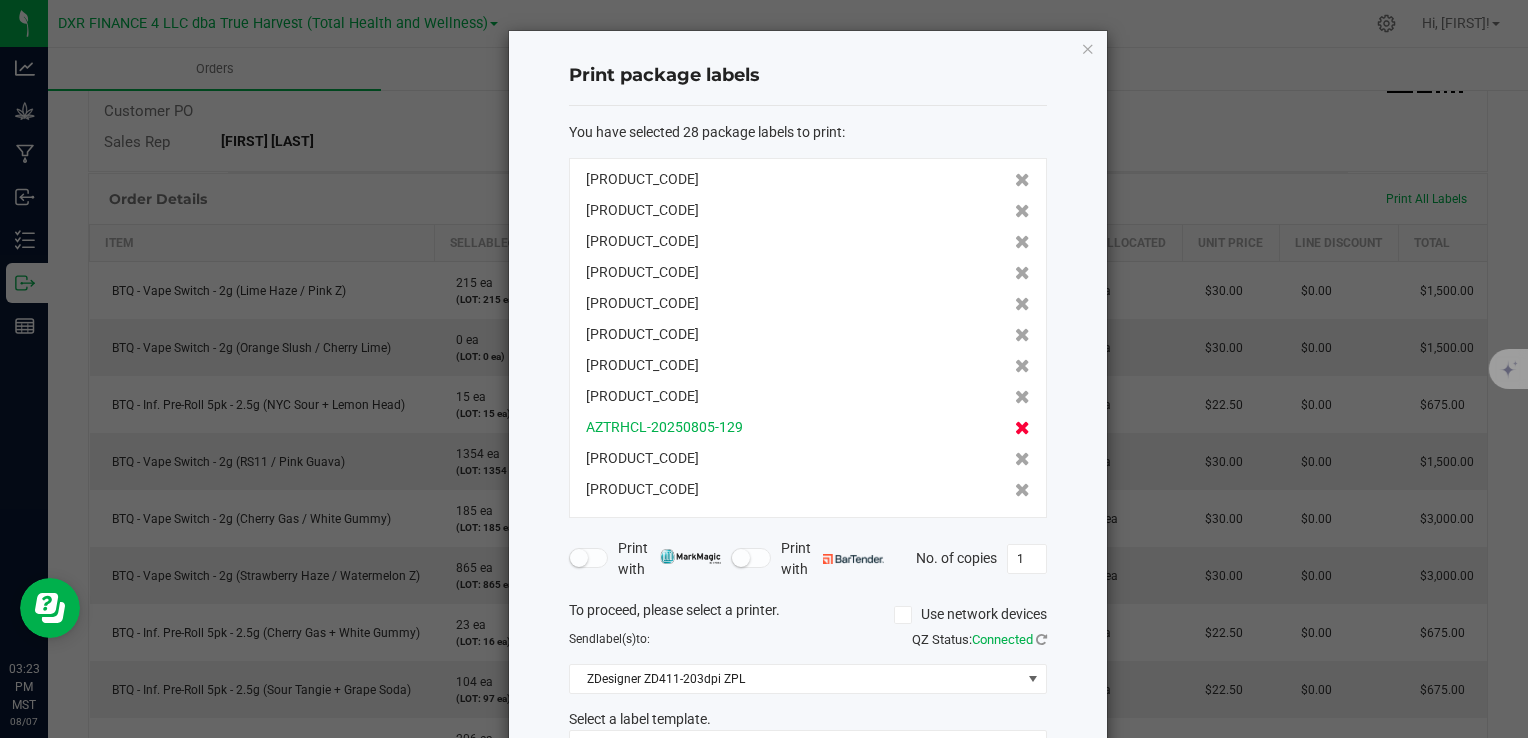 click 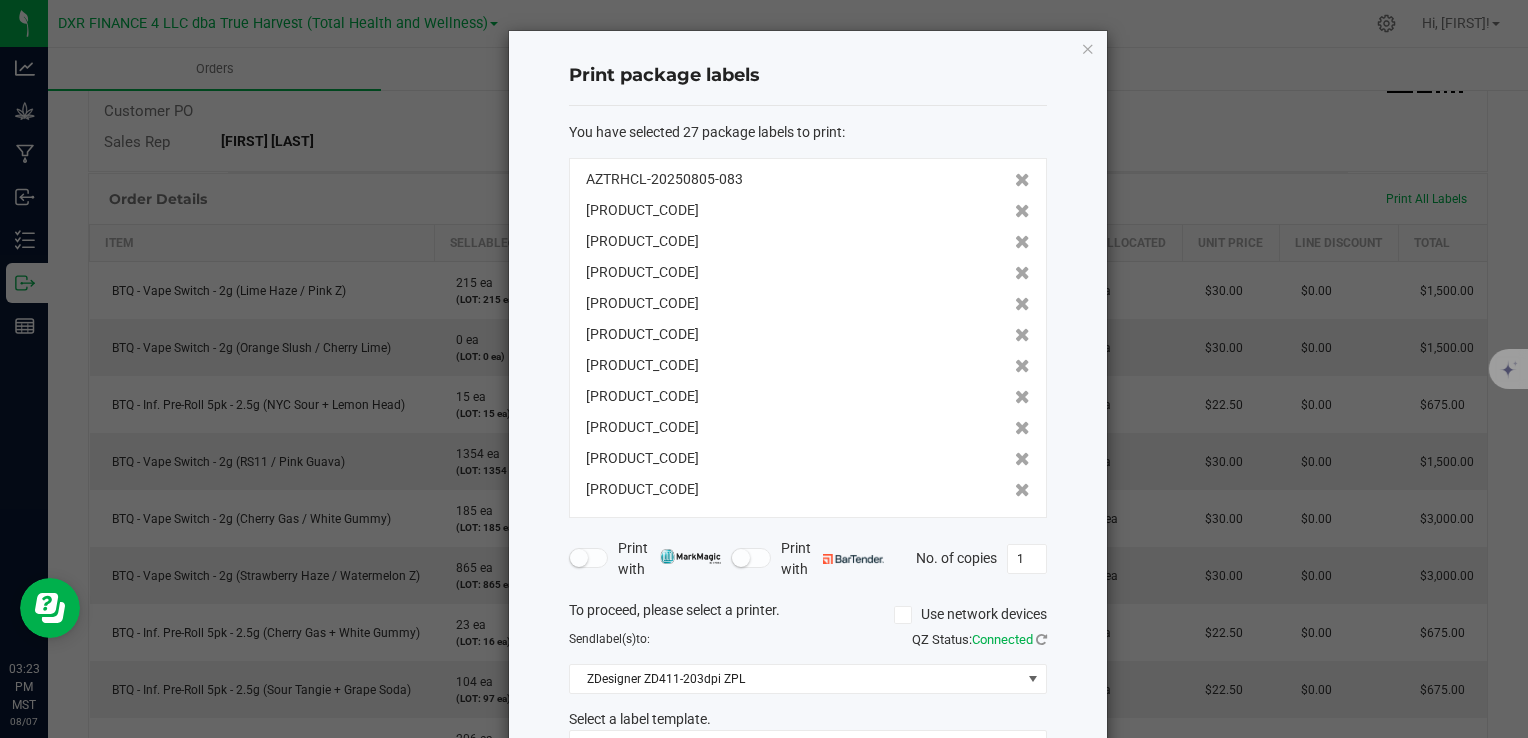 click 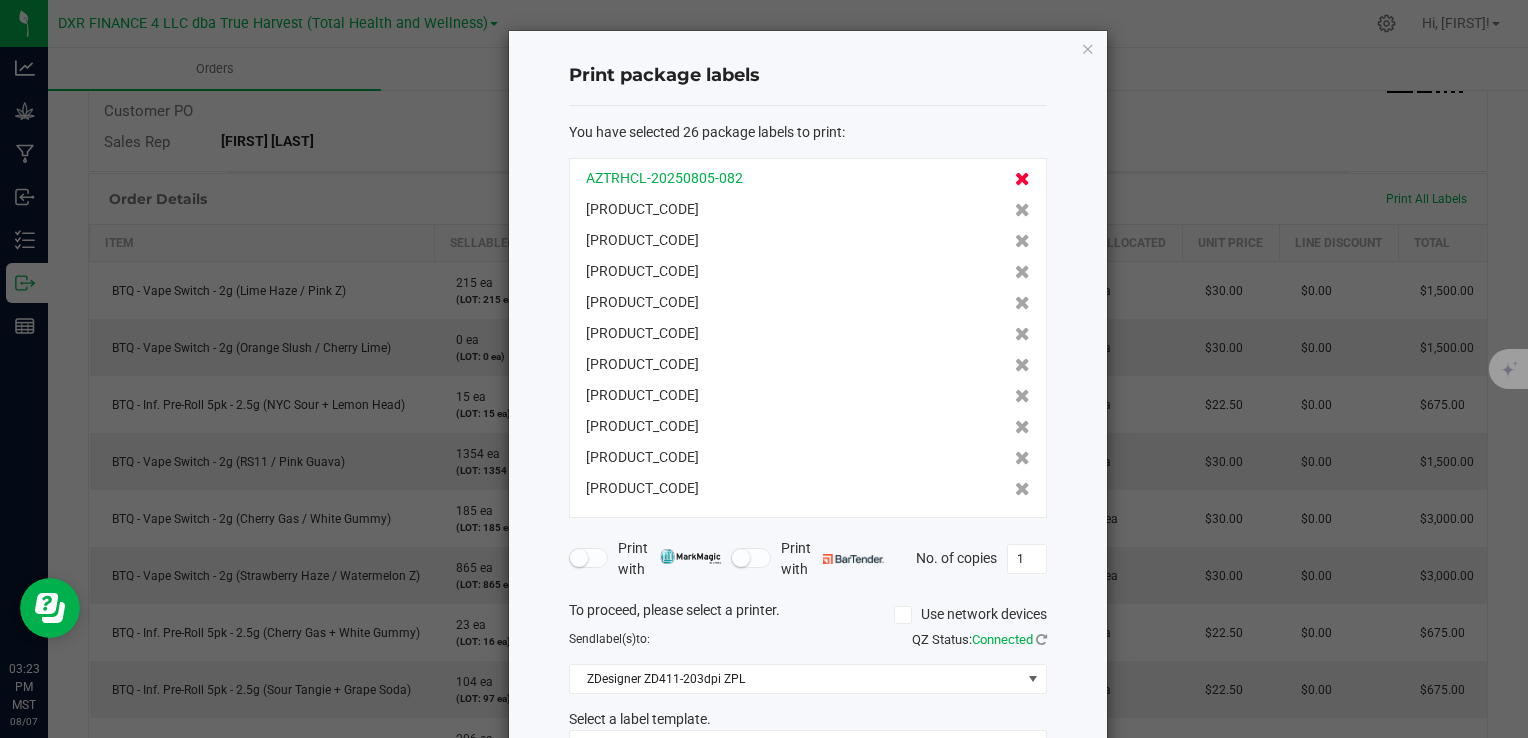 click 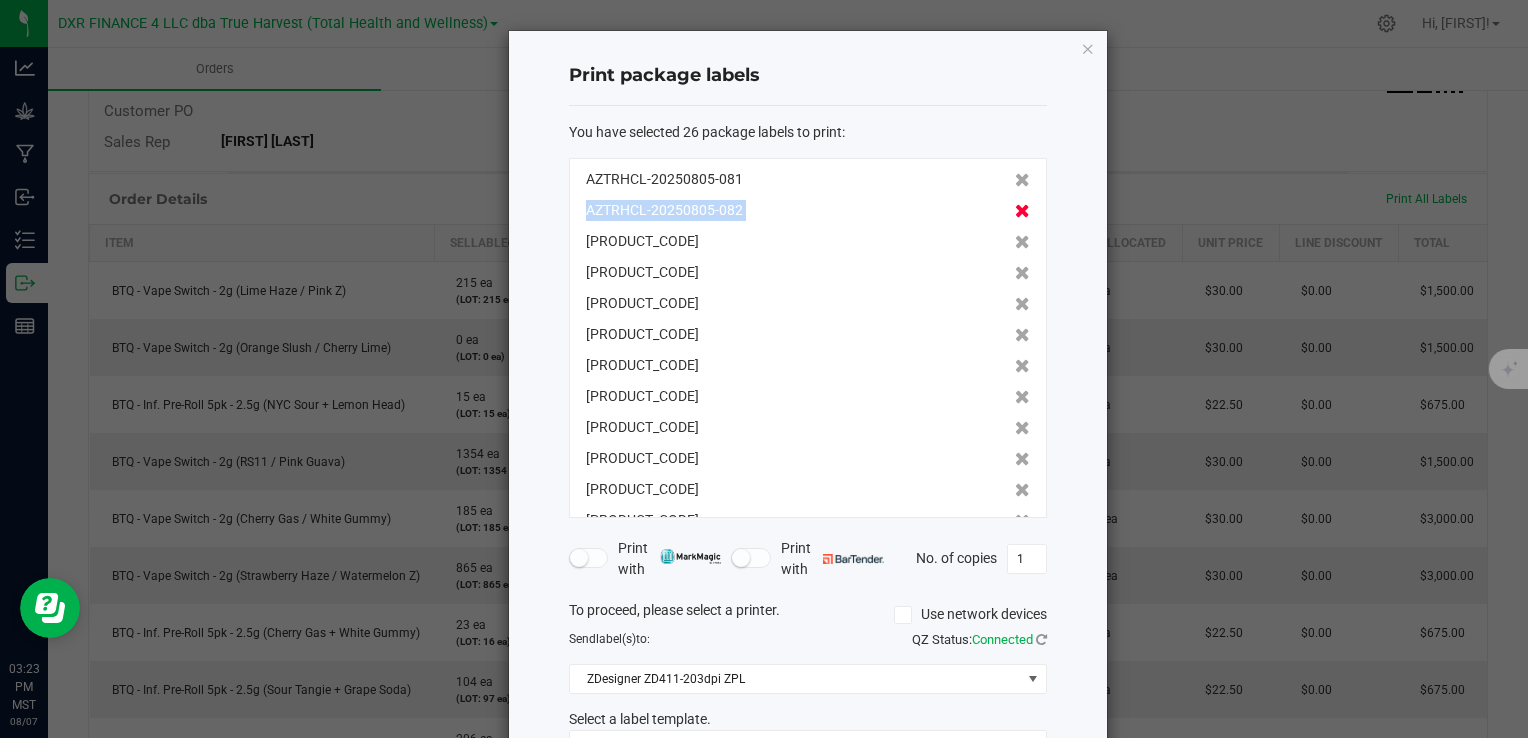 click 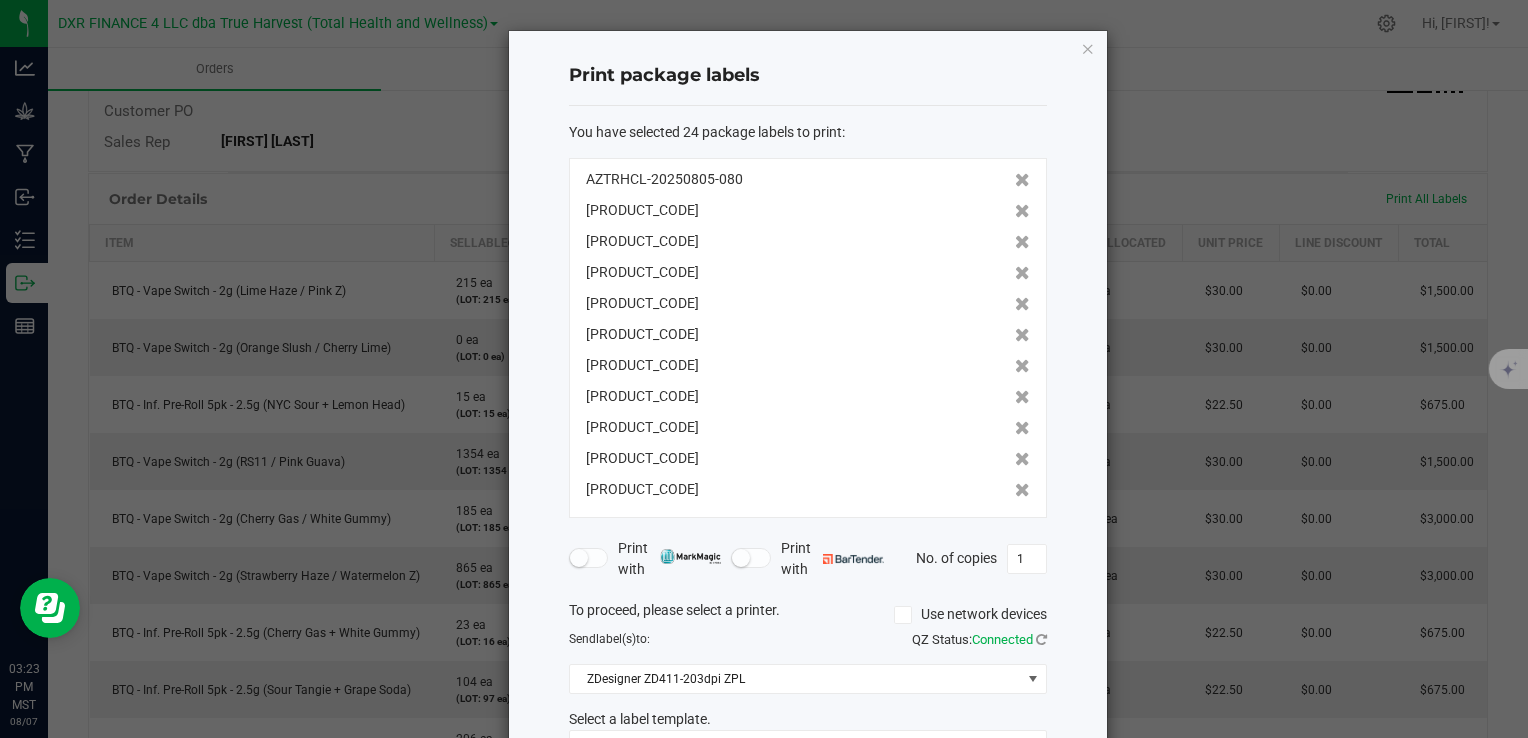 click 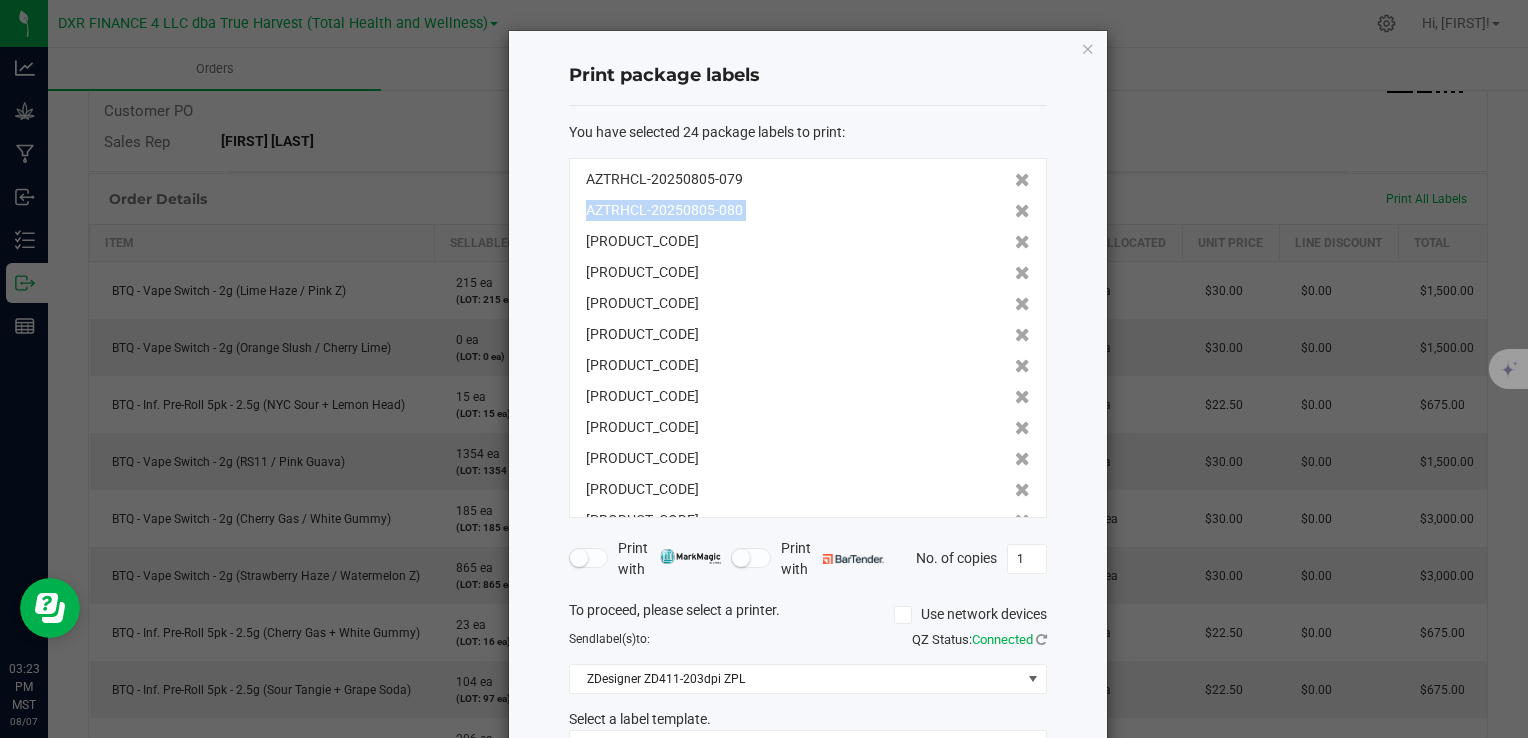 click 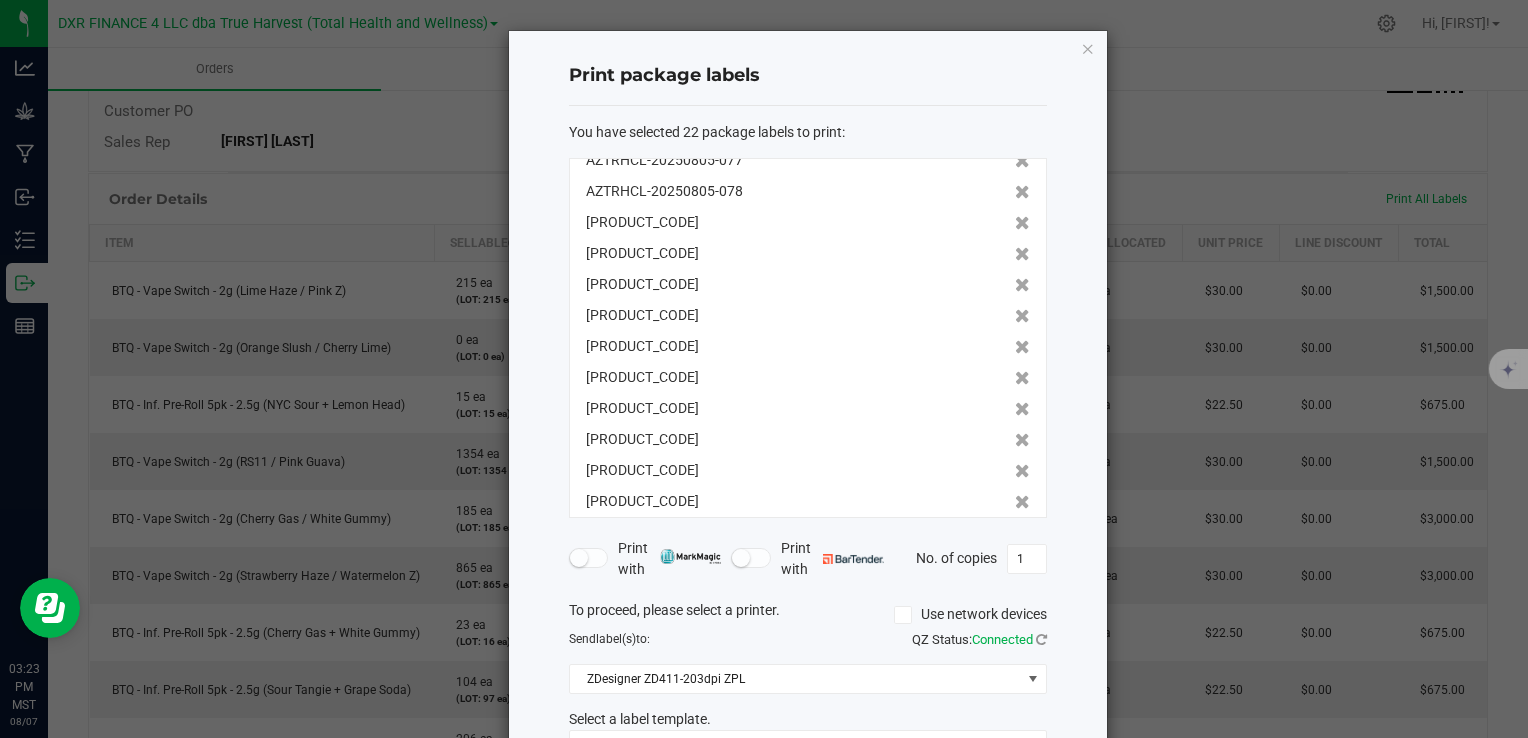 click 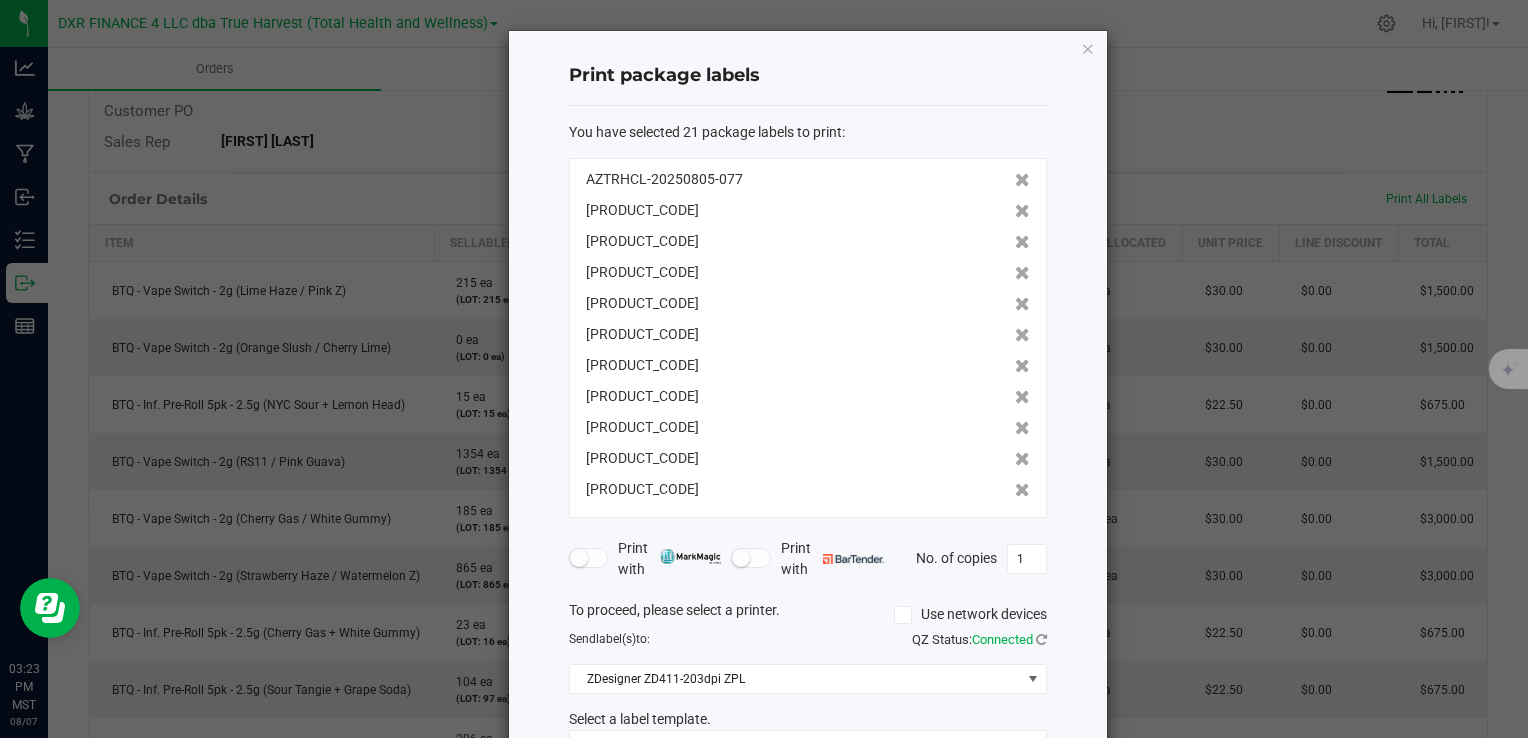 click 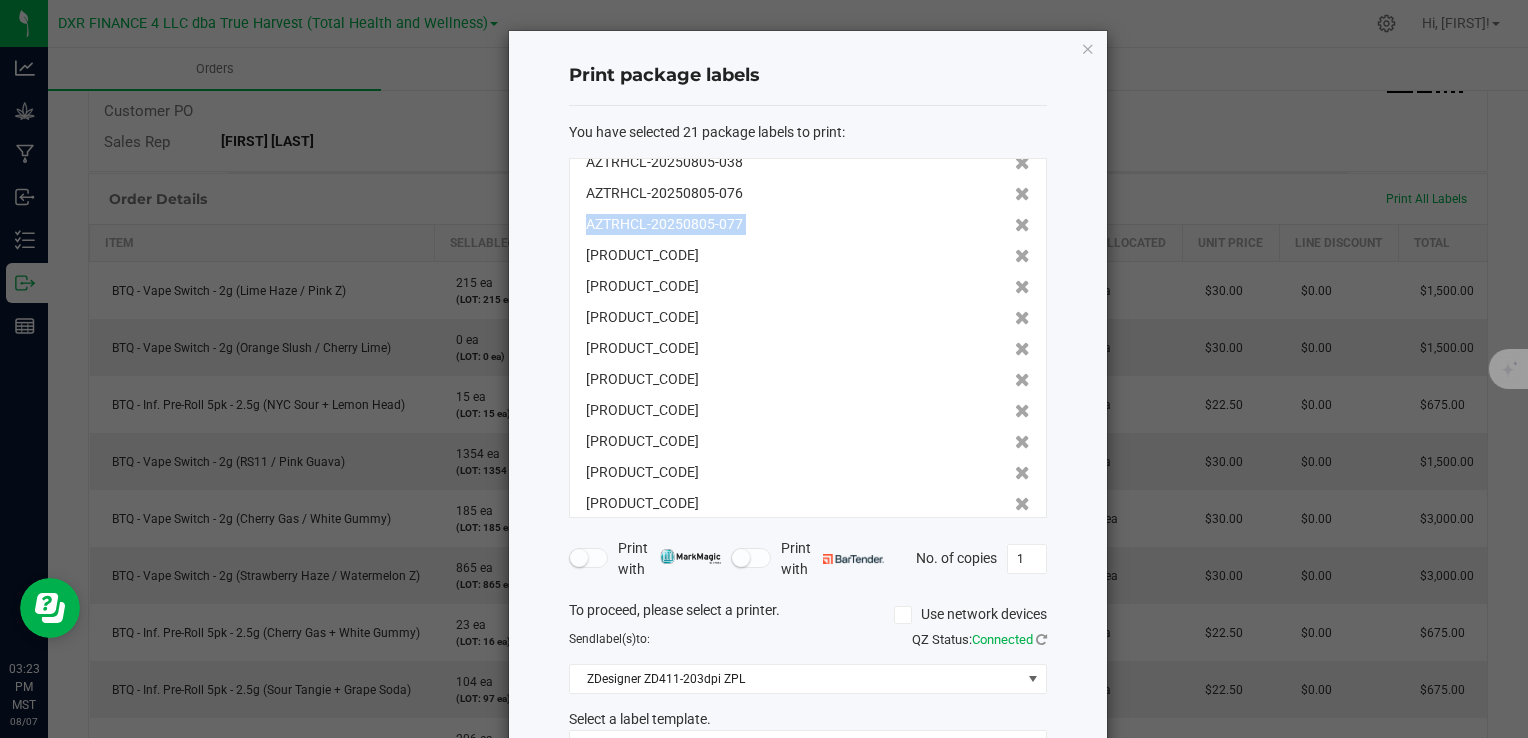 click 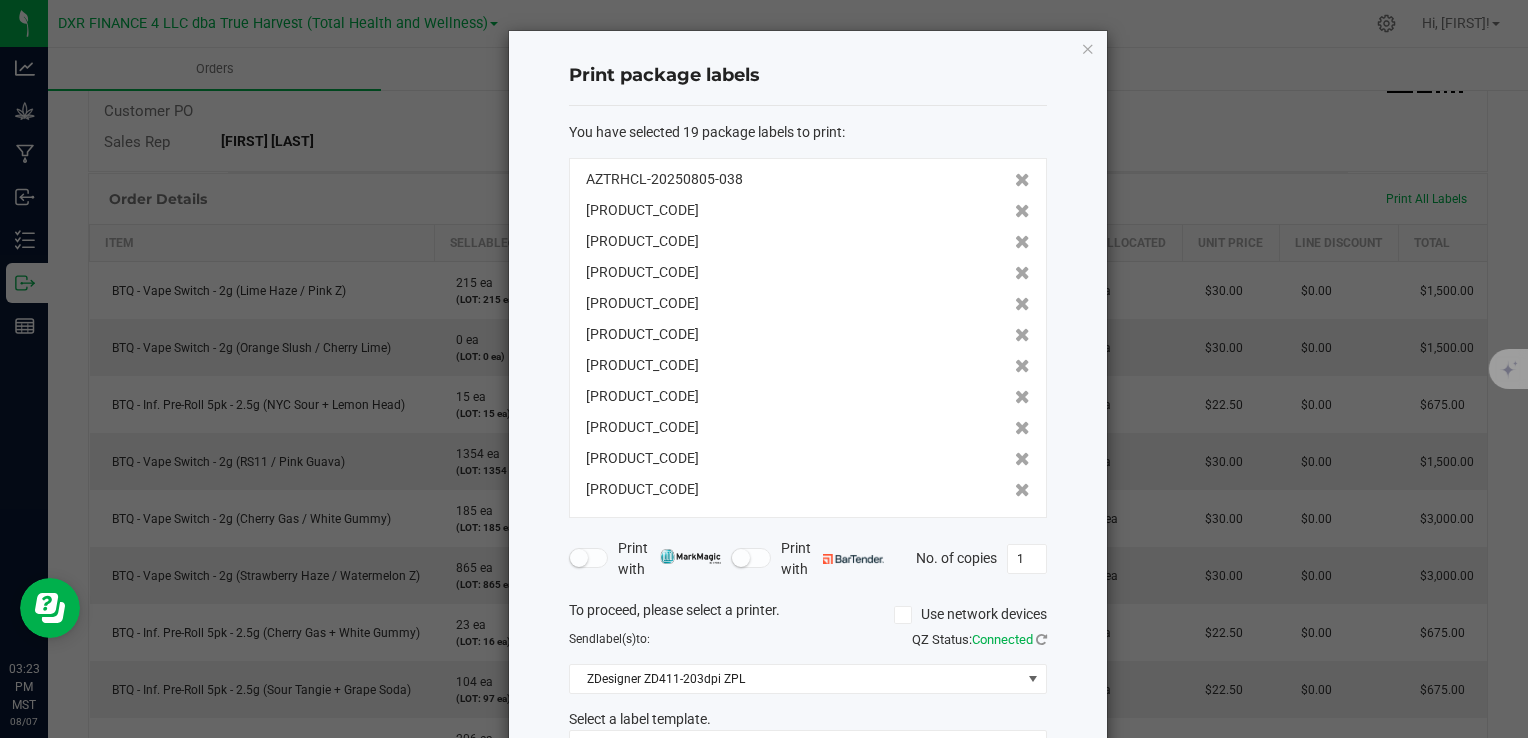 click 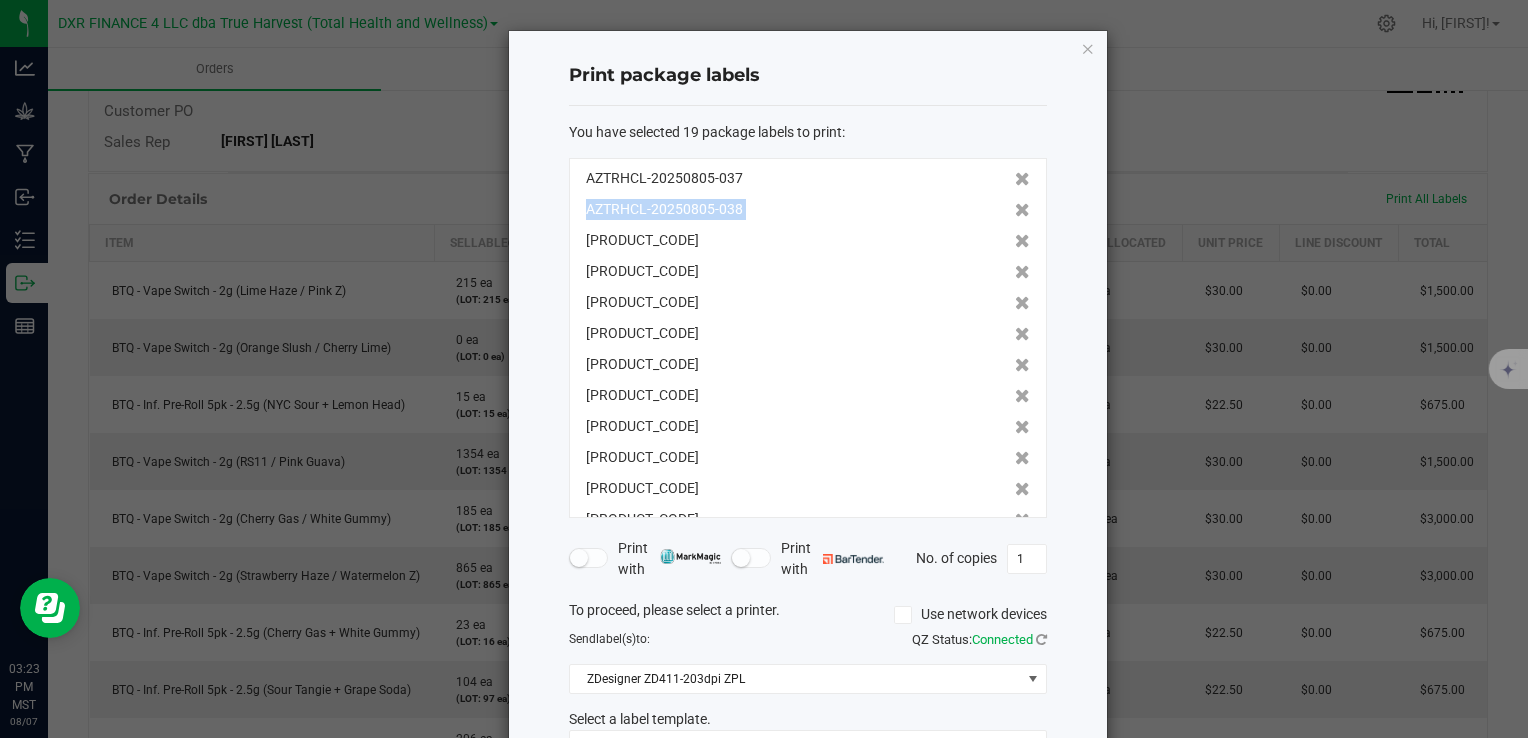 click 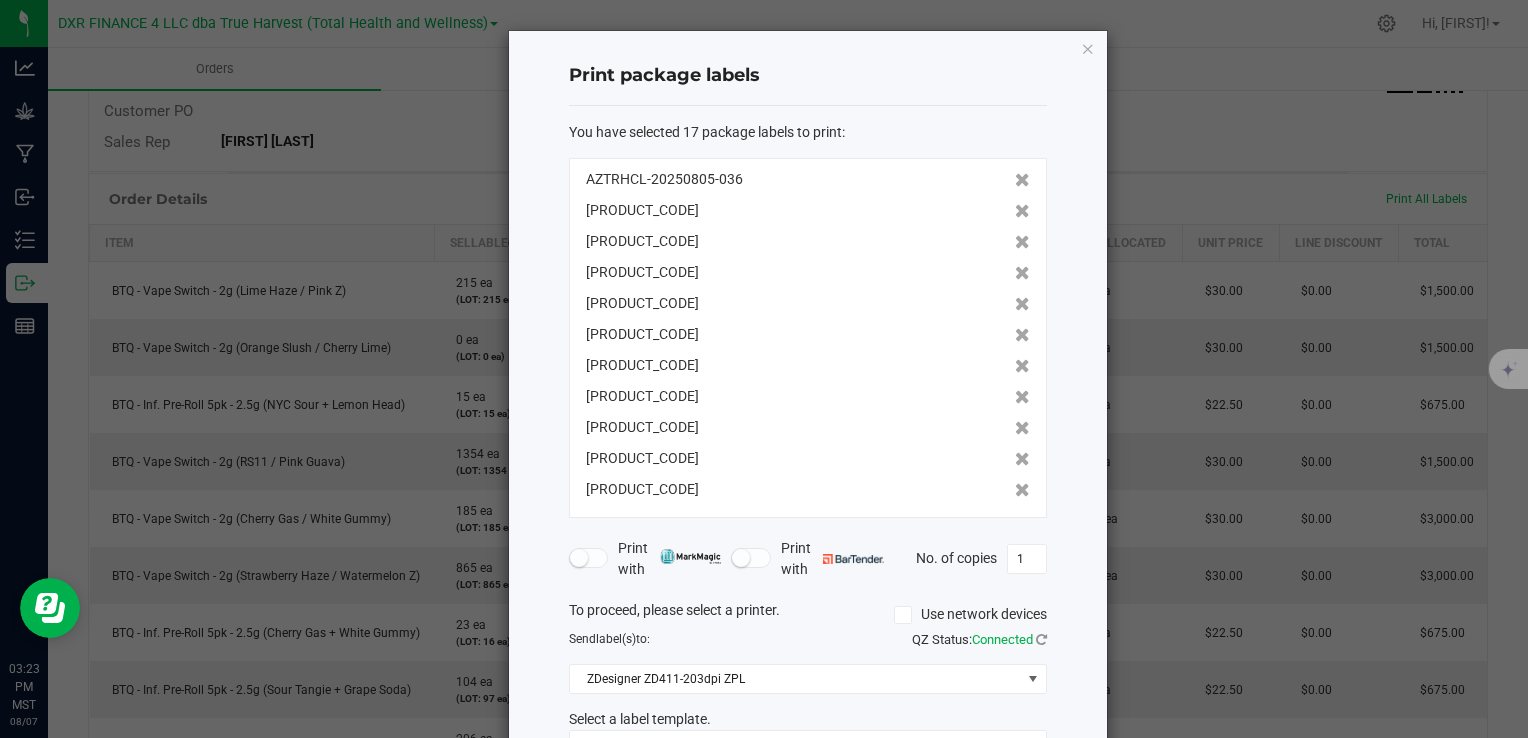 click 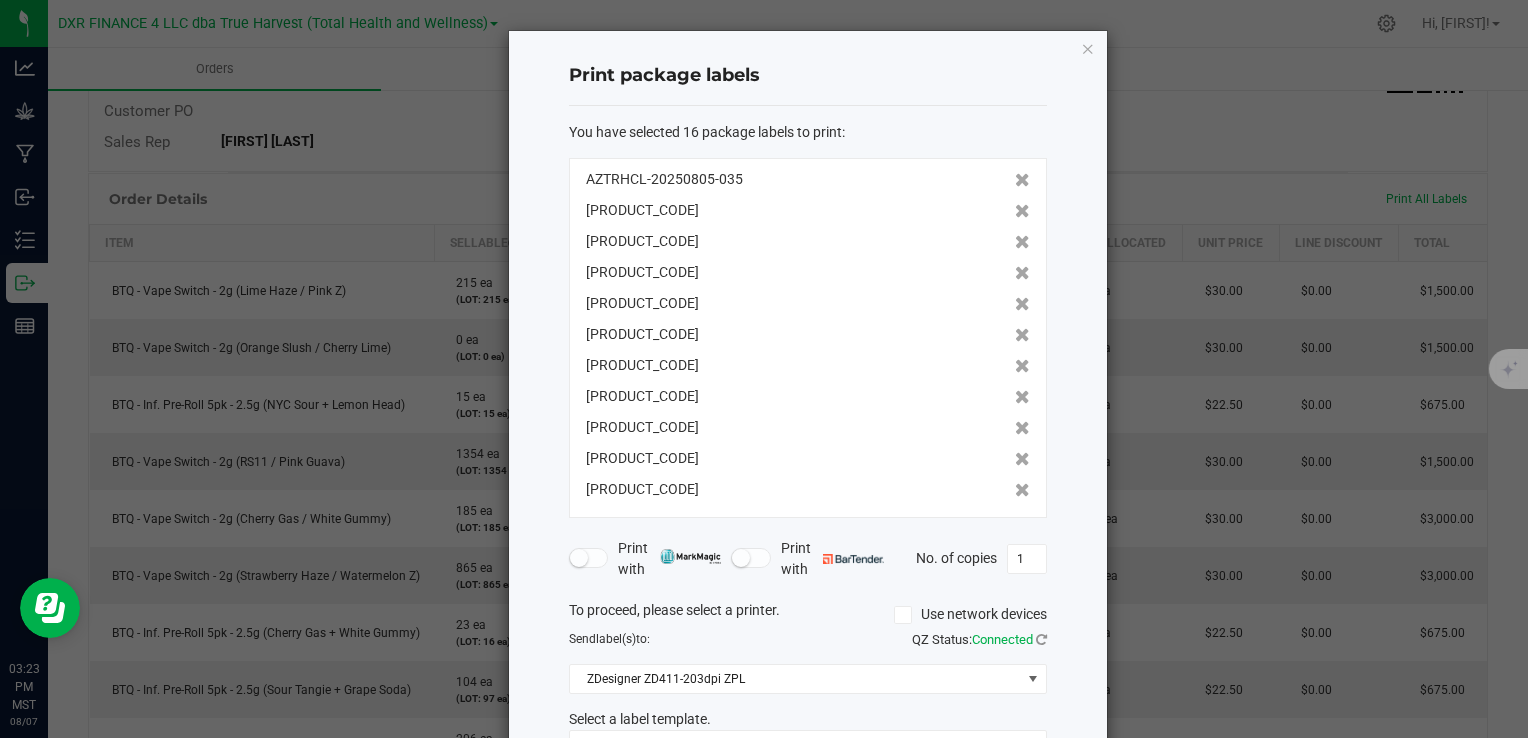 click 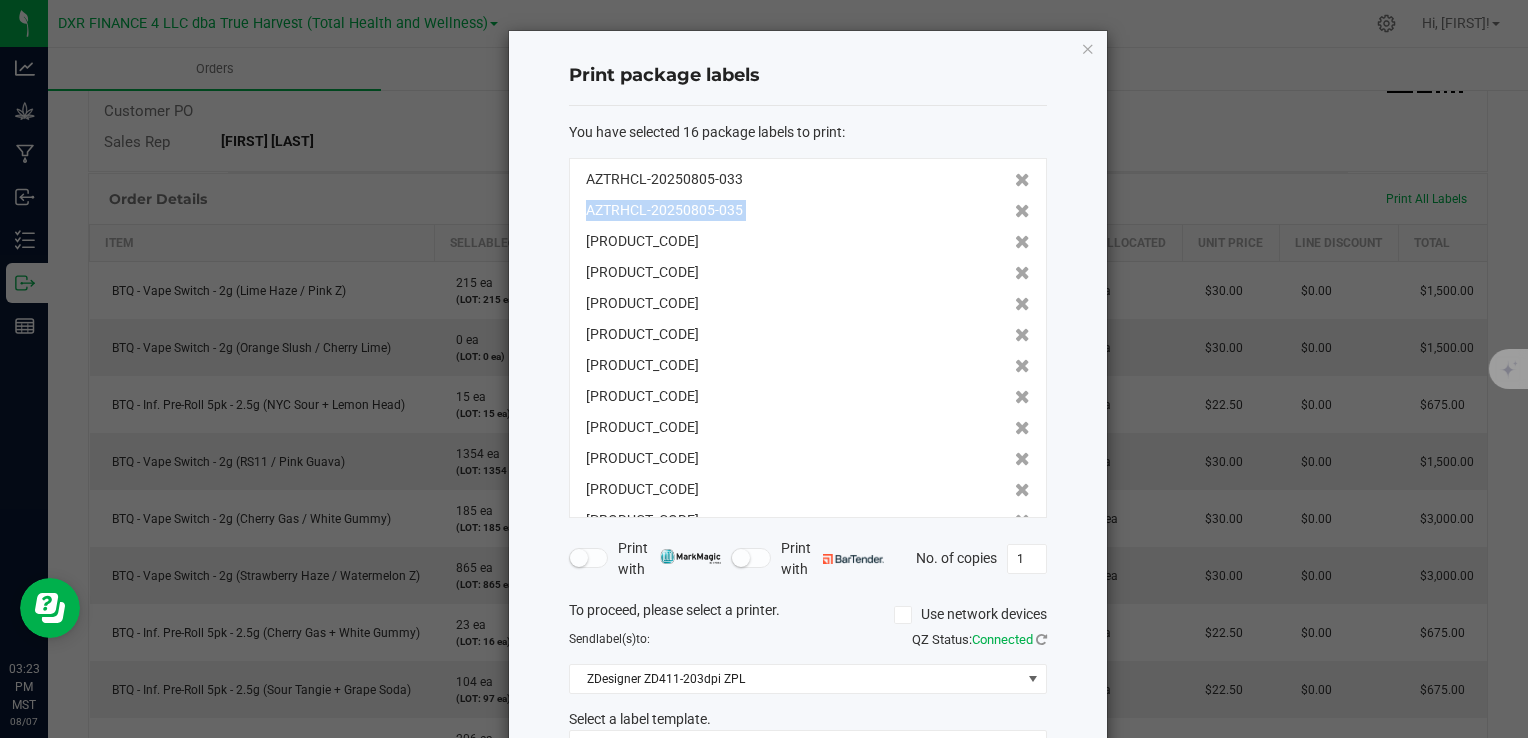 click 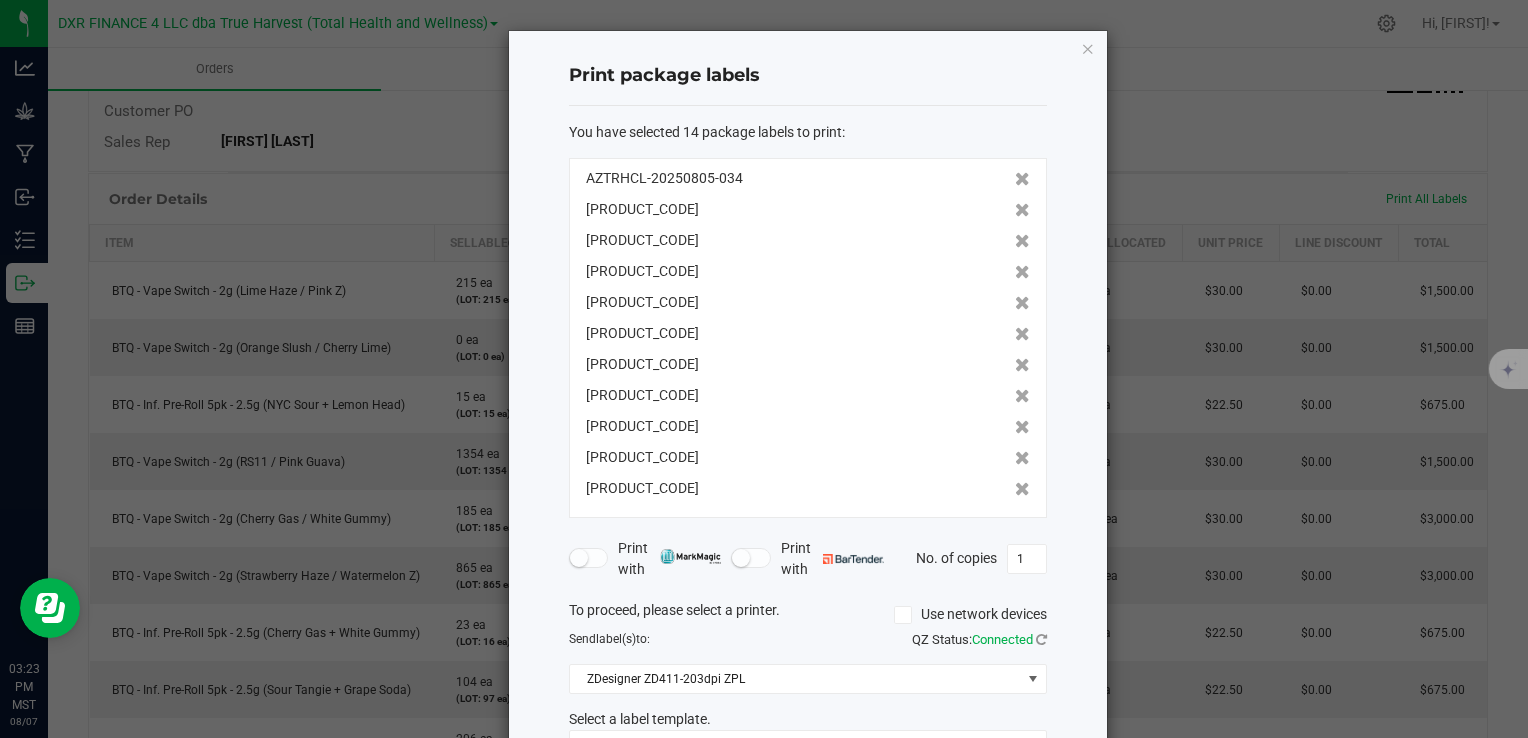 click 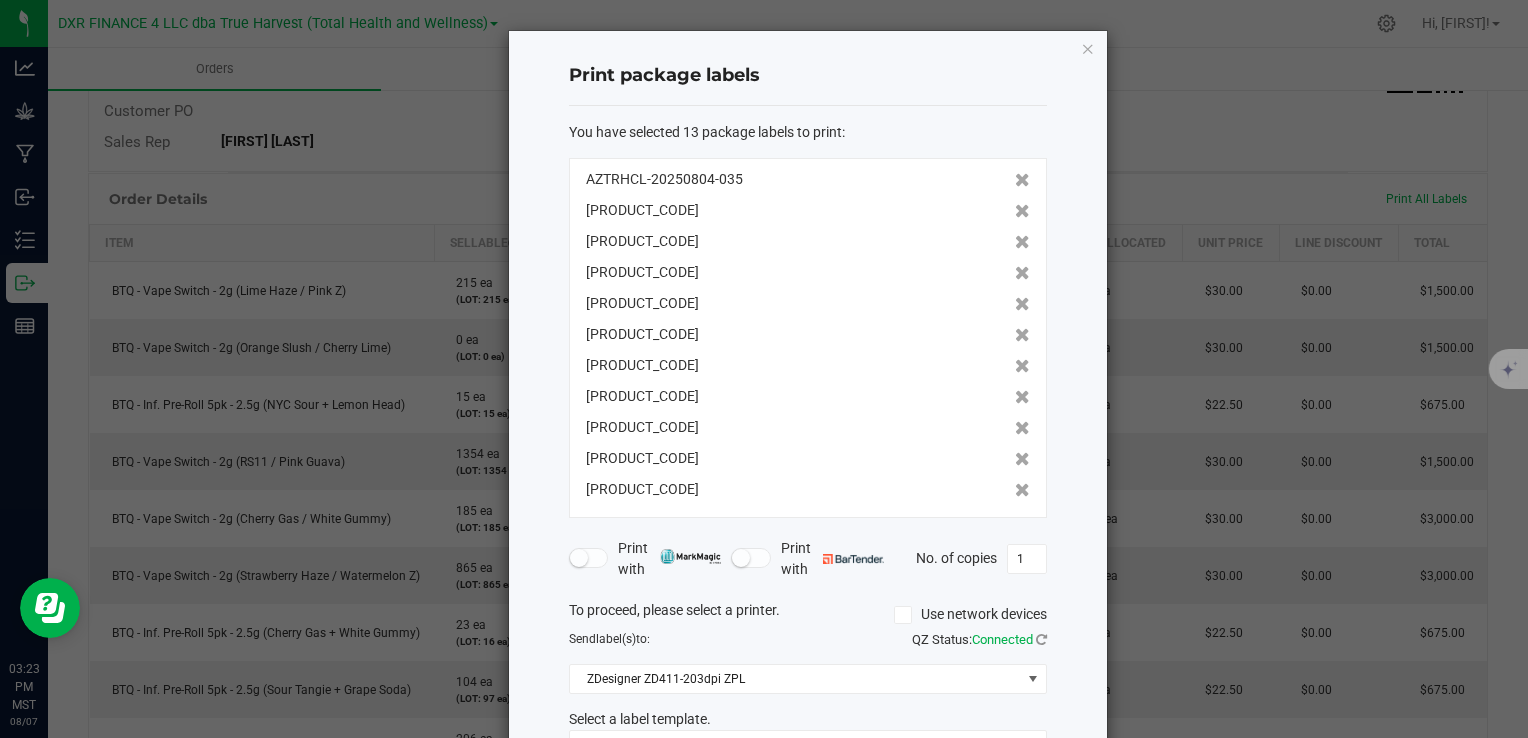 click 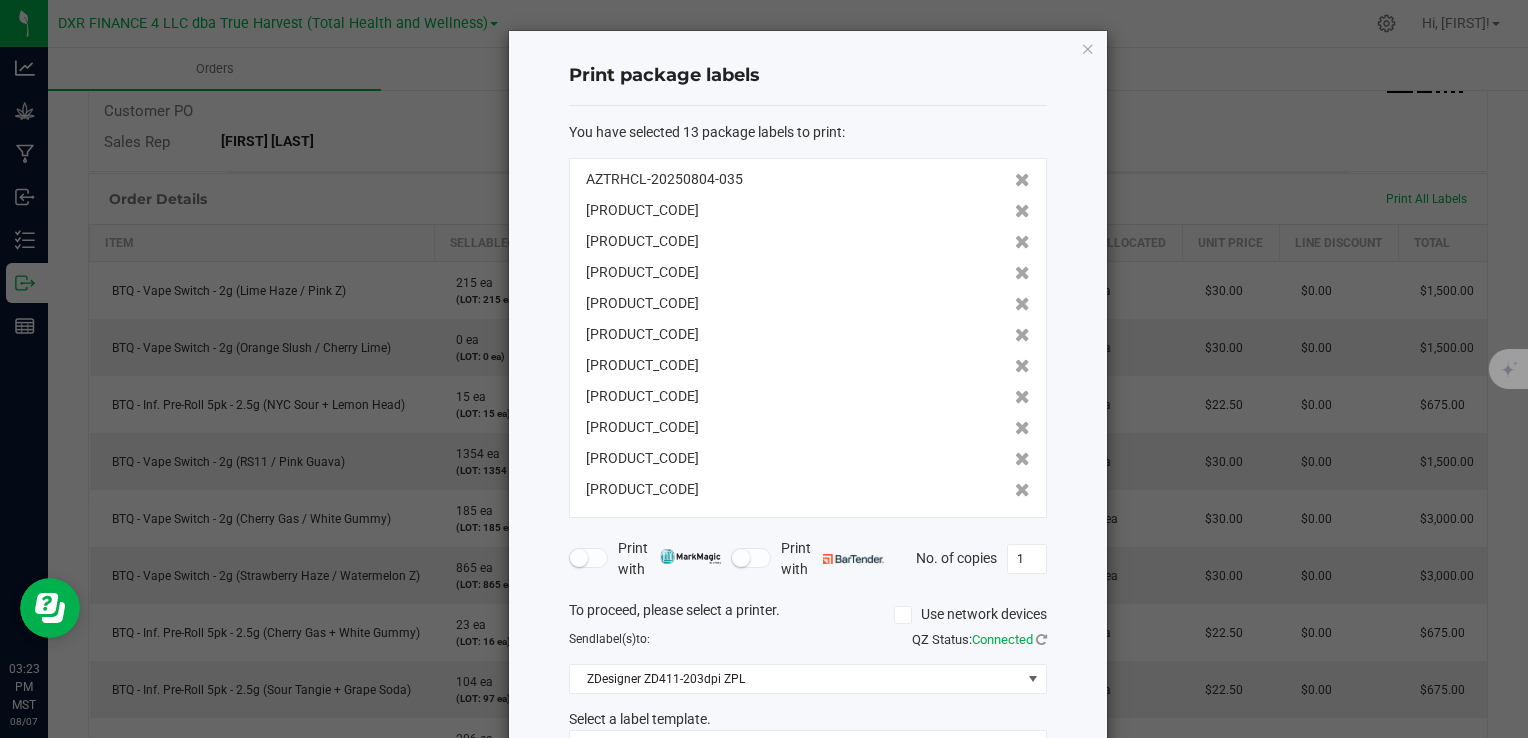 scroll, scrollTop: 29, scrollLeft: 0, axis: vertical 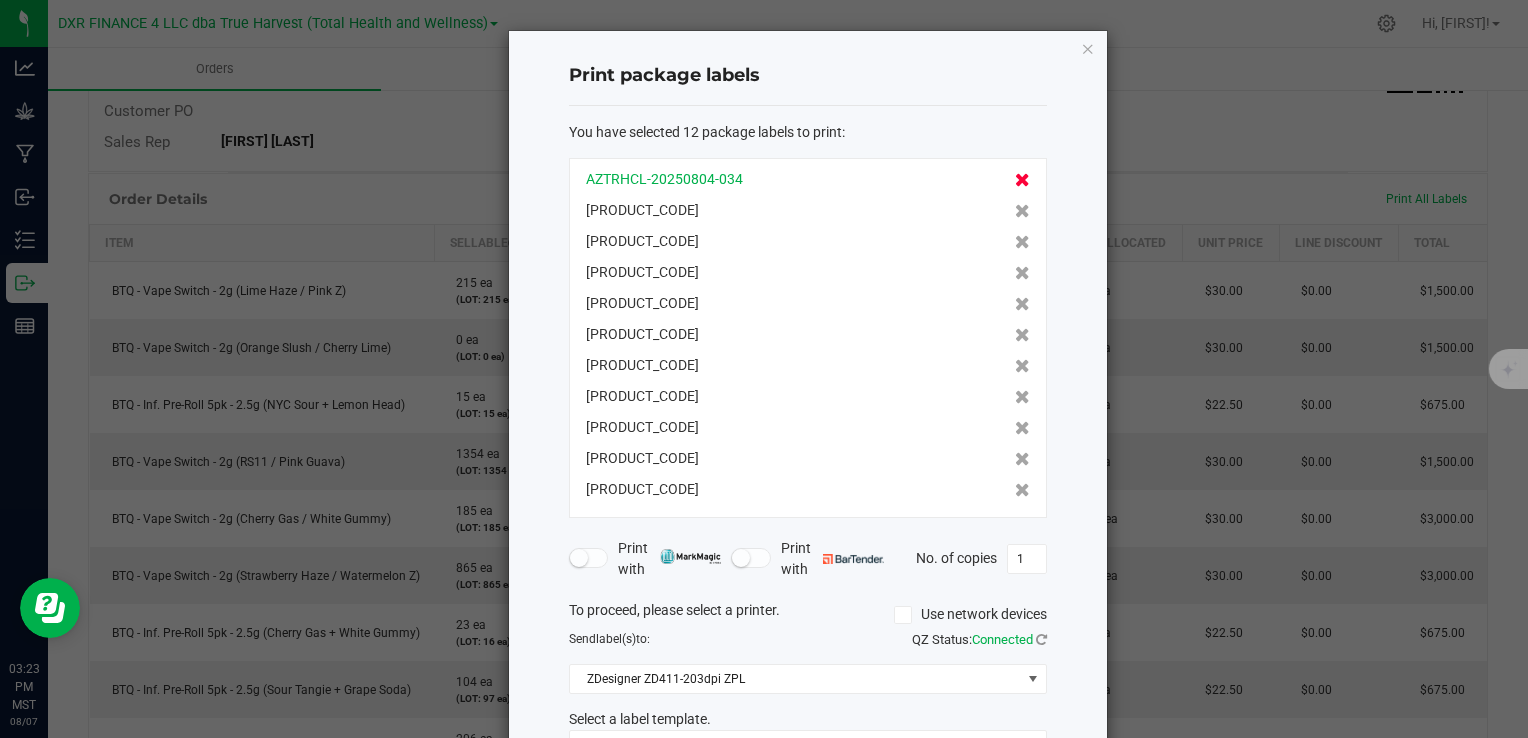 click 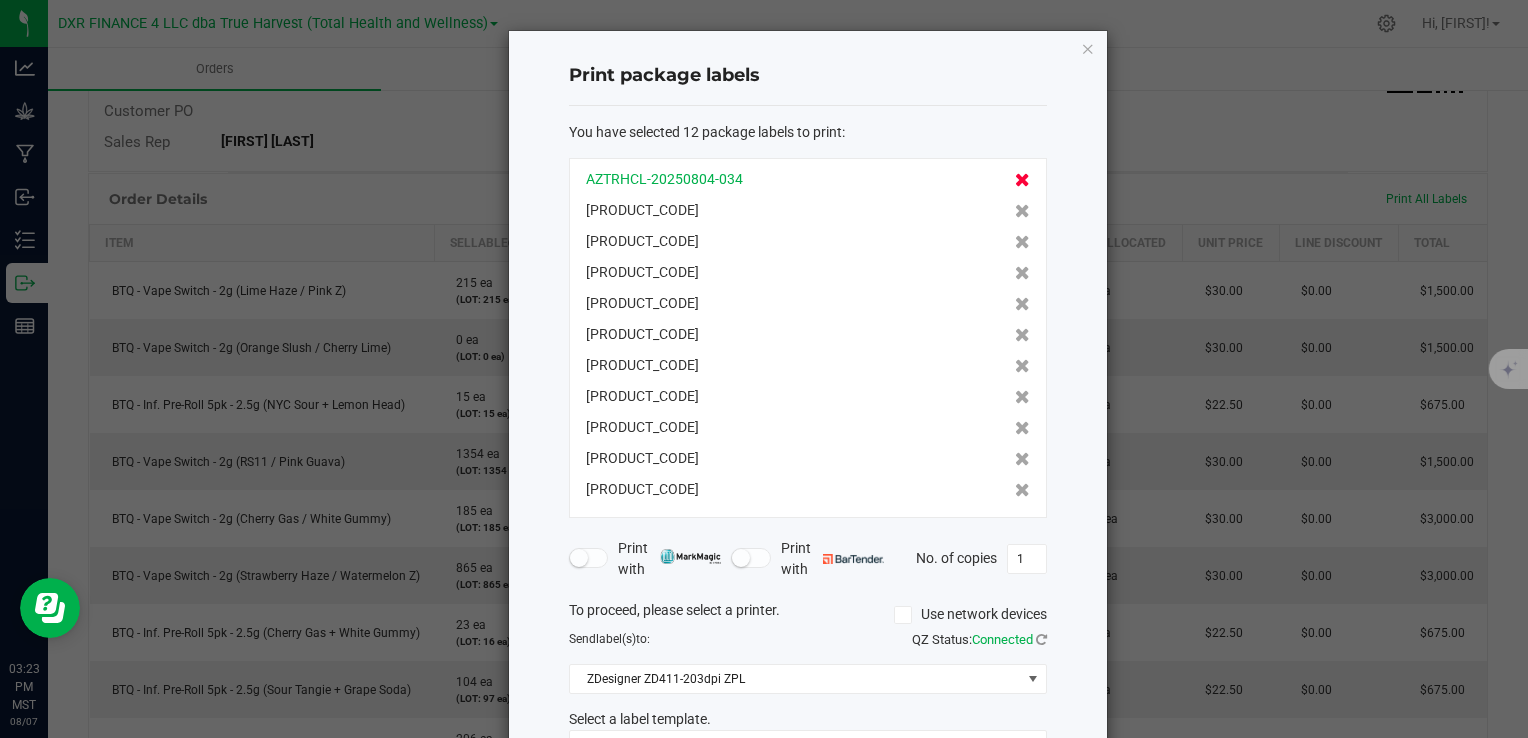 scroll, scrollTop: 0, scrollLeft: 0, axis: both 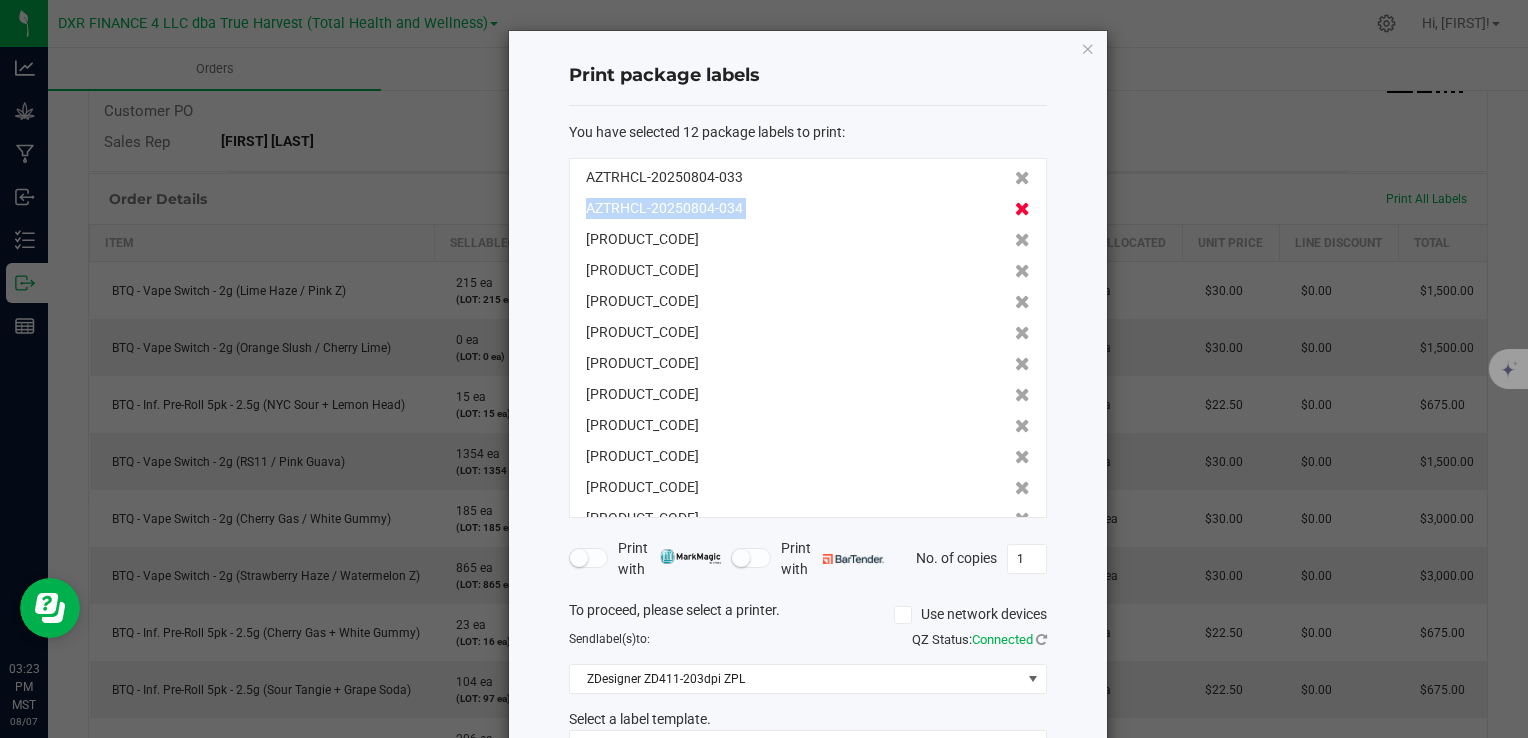 click 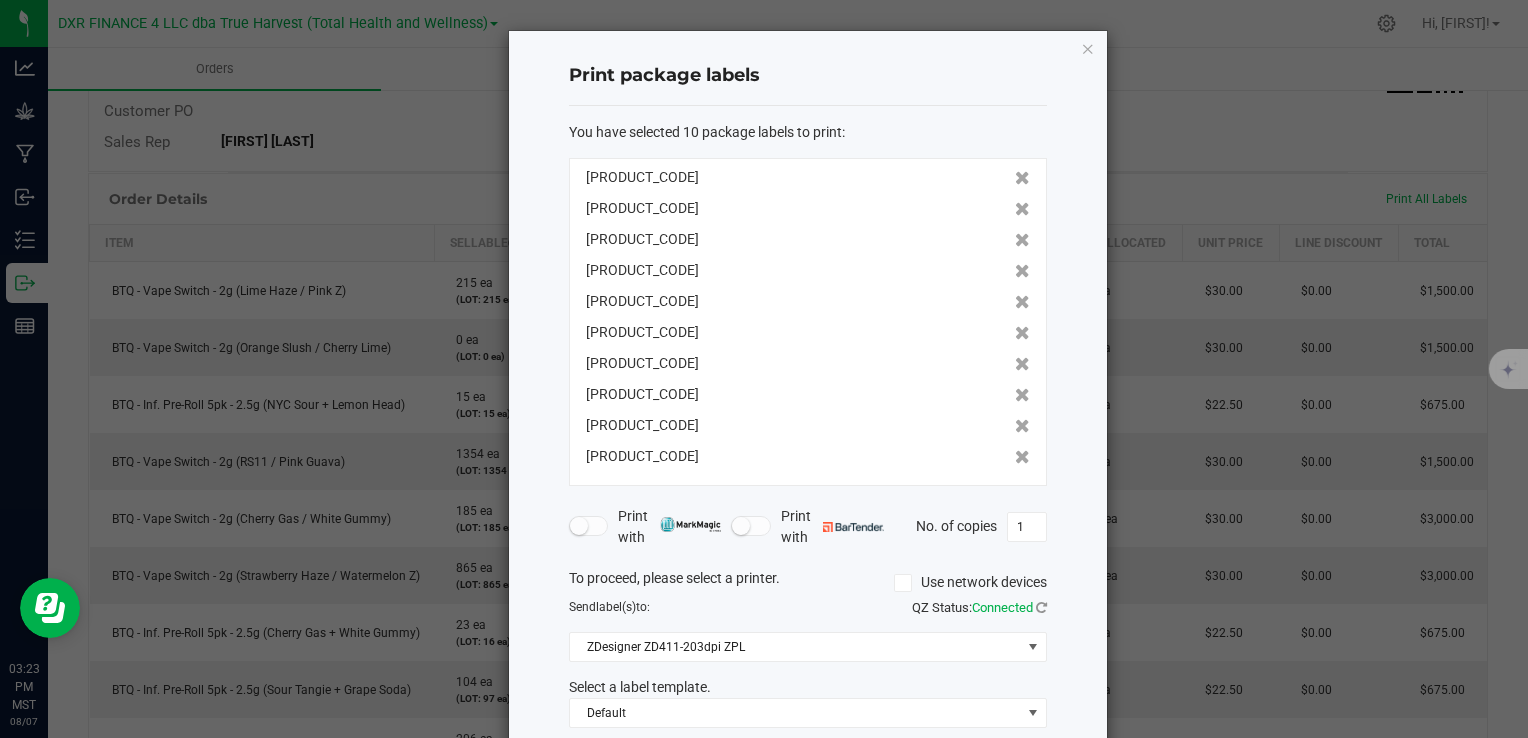 click 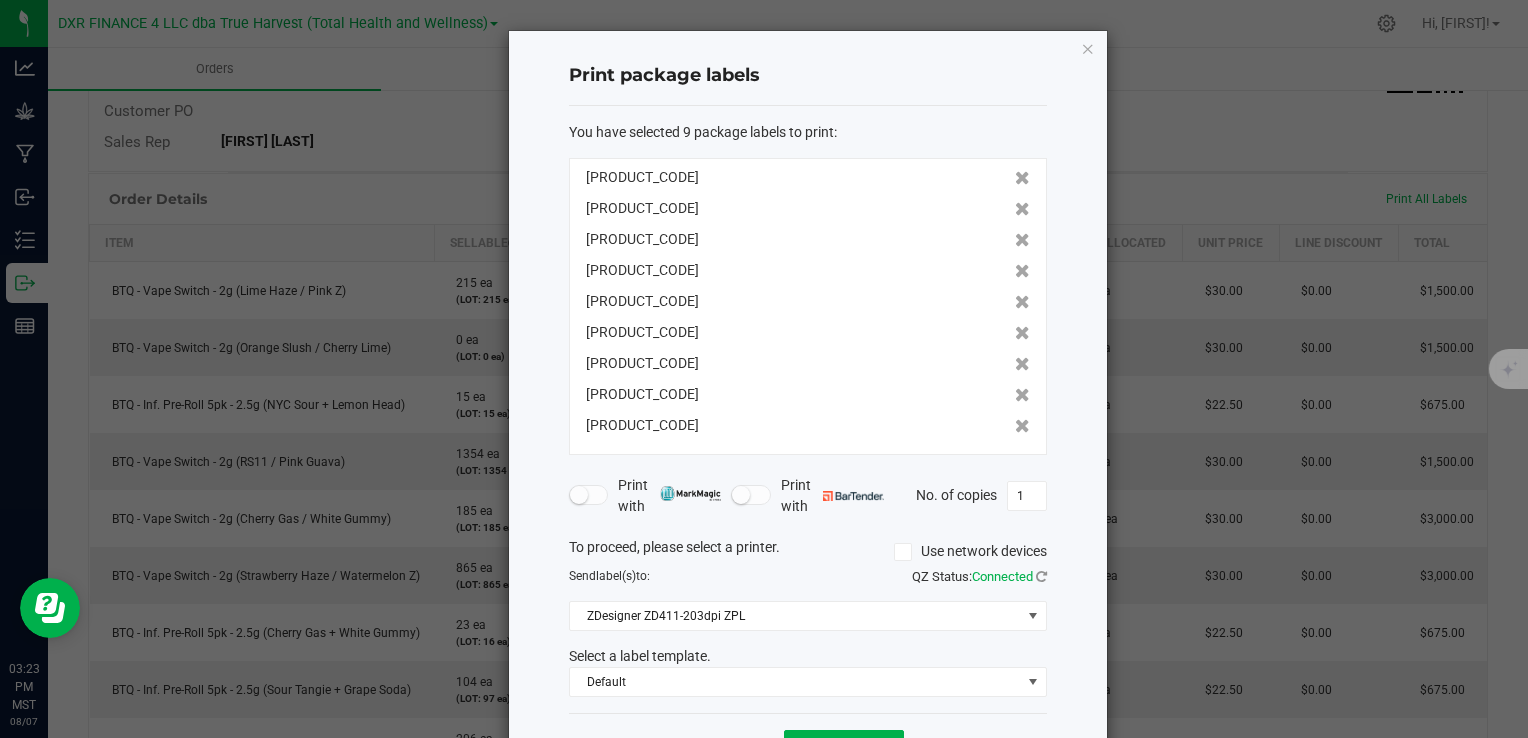 click 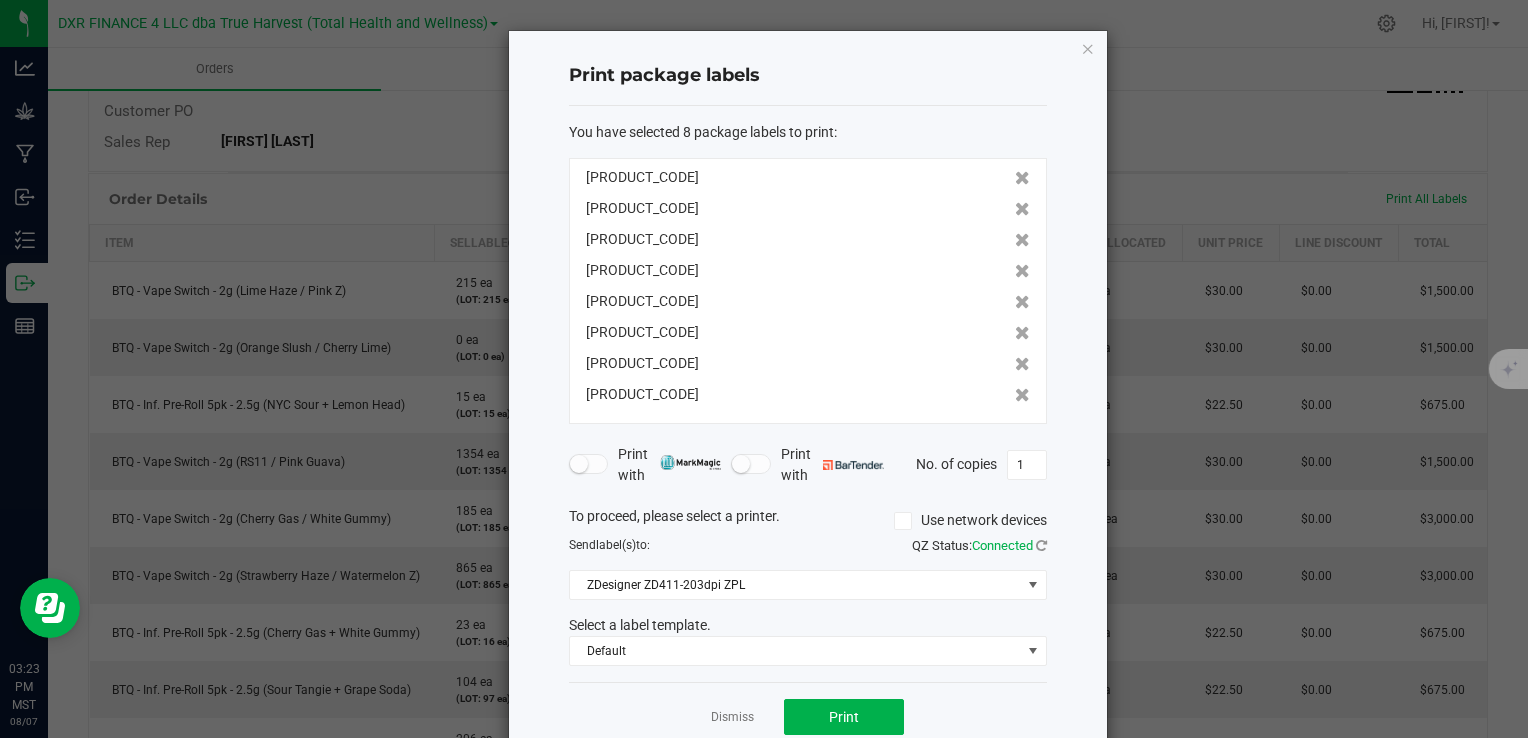 click 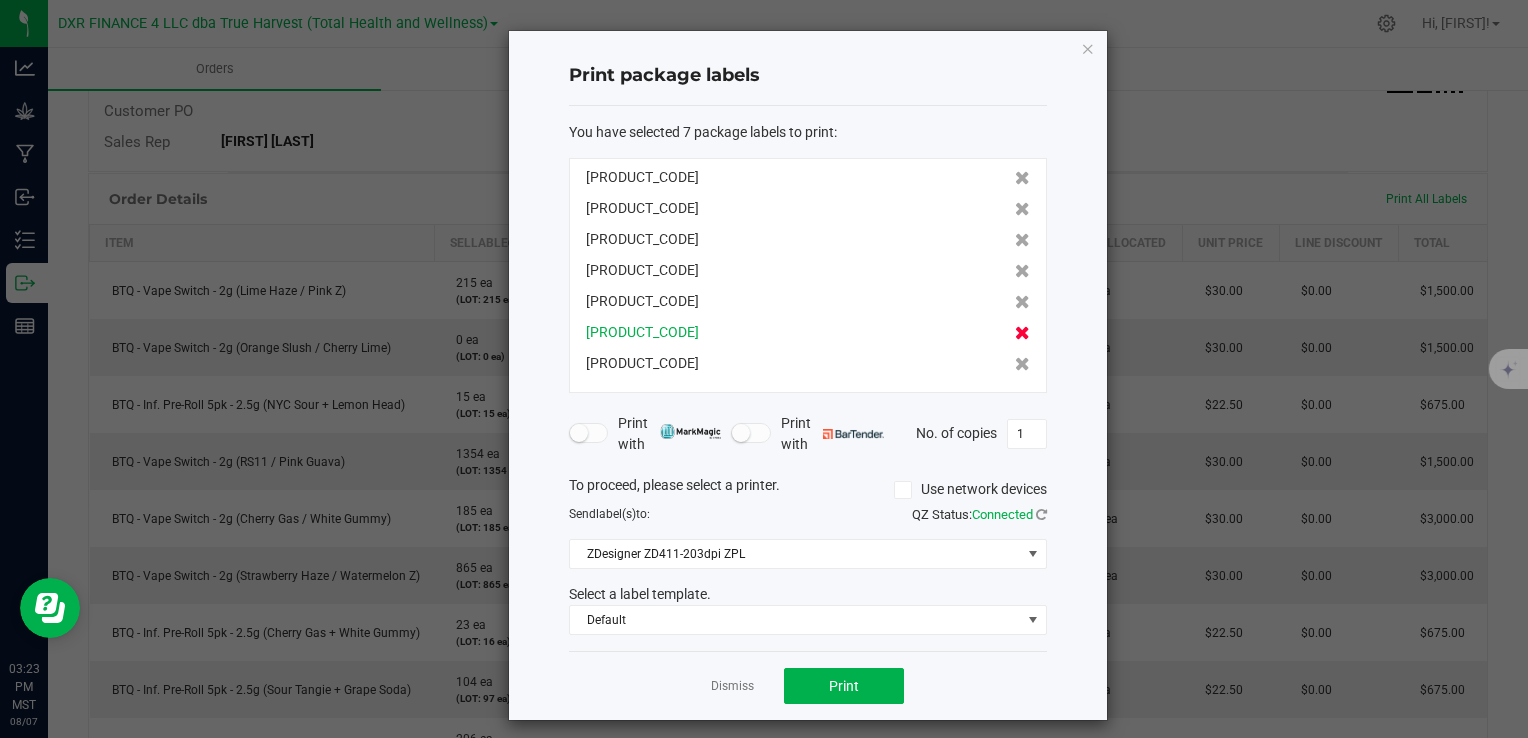 click 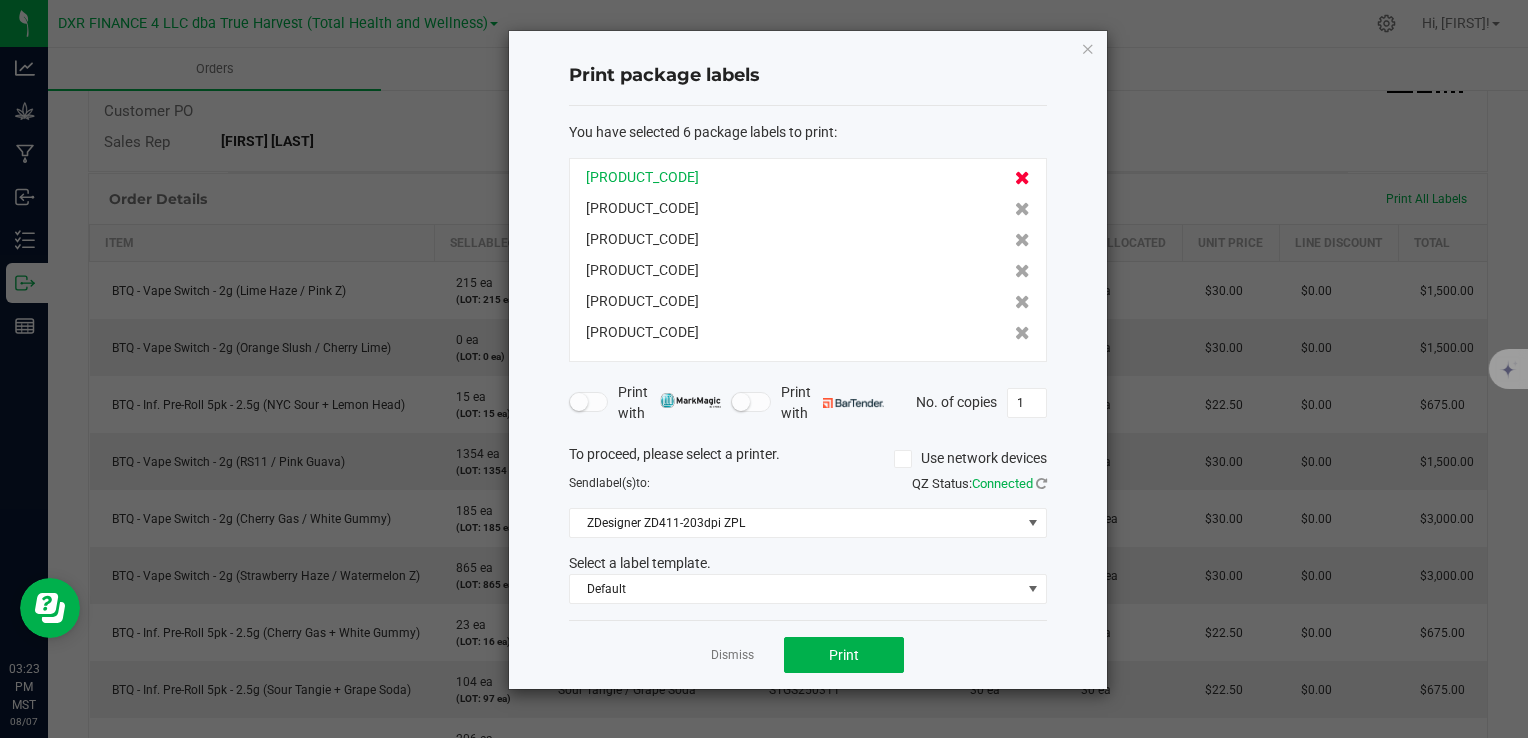 click 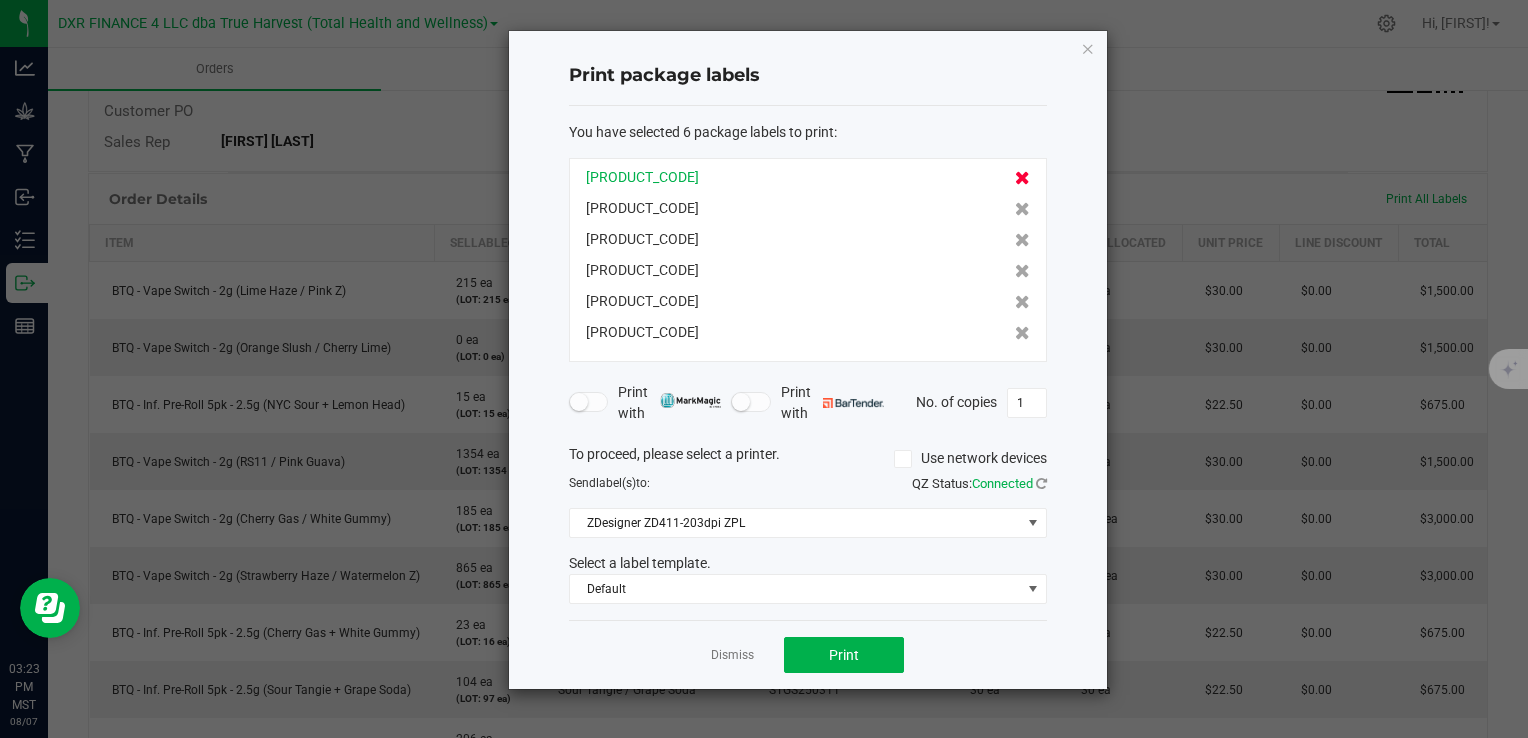 click 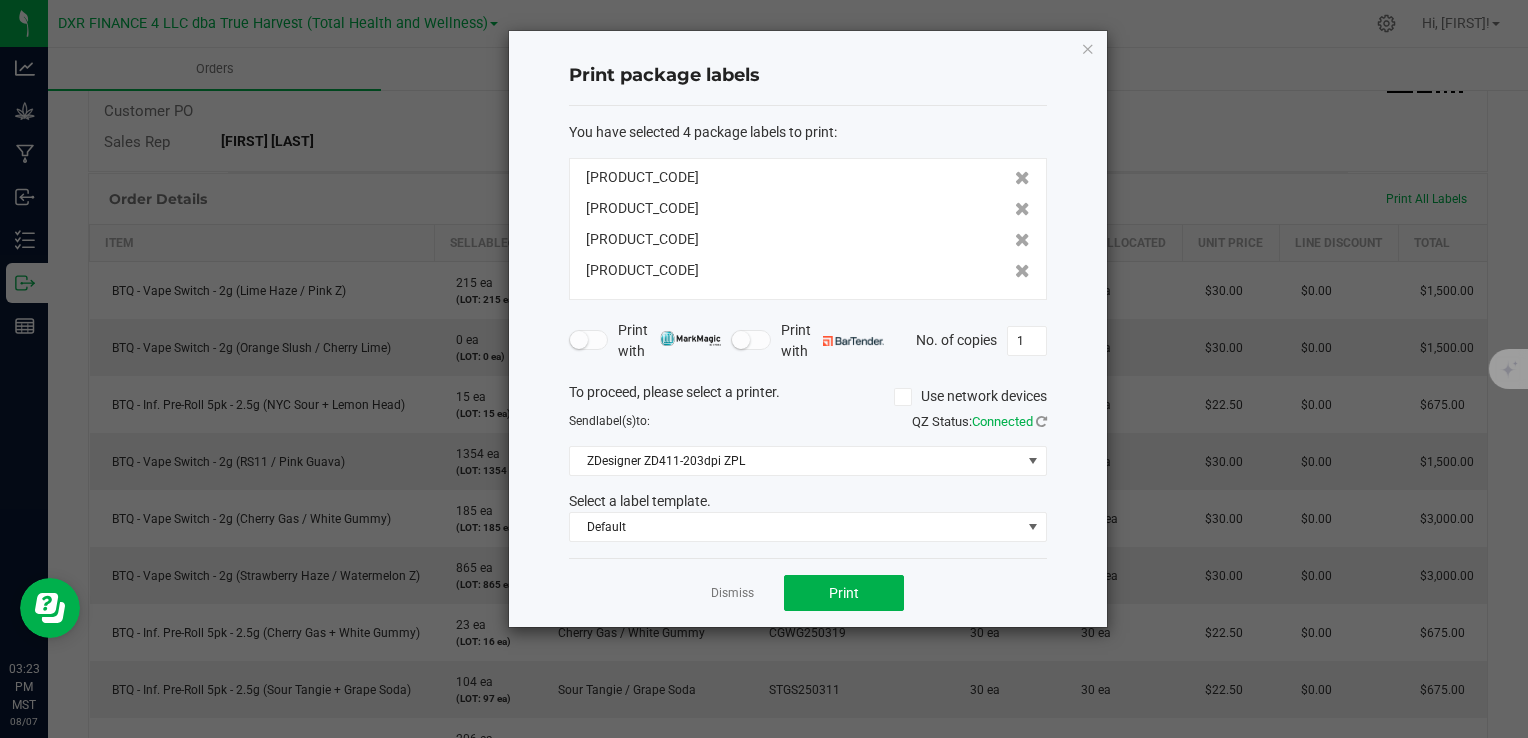 click 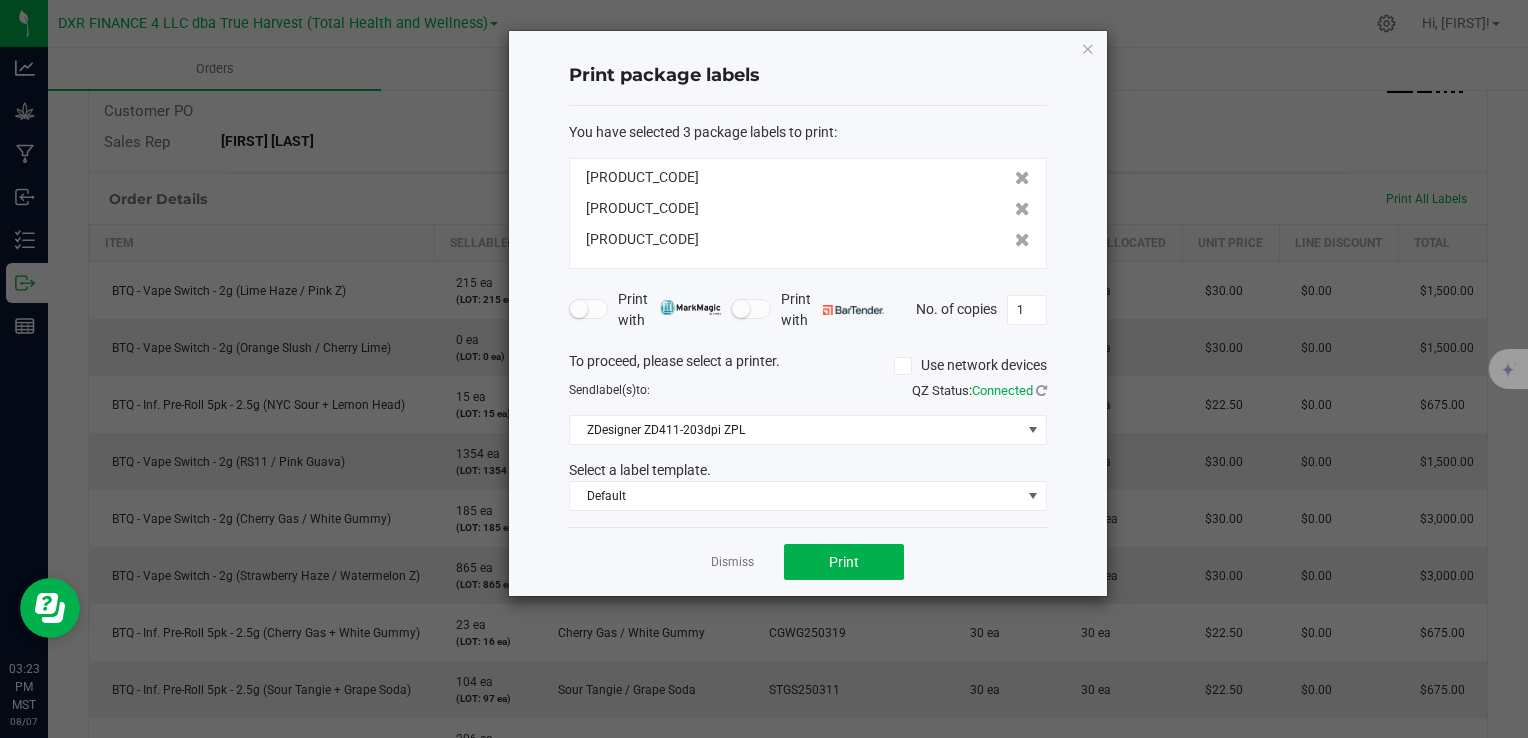 click 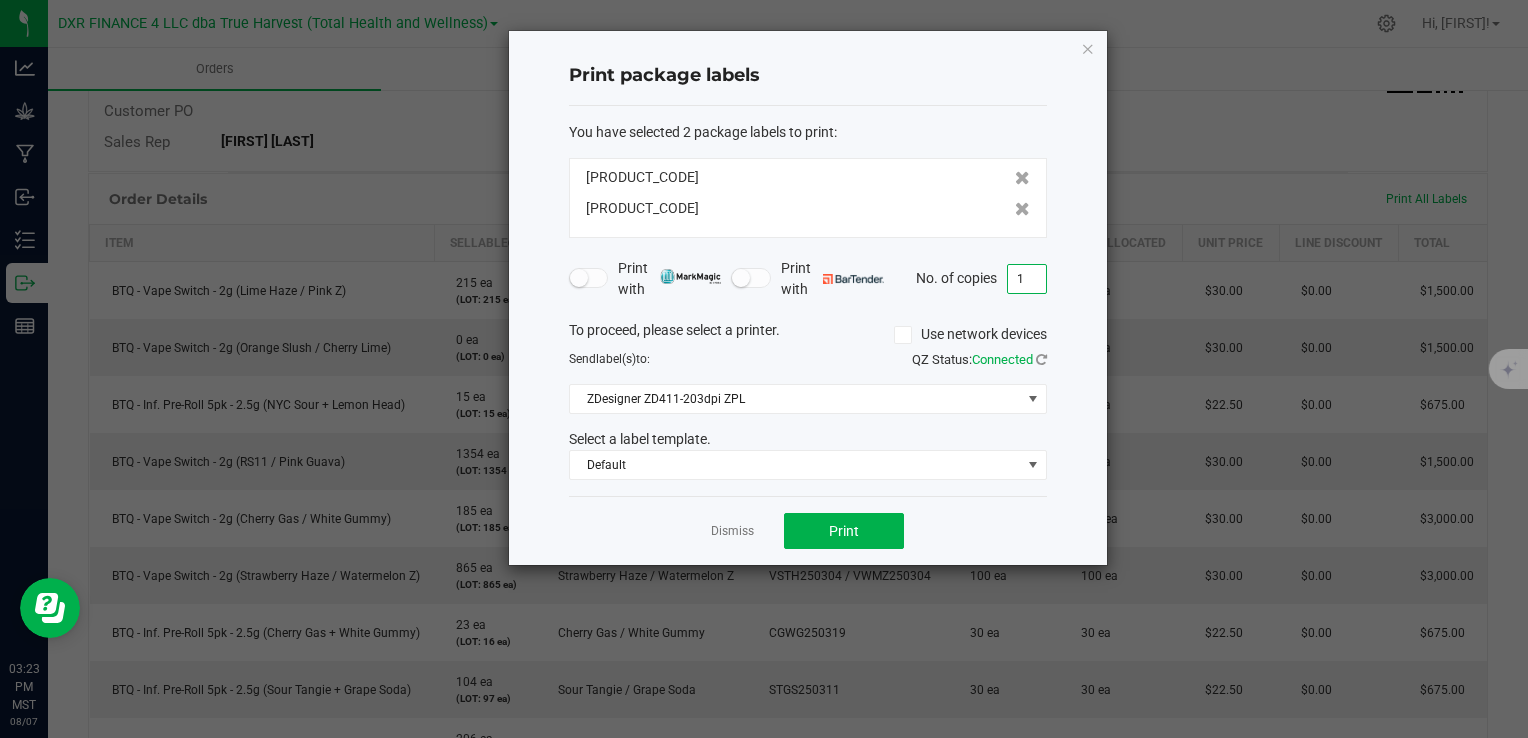 click on "1" at bounding box center [1027, 279] 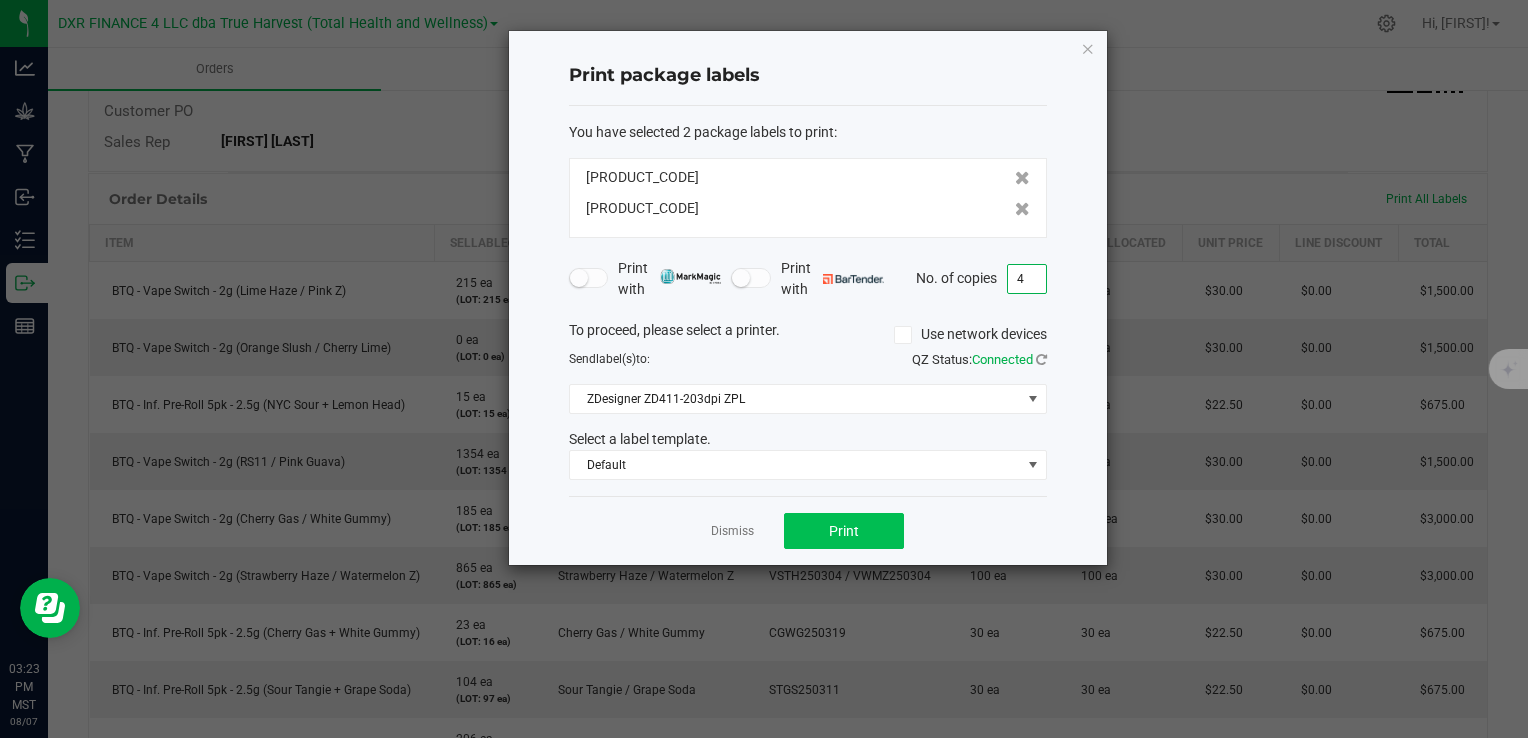 type on "4" 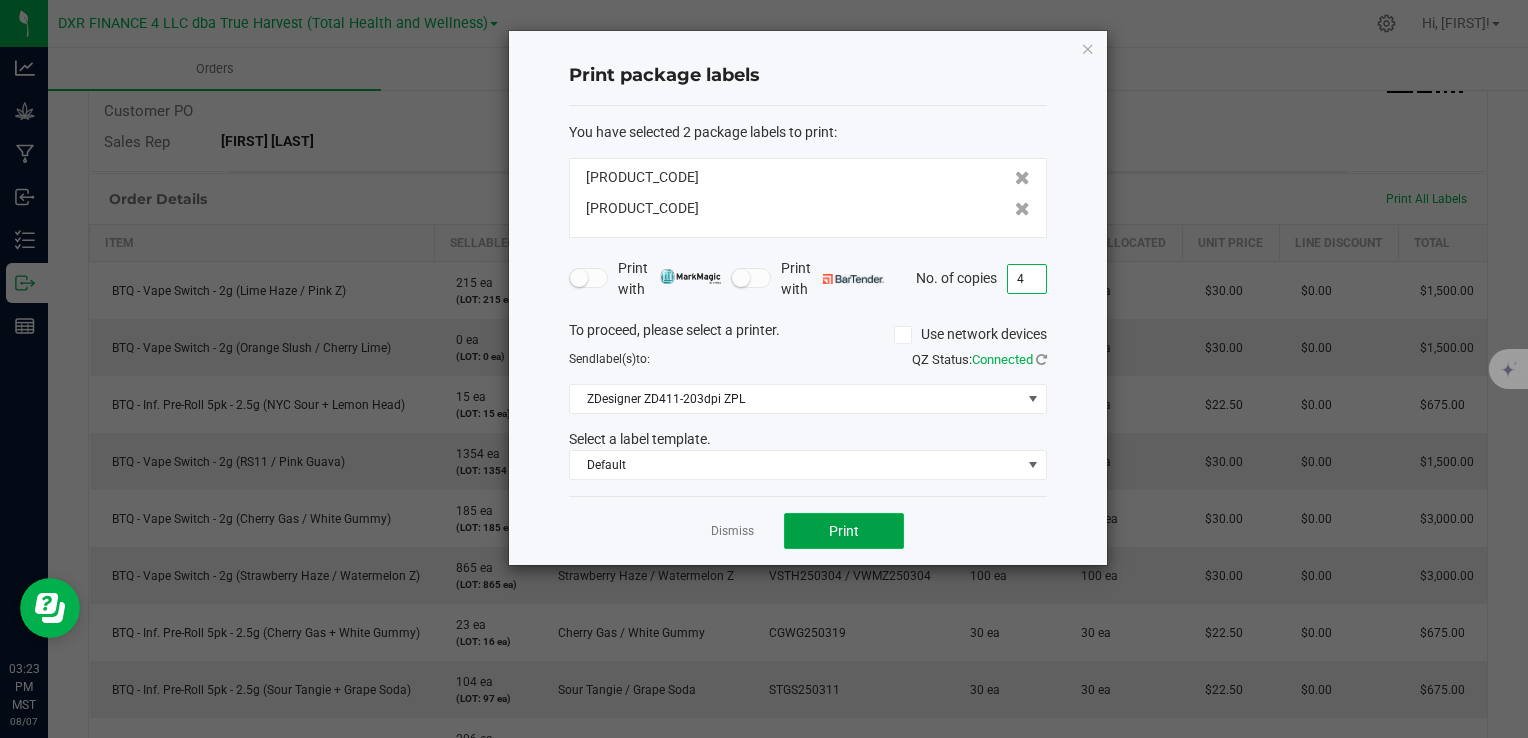 click on "Print" 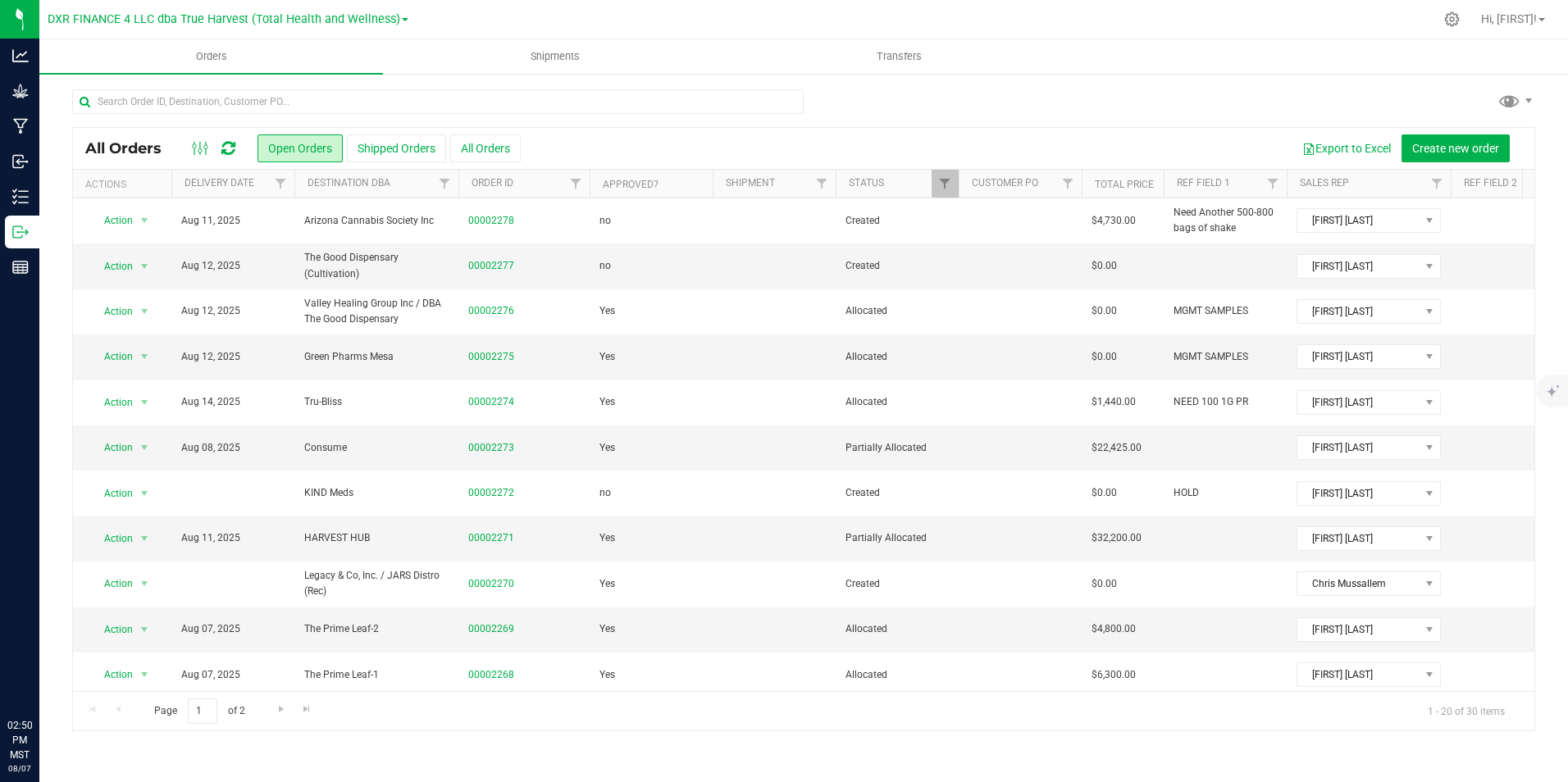 scroll, scrollTop: 0, scrollLeft: 0, axis: both 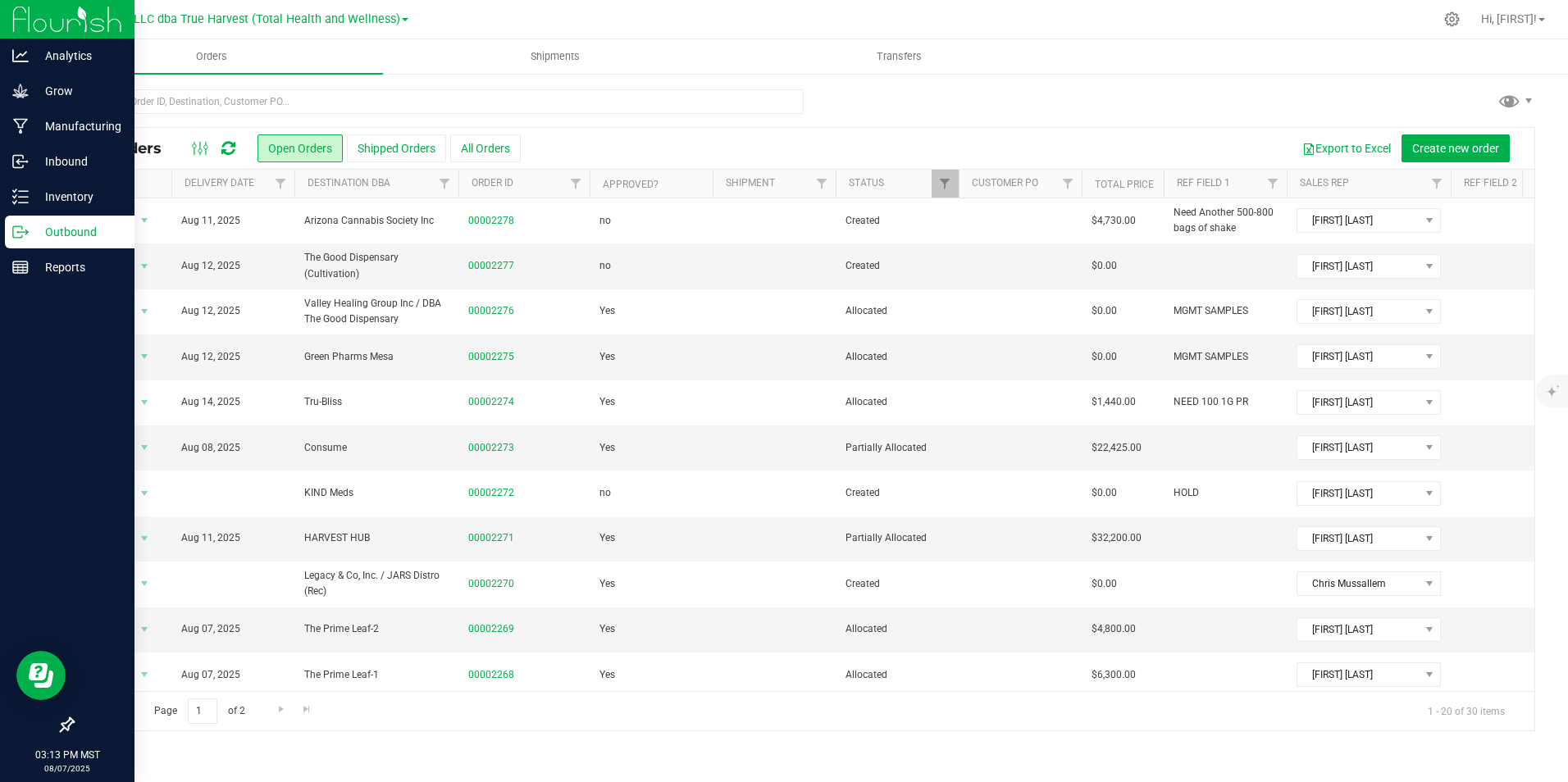 click on "Outbound" at bounding box center (78, 232) 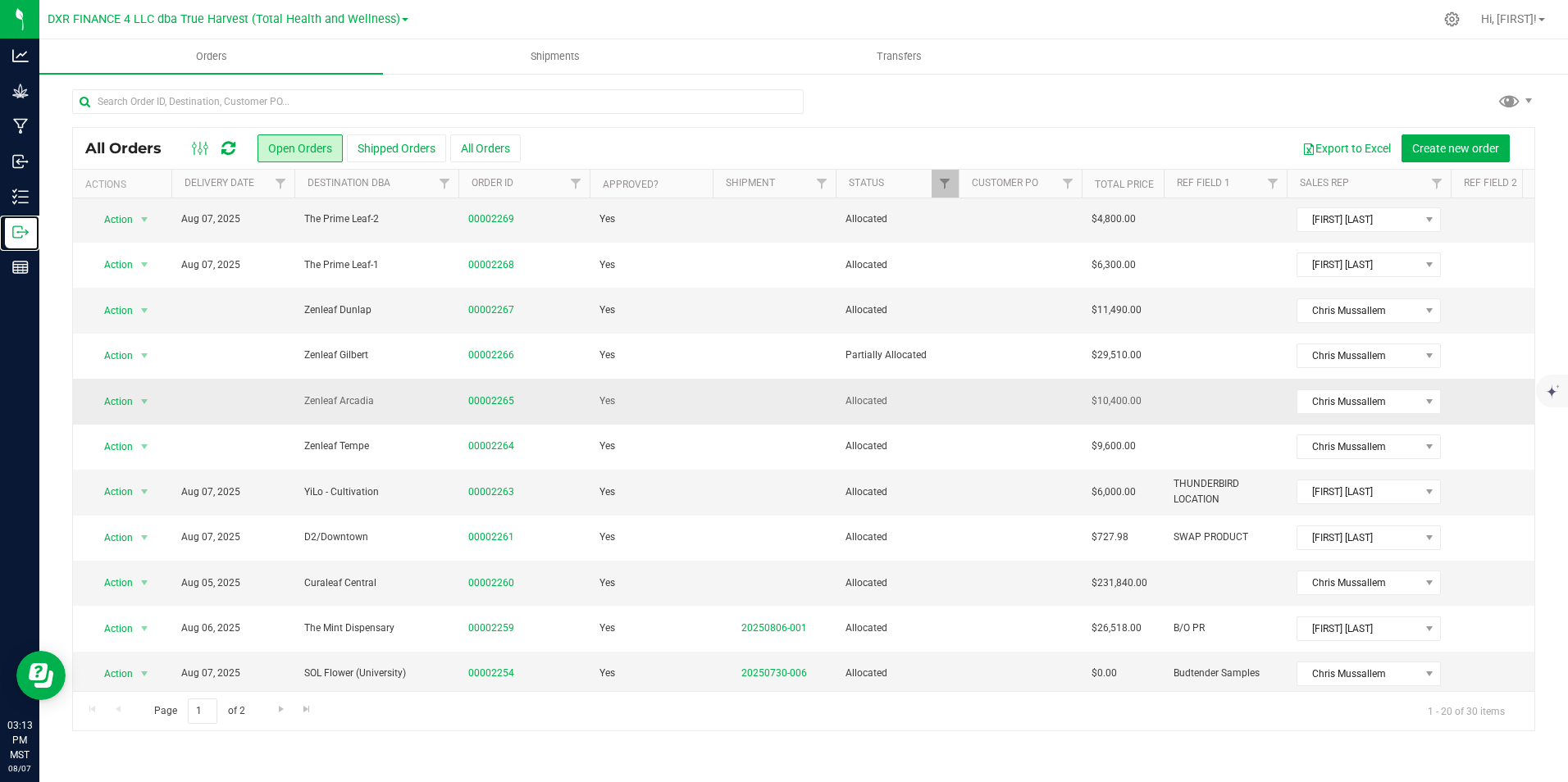 scroll, scrollTop: 427, scrollLeft: 0, axis: vertical 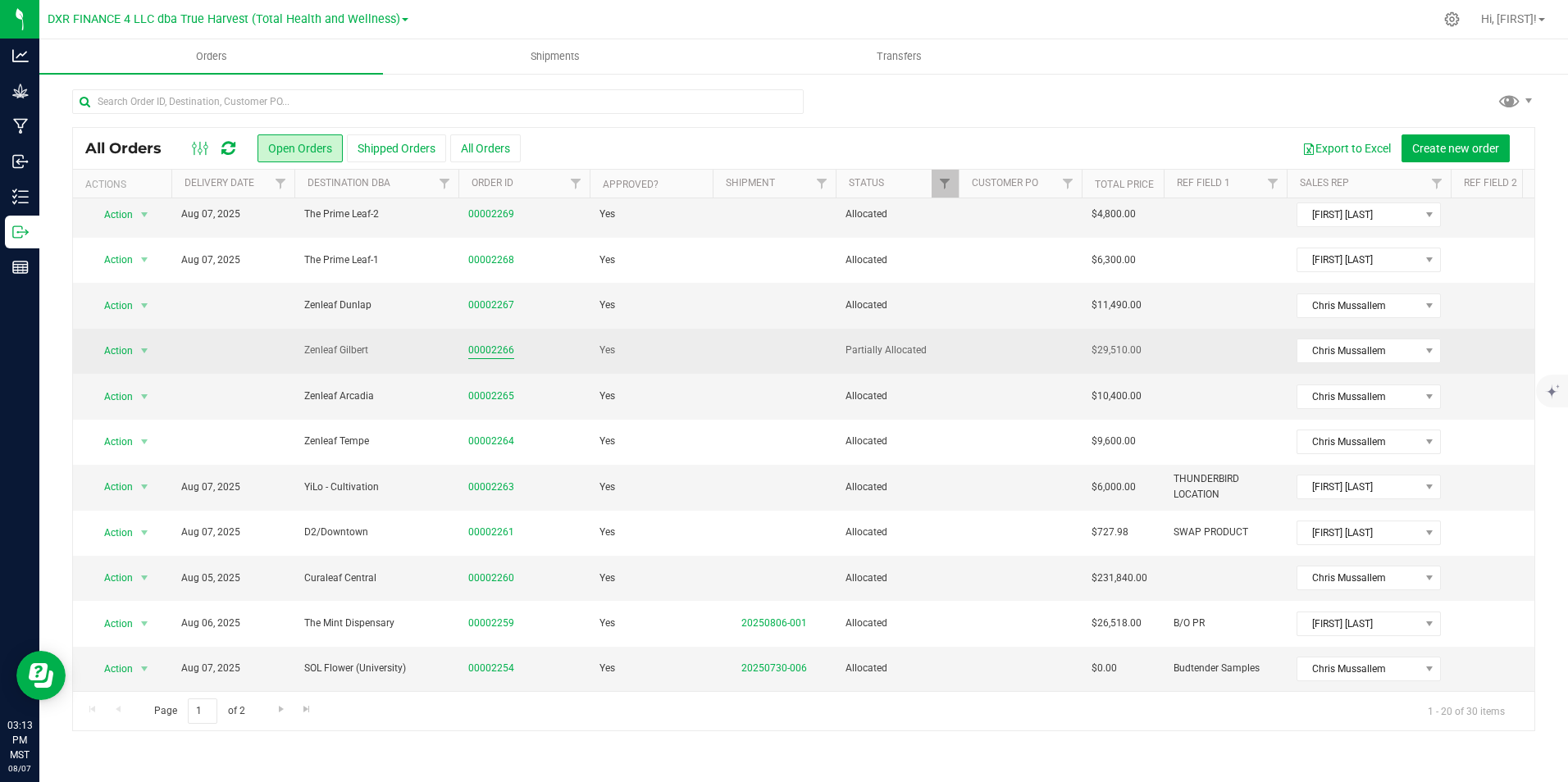 click on "00002266" at bounding box center [491, 350] 